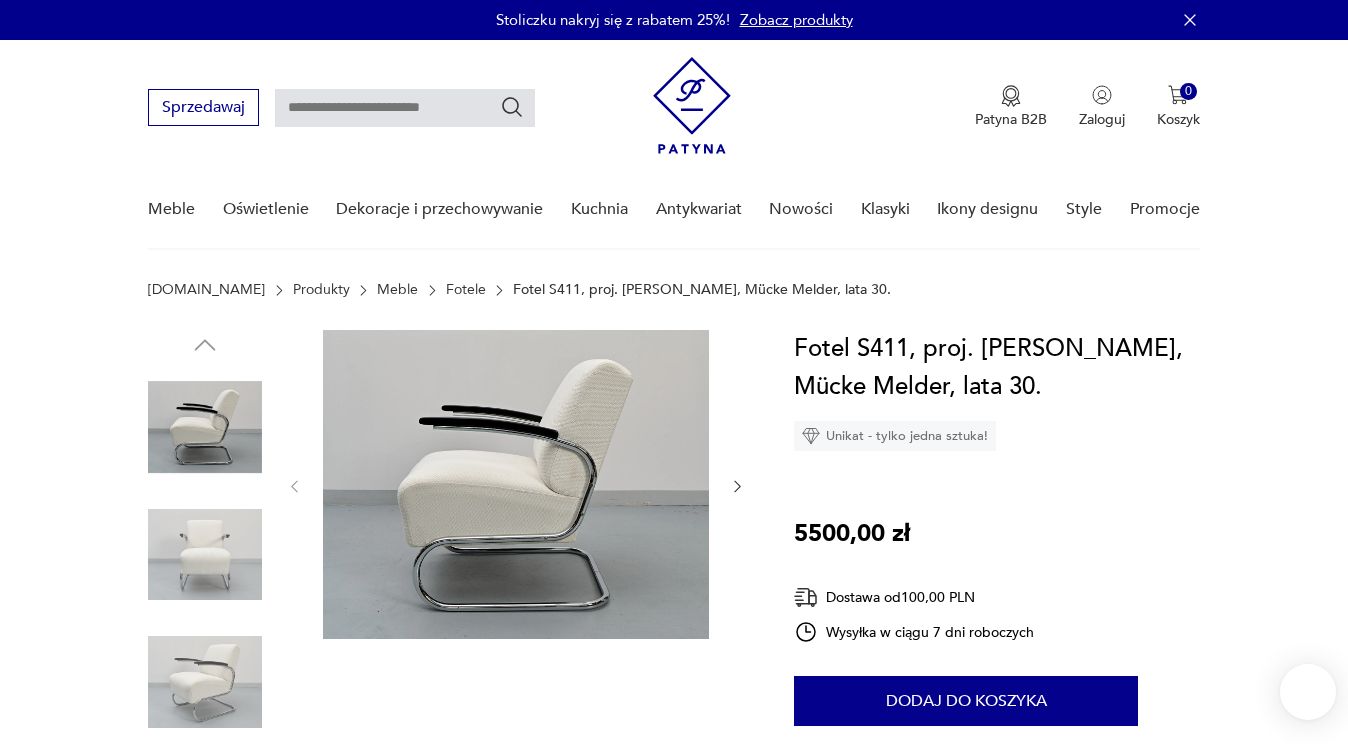scroll, scrollTop: 0, scrollLeft: 0, axis: both 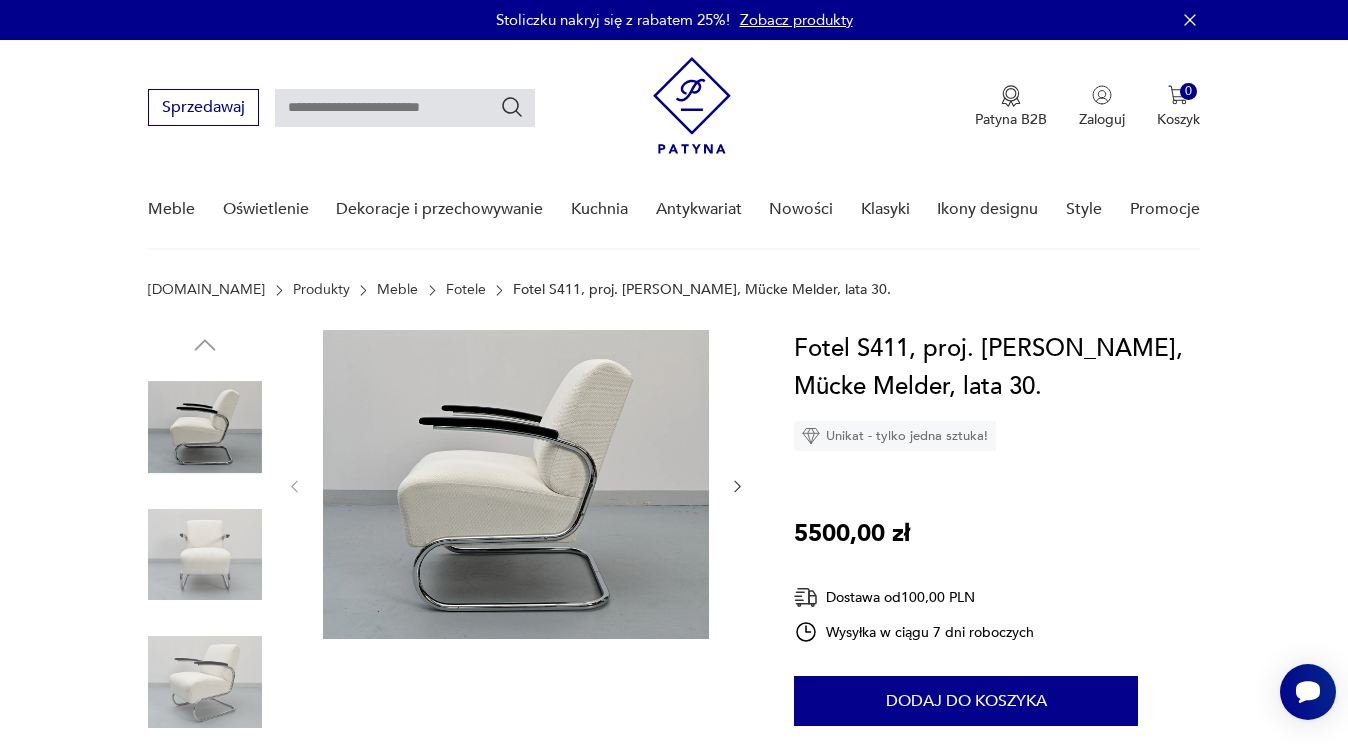 click at bounding box center (205, 555) 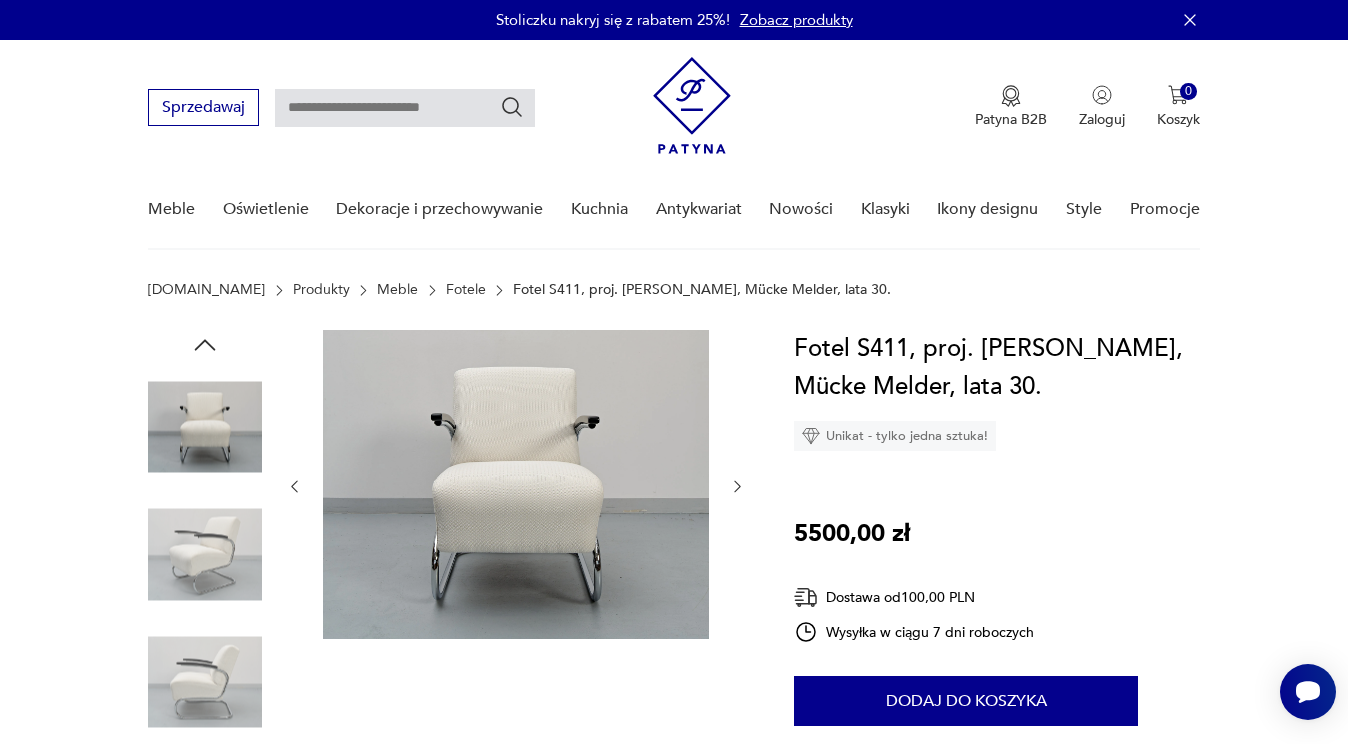 click at bounding box center [205, 682] 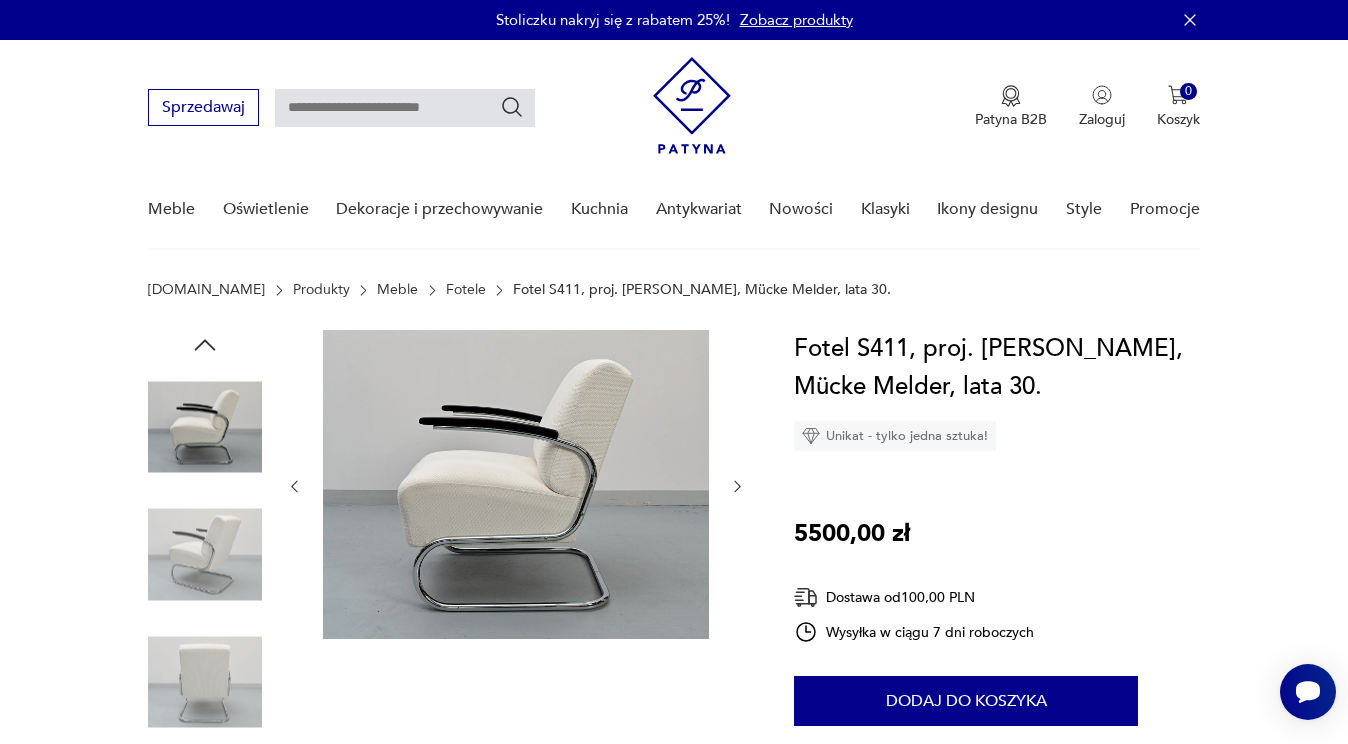 click at bounding box center (516, 484) 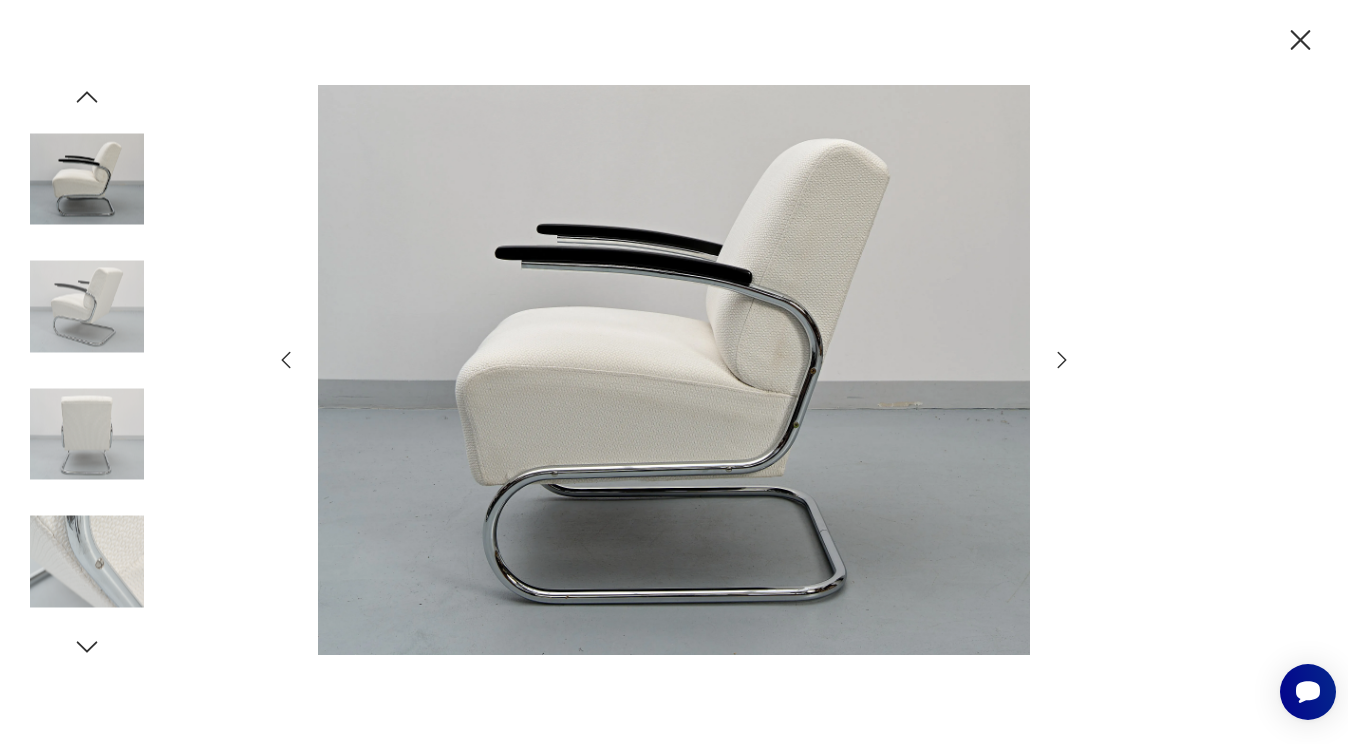 click 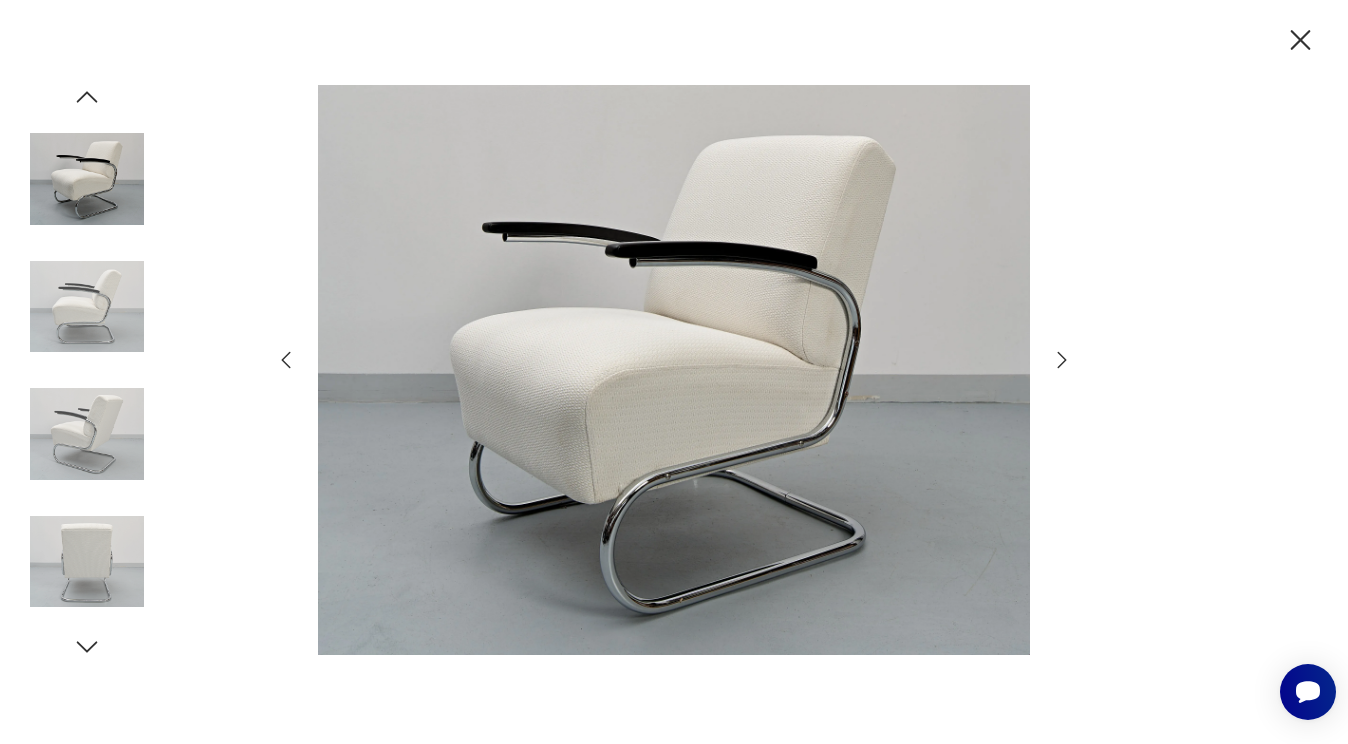 click at bounding box center [87, 562] 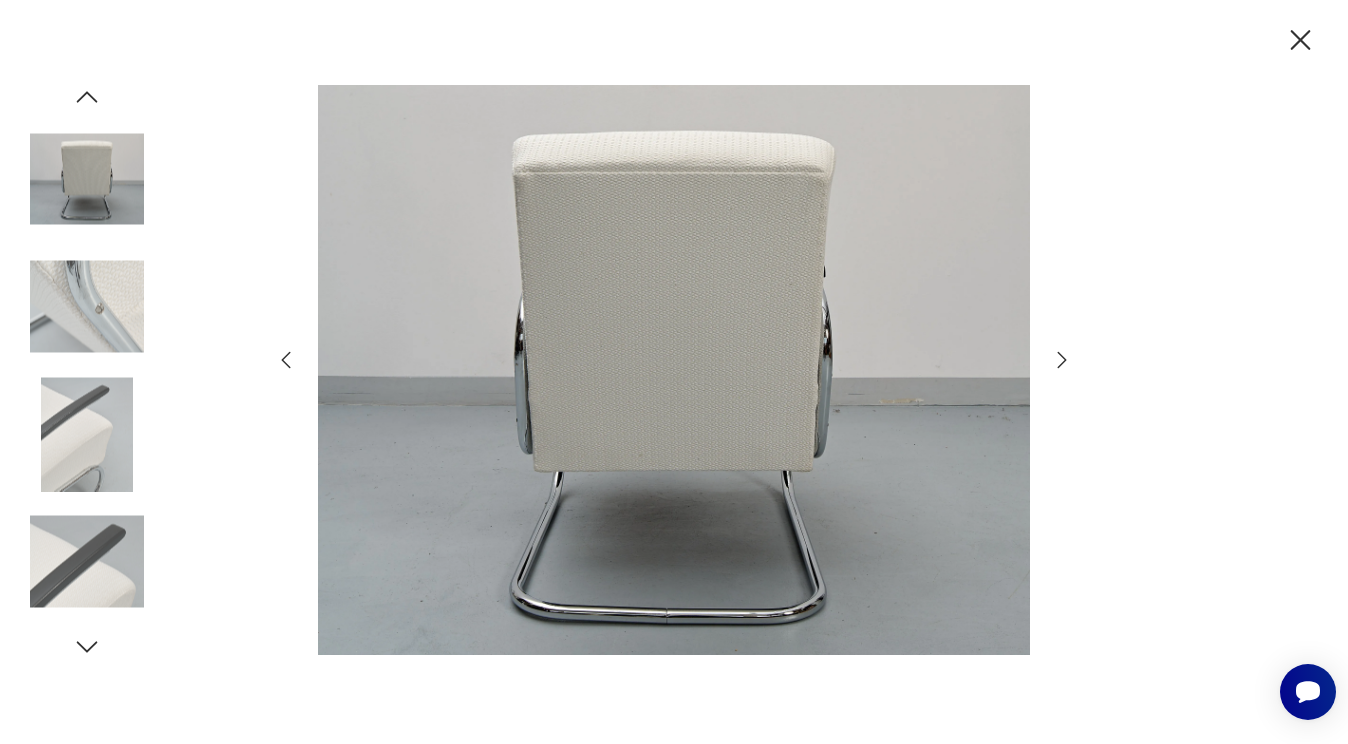 click at bounding box center (87, 434) 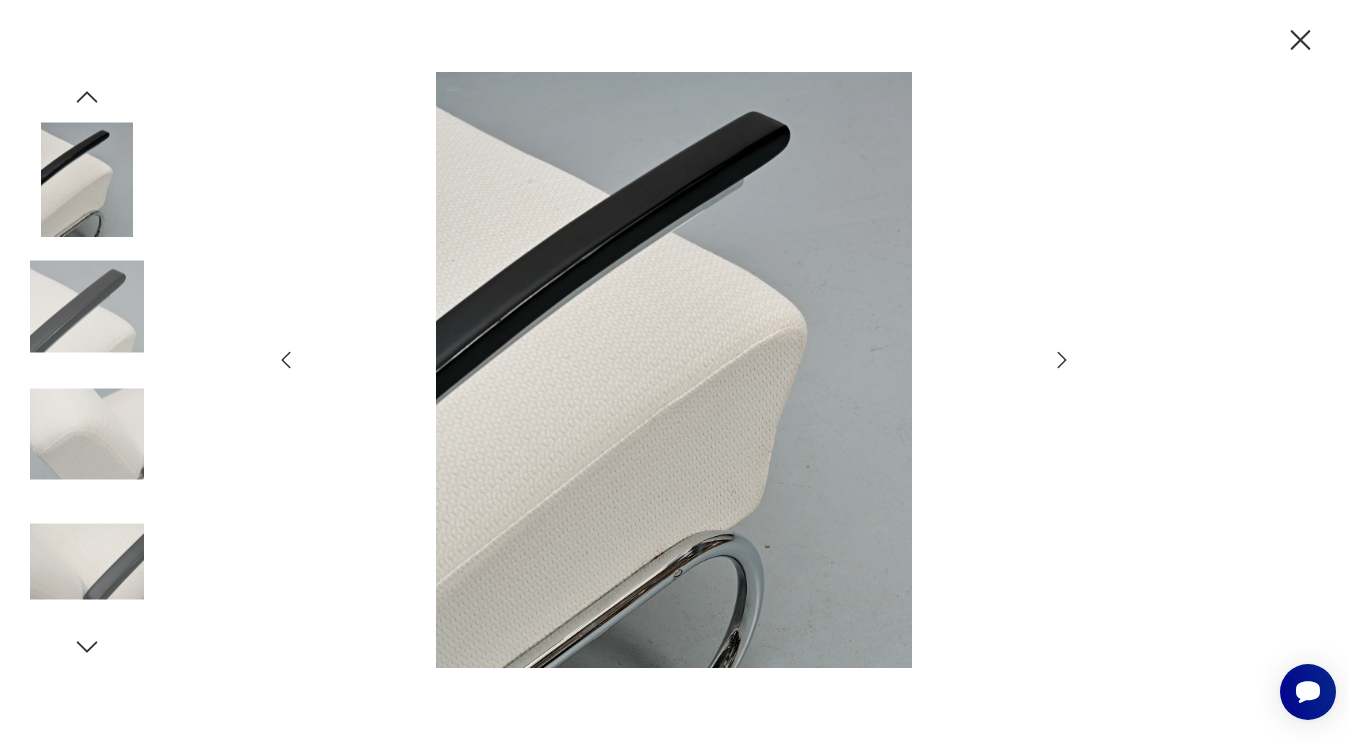 click at bounding box center [87, 562] 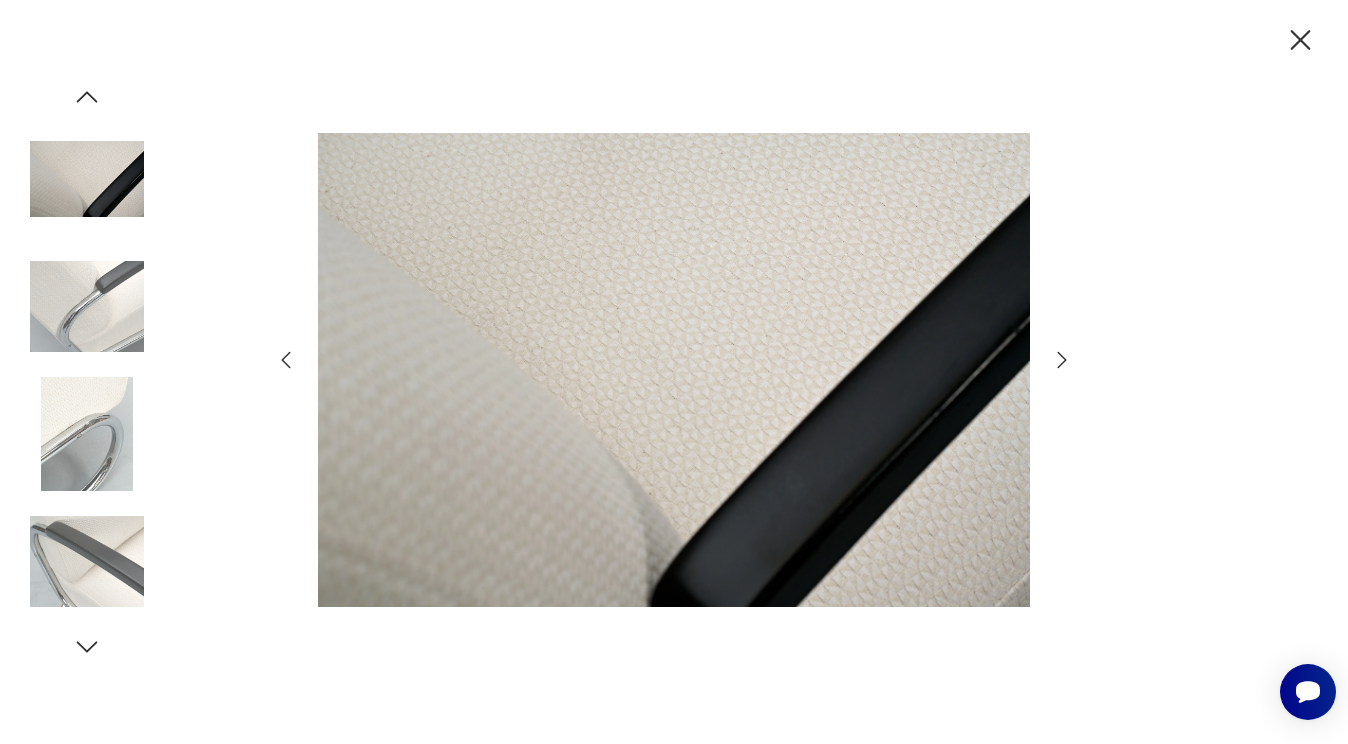 click 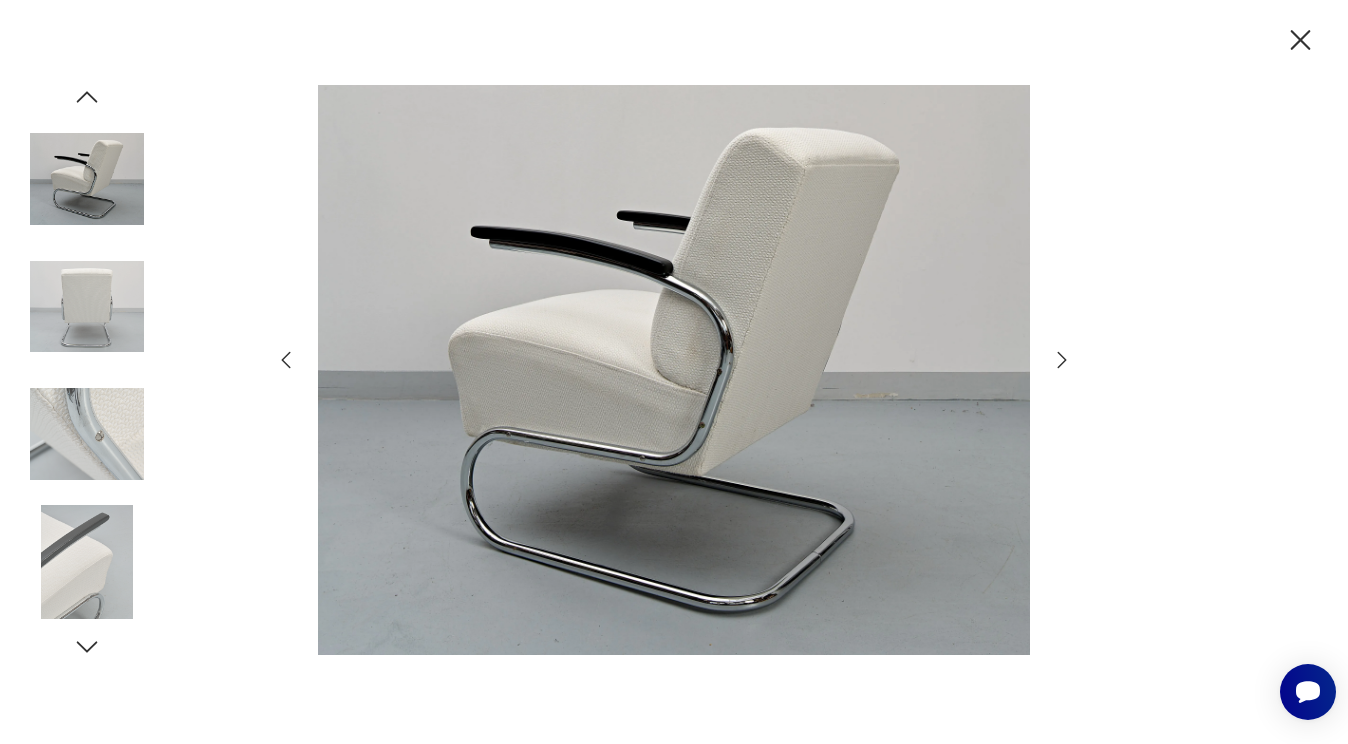 click 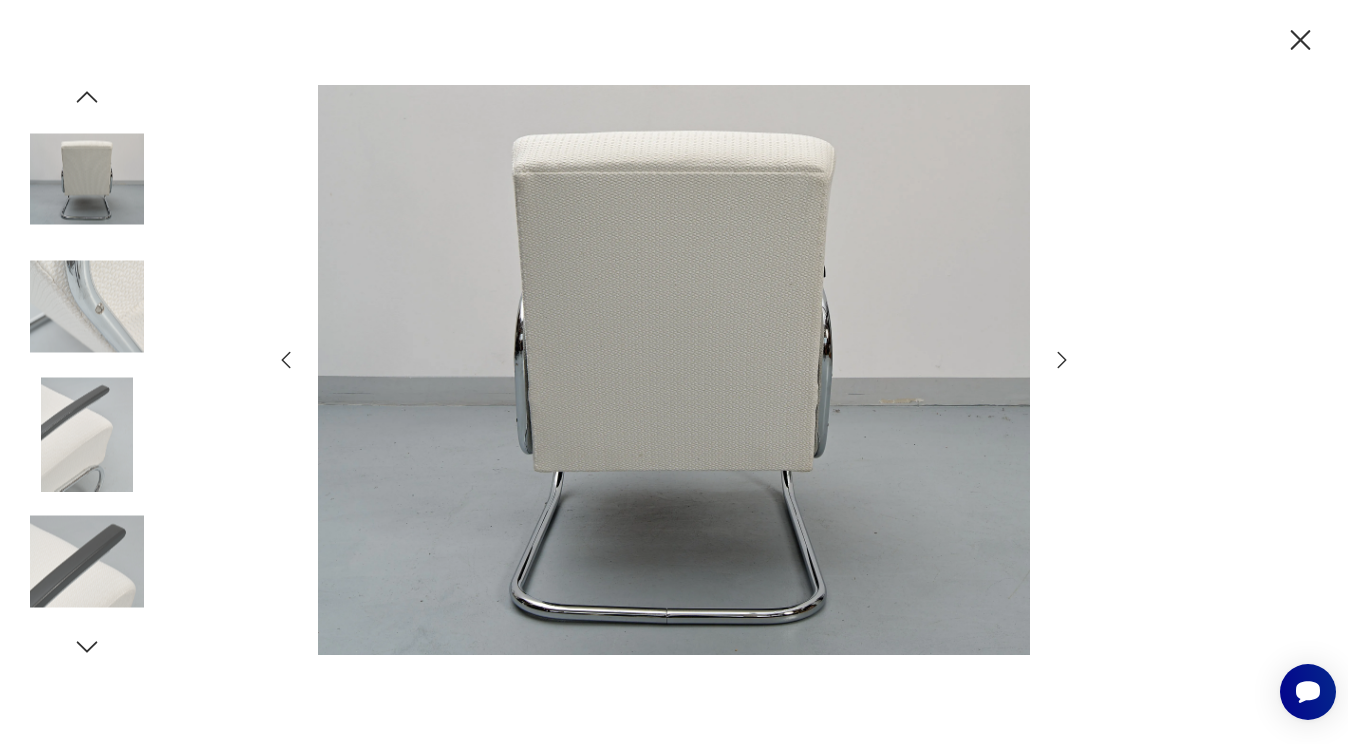 click 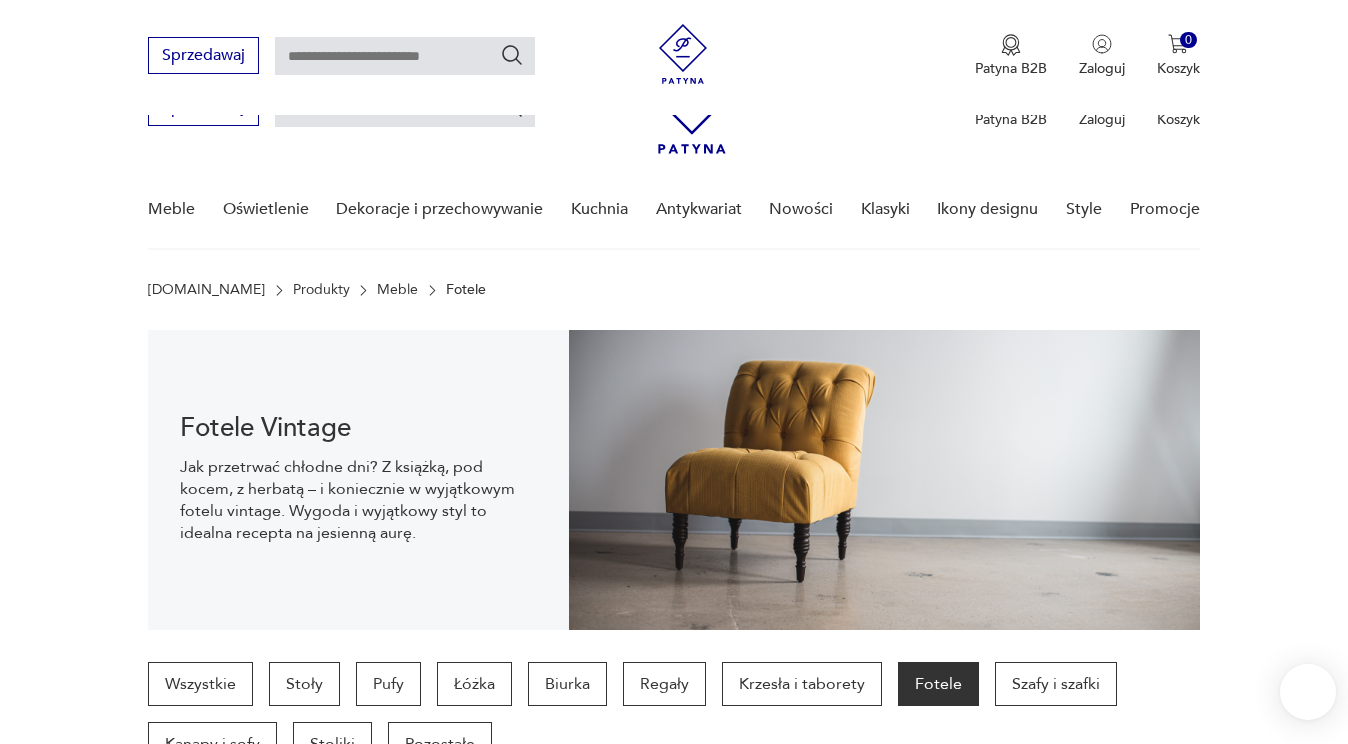 scroll, scrollTop: 532, scrollLeft: 0, axis: vertical 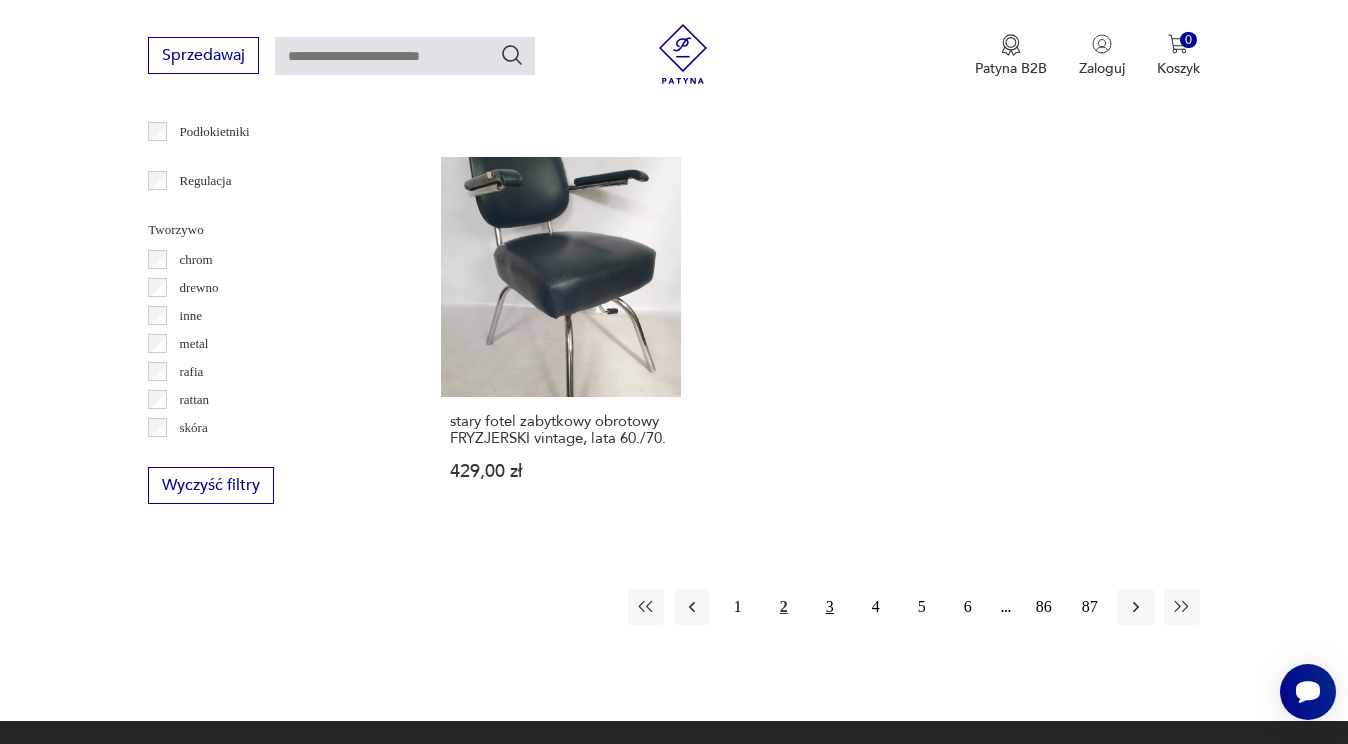 click on "3" at bounding box center (830, 607) 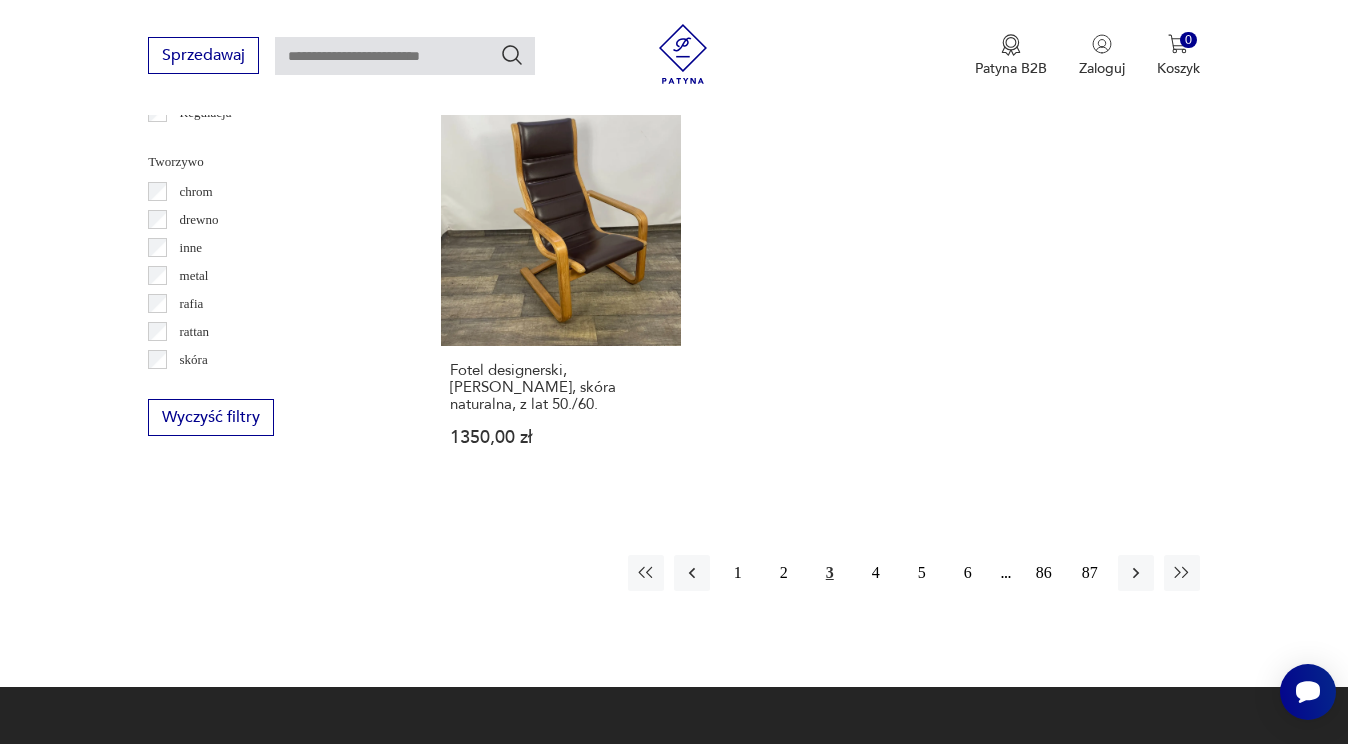 scroll, scrollTop: 2962, scrollLeft: 0, axis: vertical 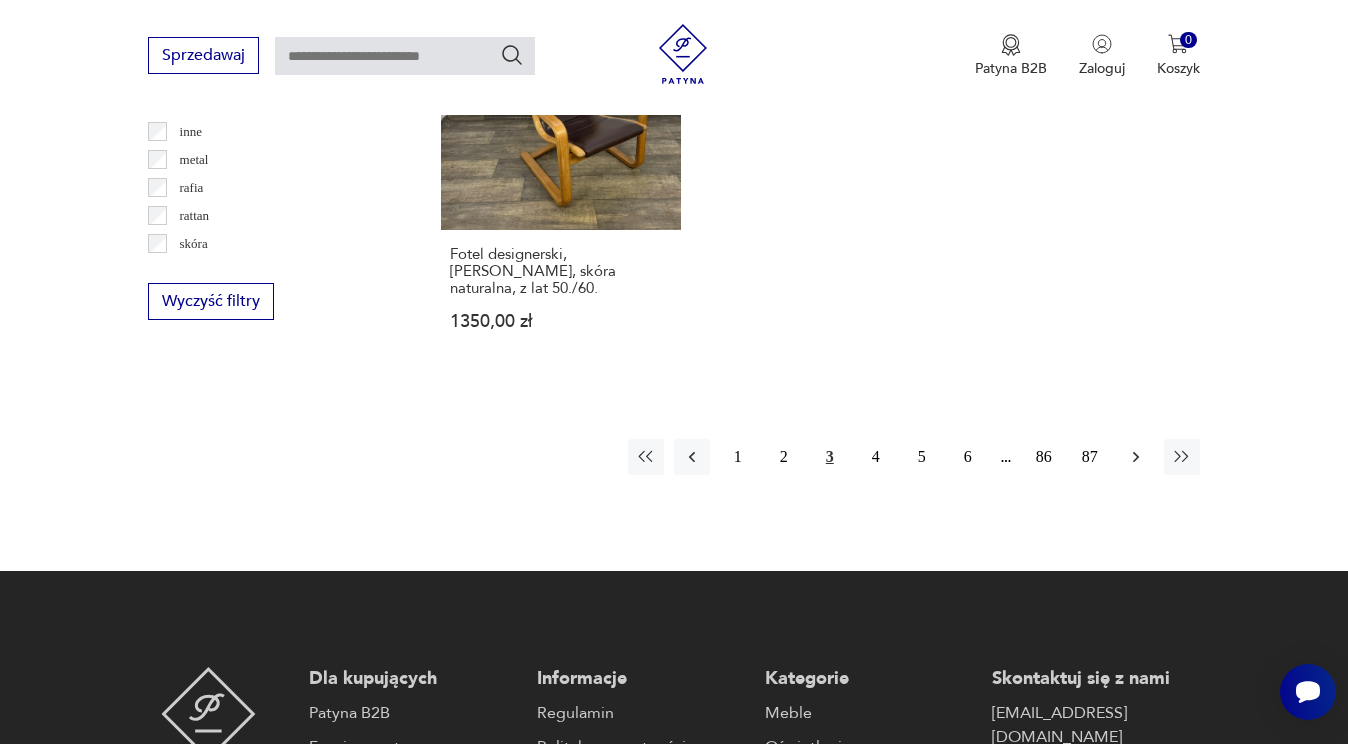 click 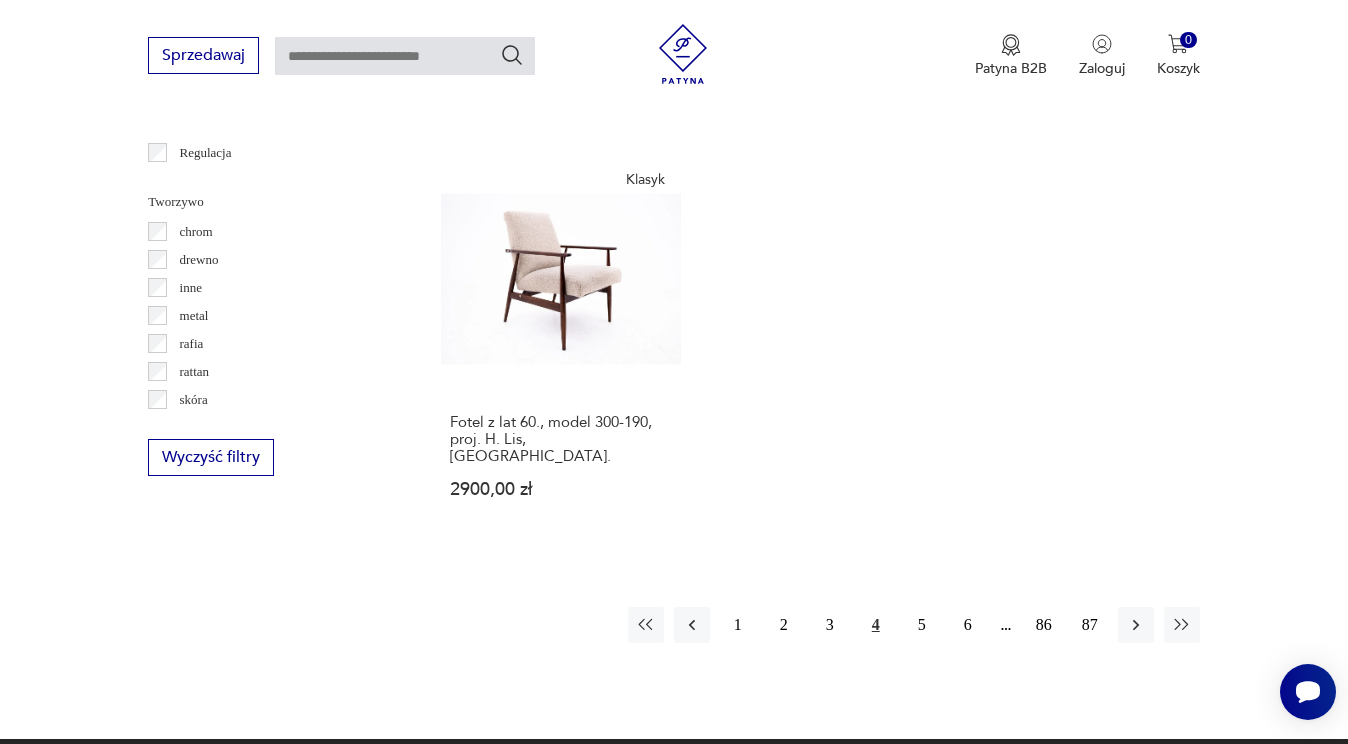 scroll, scrollTop: 2817, scrollLeft: 0, axis: vertical 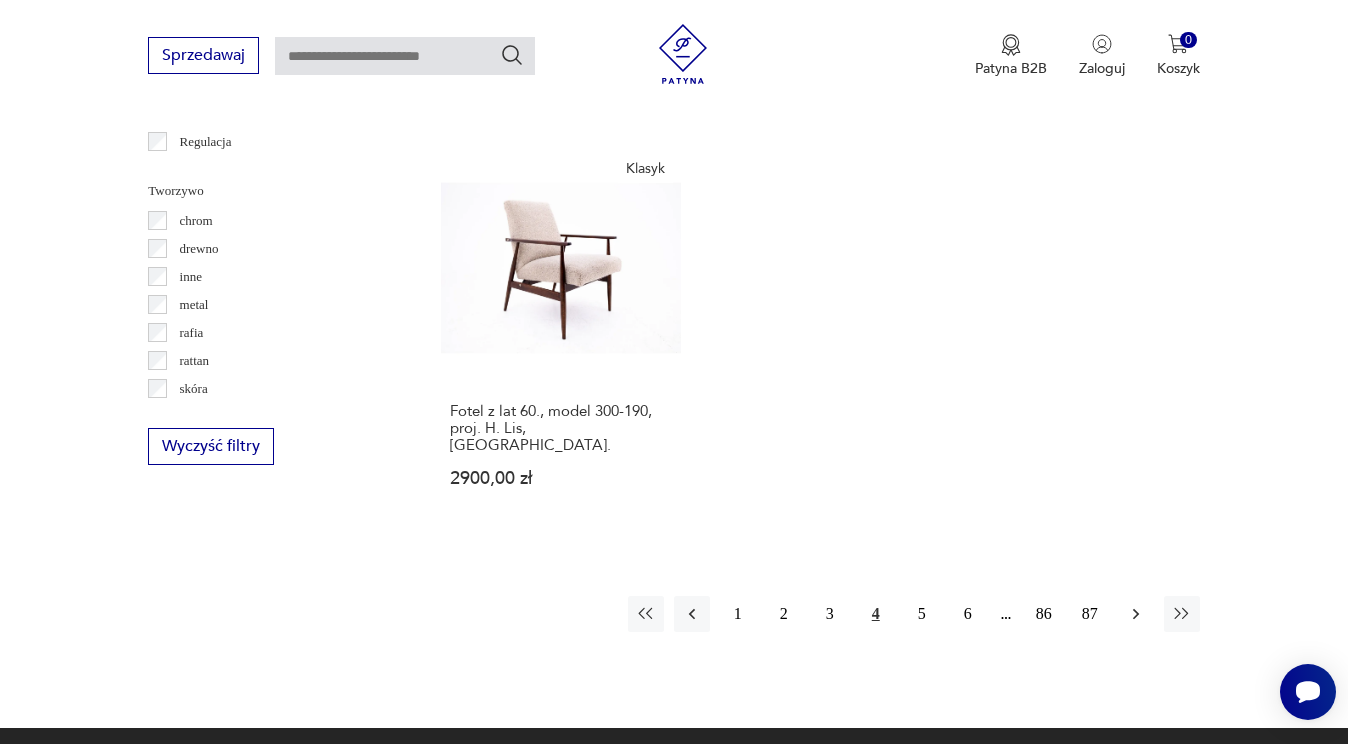 click 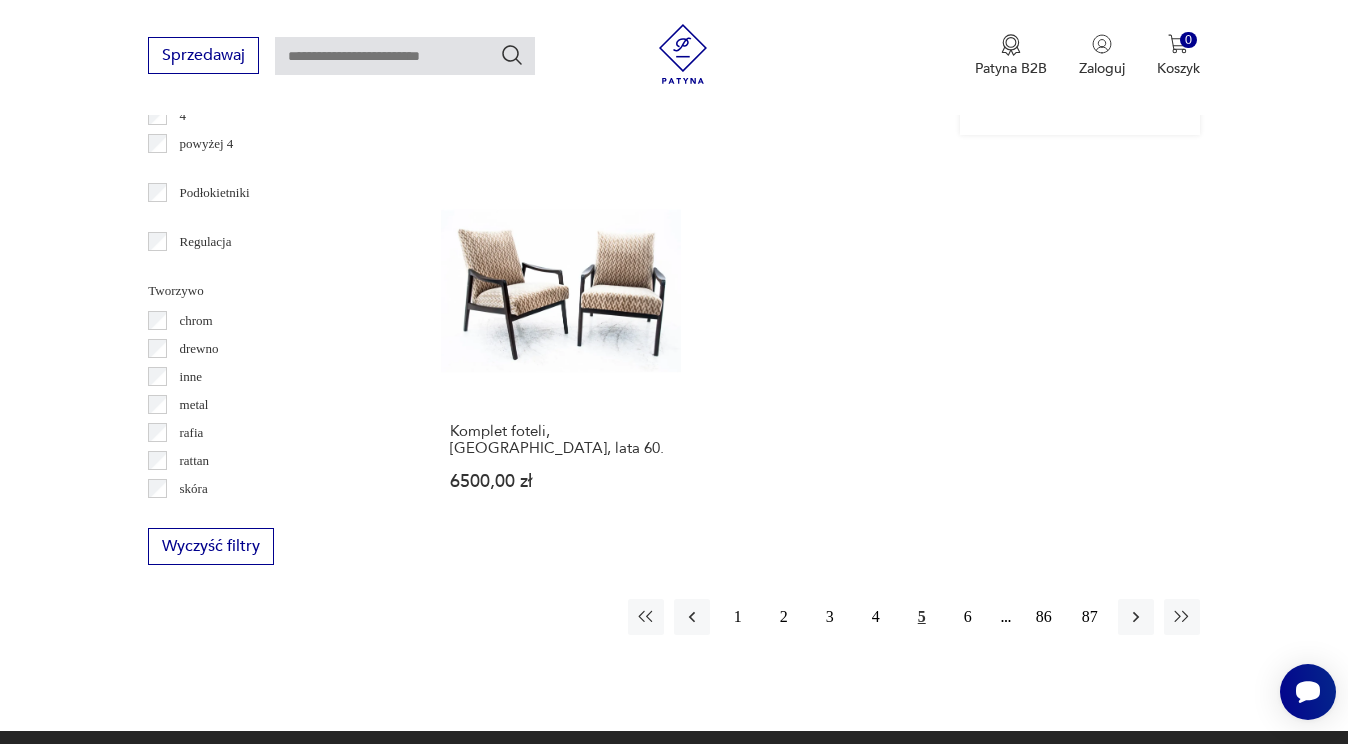 scroll, scrollTop: 2716, scrollLeft: 0, axis: vertical 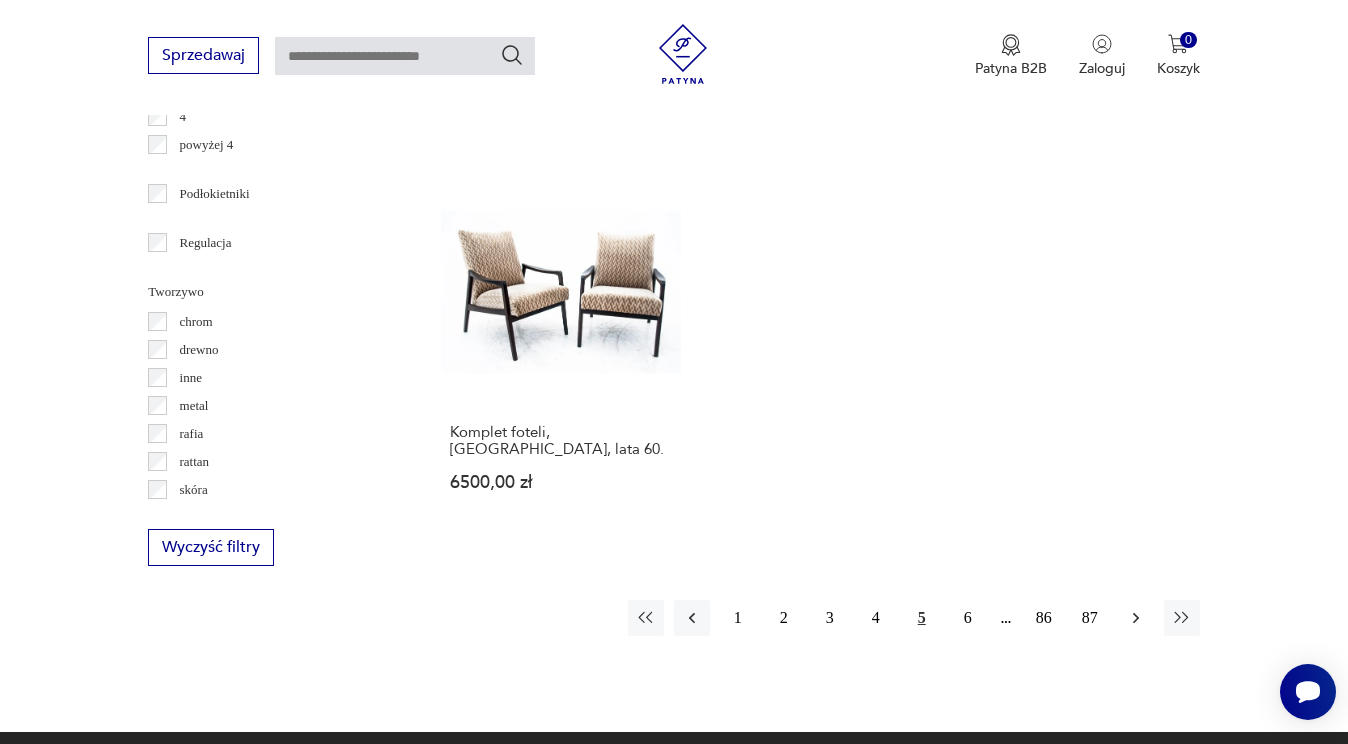 click 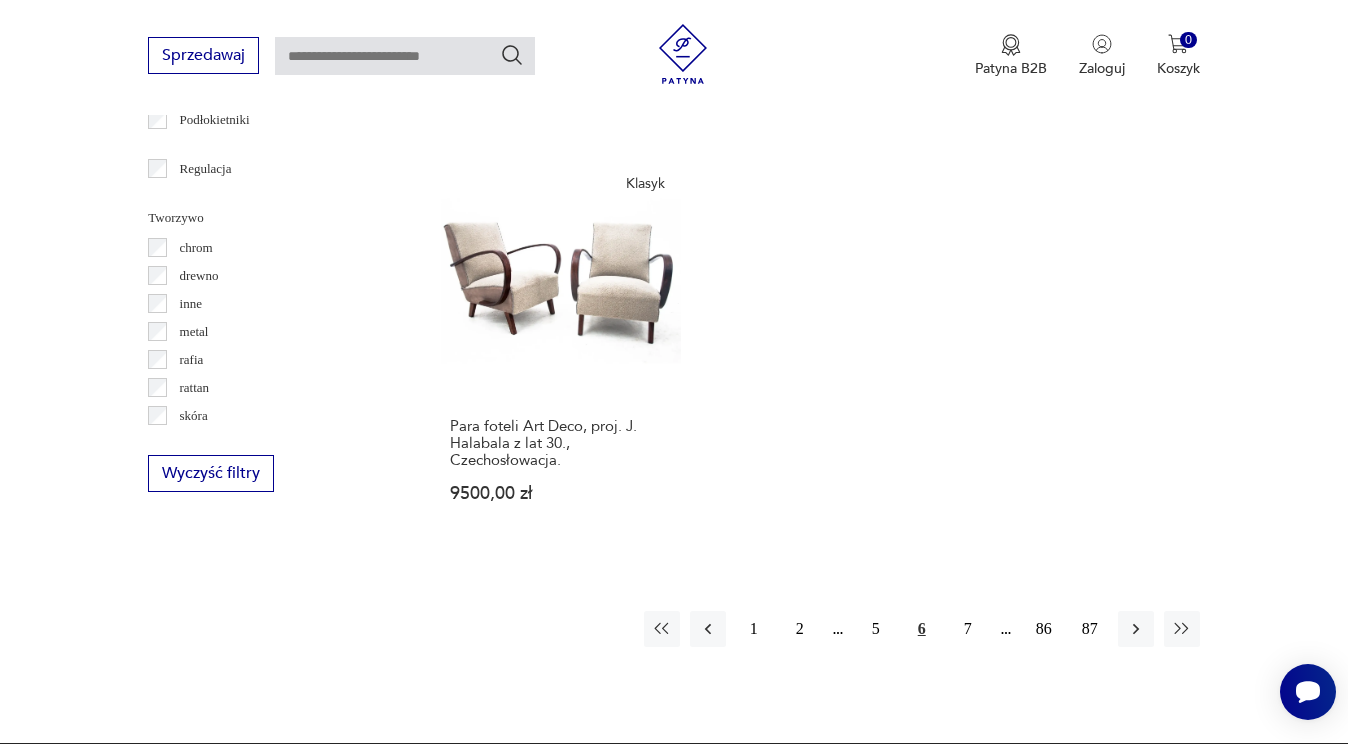 scroll, scrollTop: 2791, scrollLeft: 0, axis: vertical 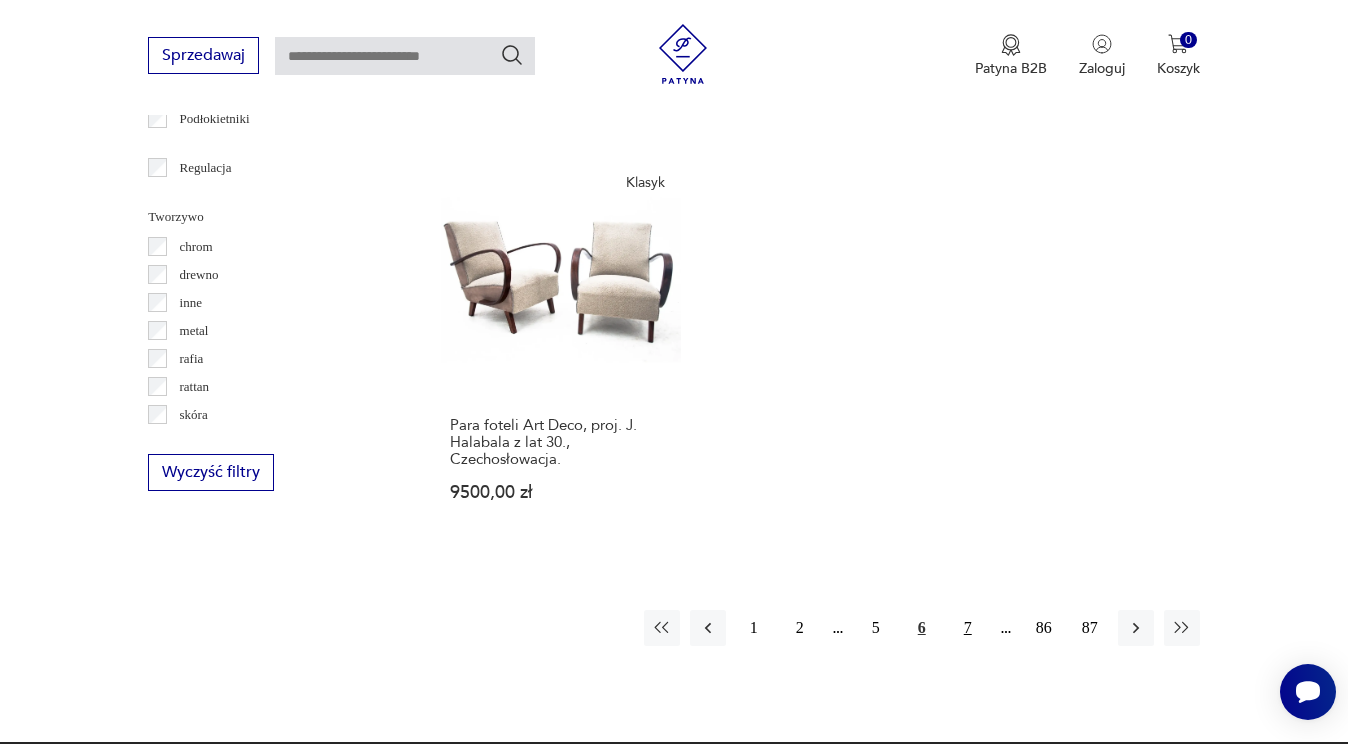 click on "7" at bounding box center [968, 628] 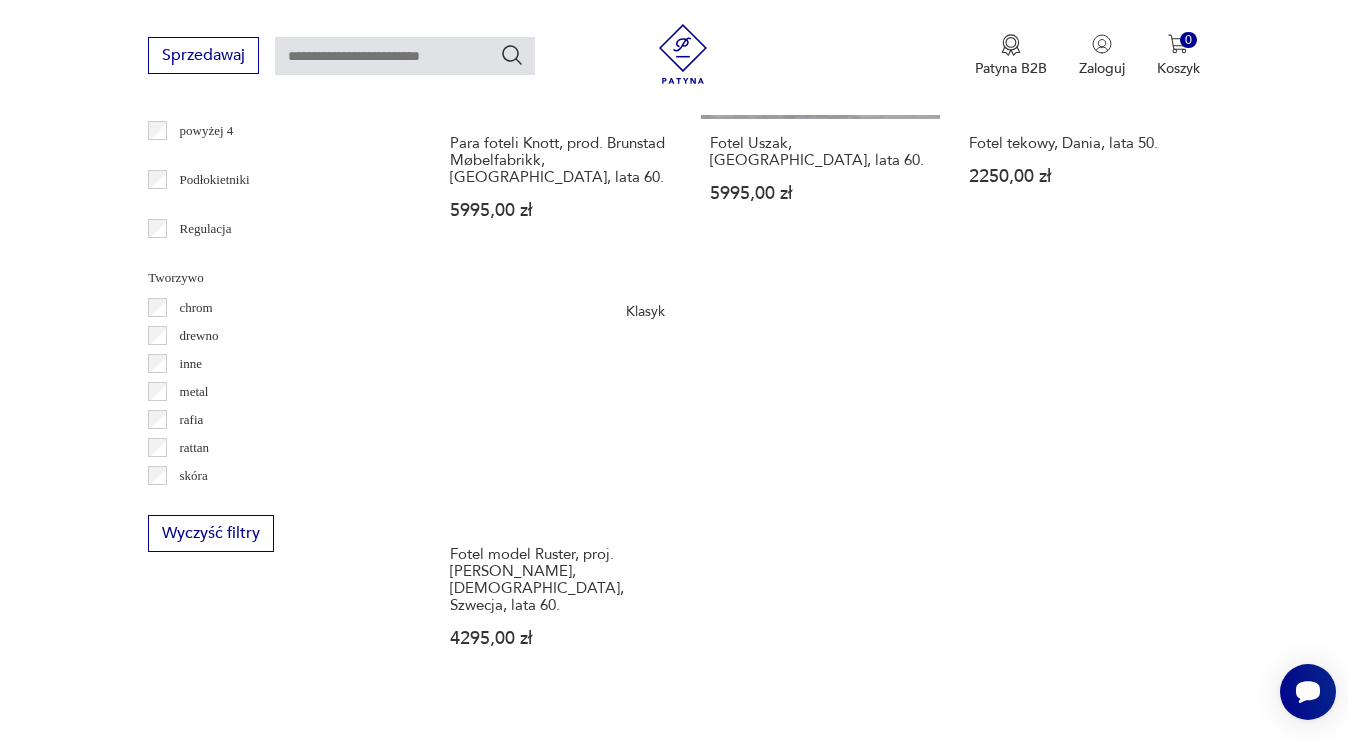 scroll, scrollTop: 2770, scrollLeft: 0, axis: vertical 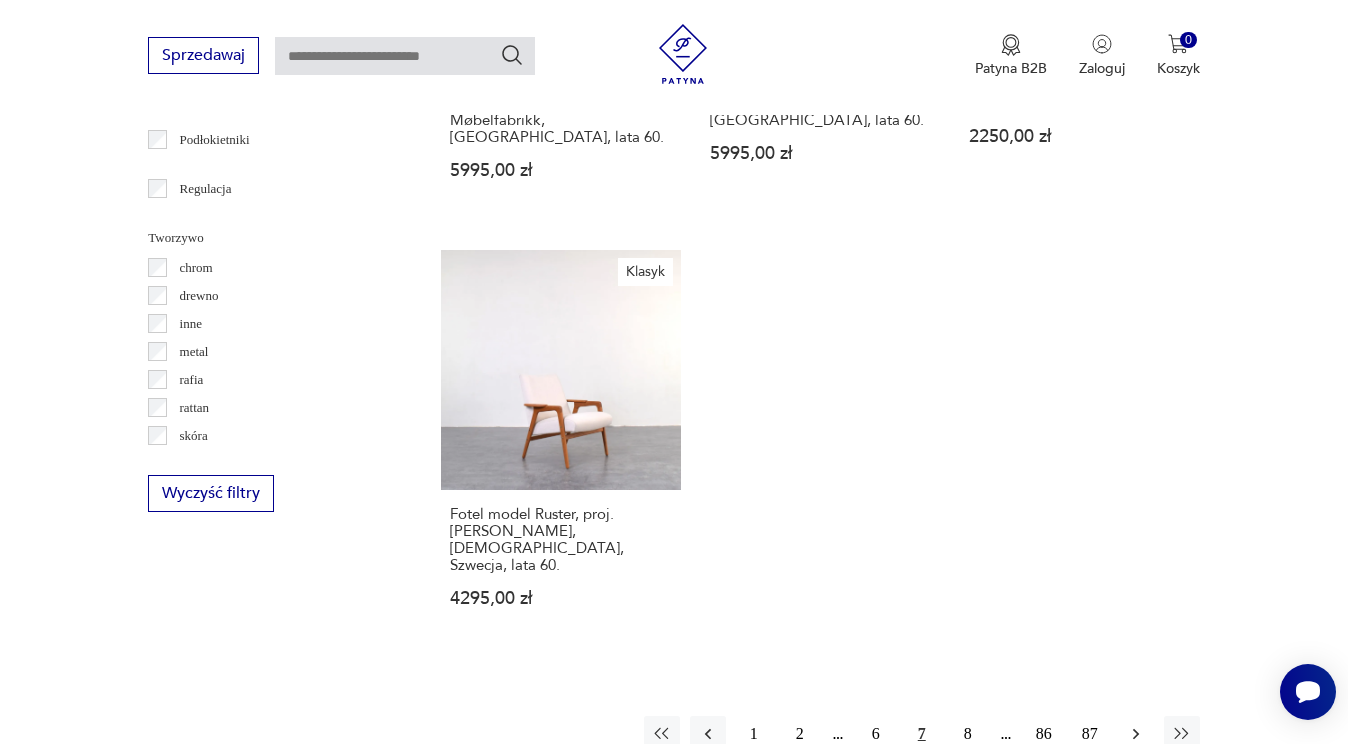 click 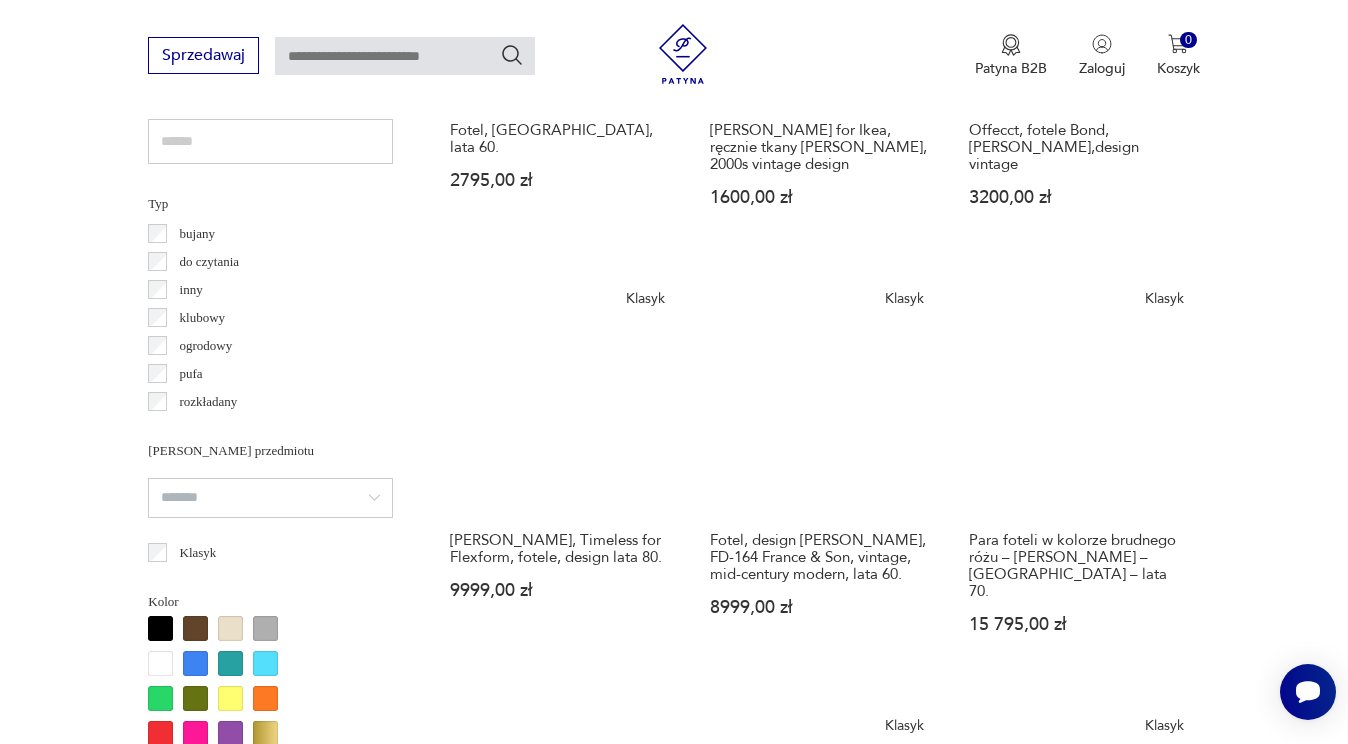 scroll, scrollTop: 1462, scrollLeft: 0, axis: vertical 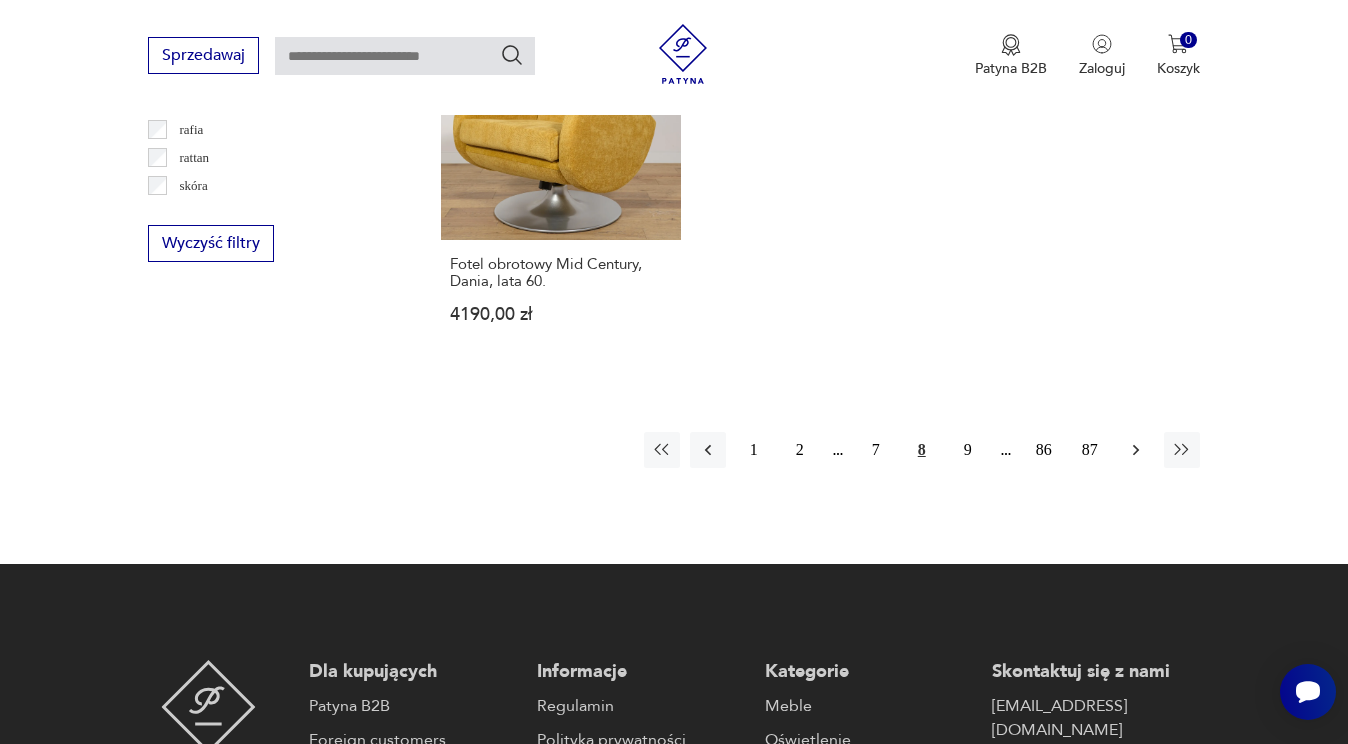 click 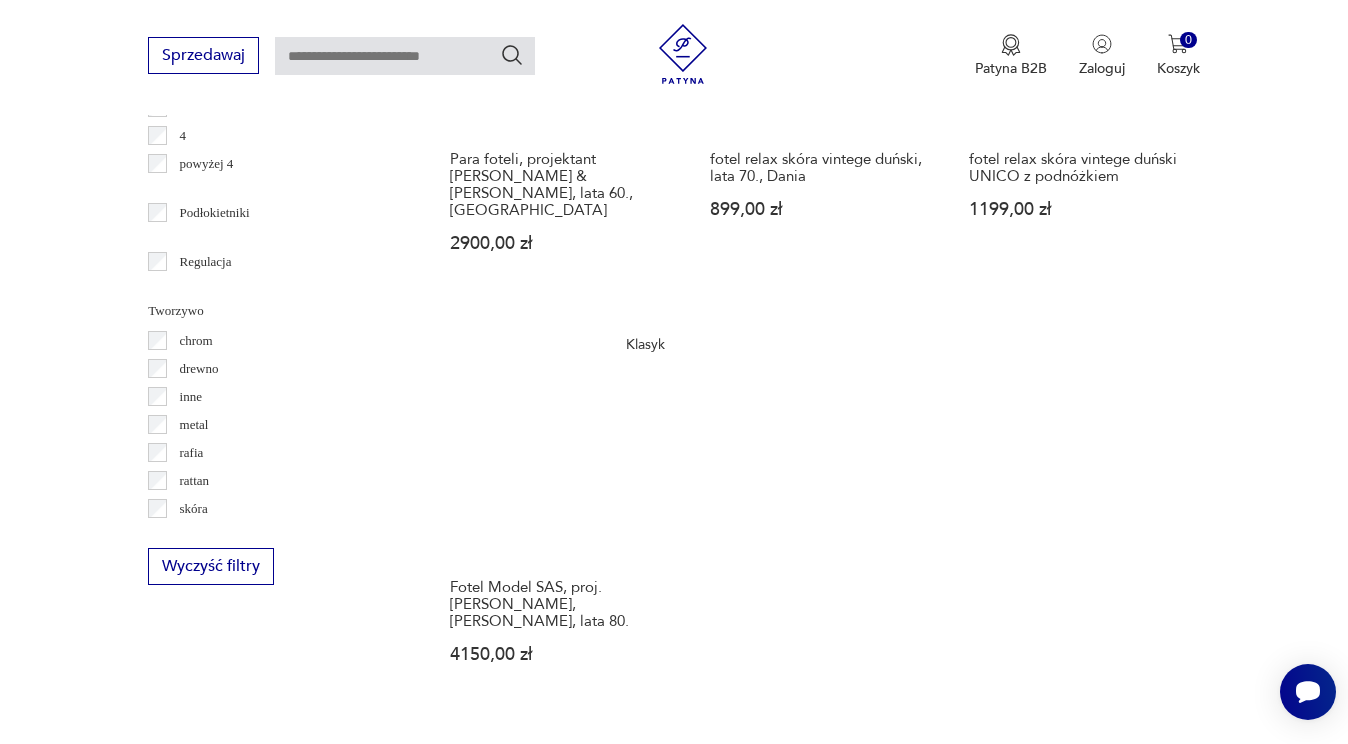 scroll, scrollTop: 3096, scrollLeft: 0, axis: vertical 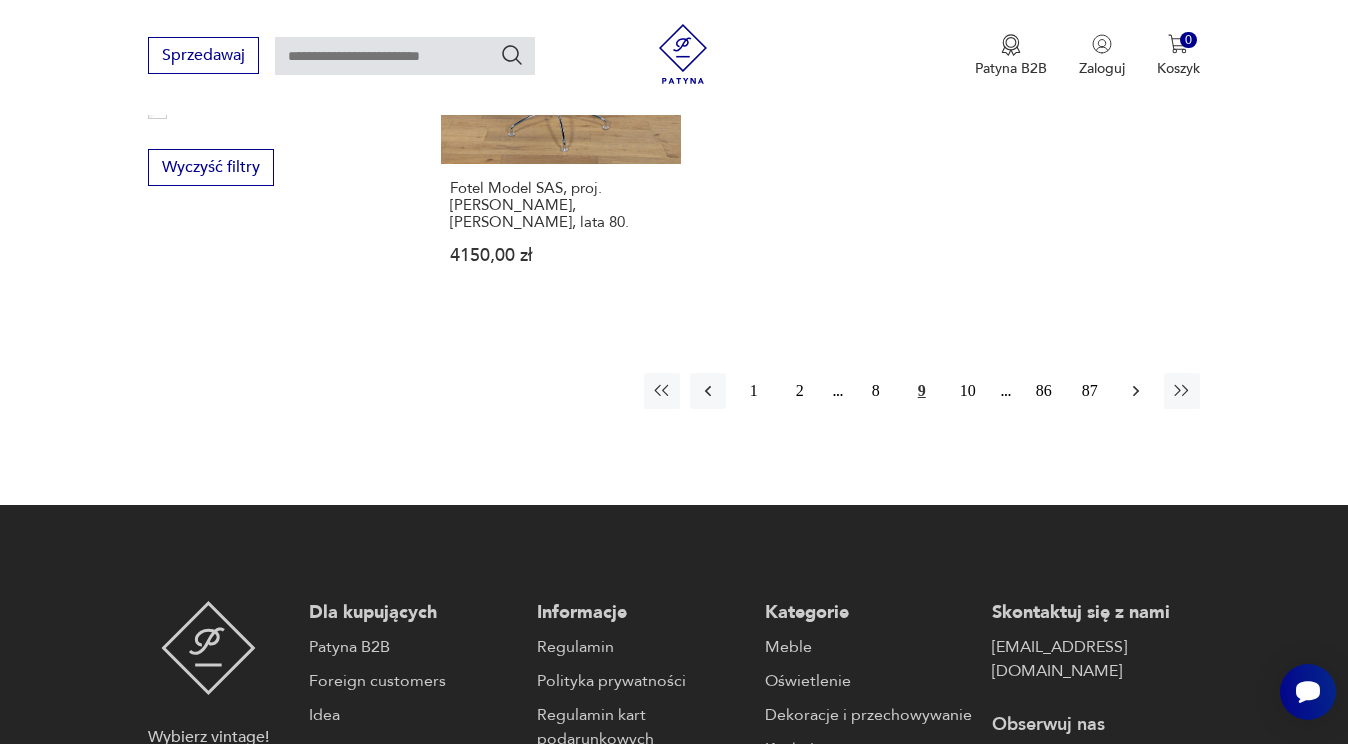 click 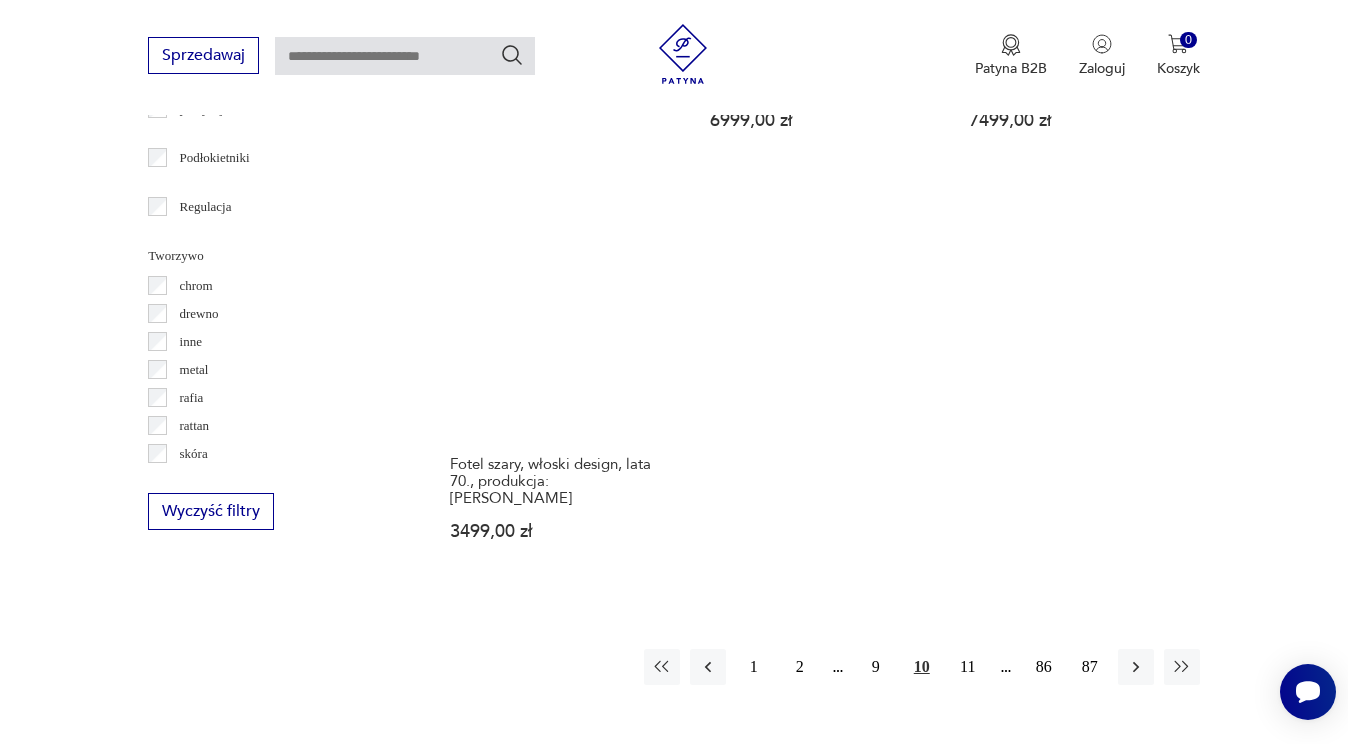scroll, scrollTop: 2919, scrollLeft: 0, axis: vertical 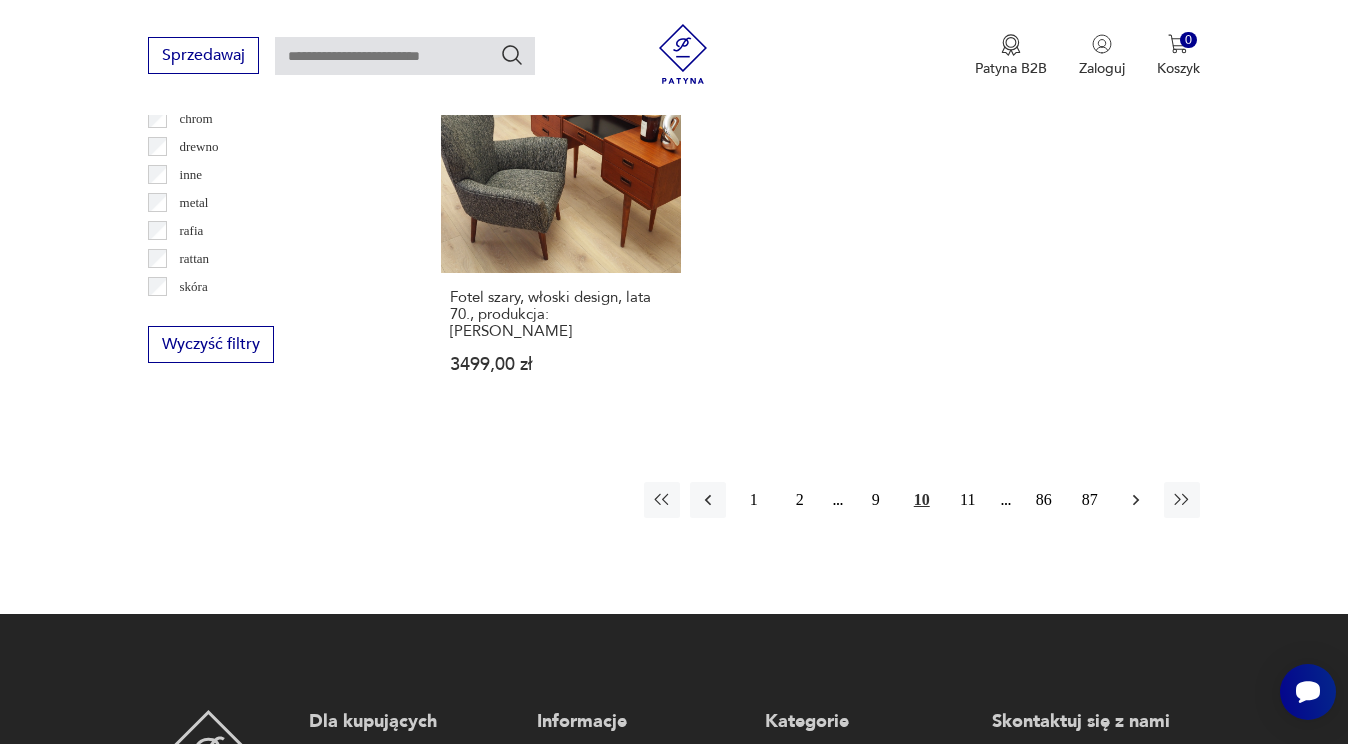 click 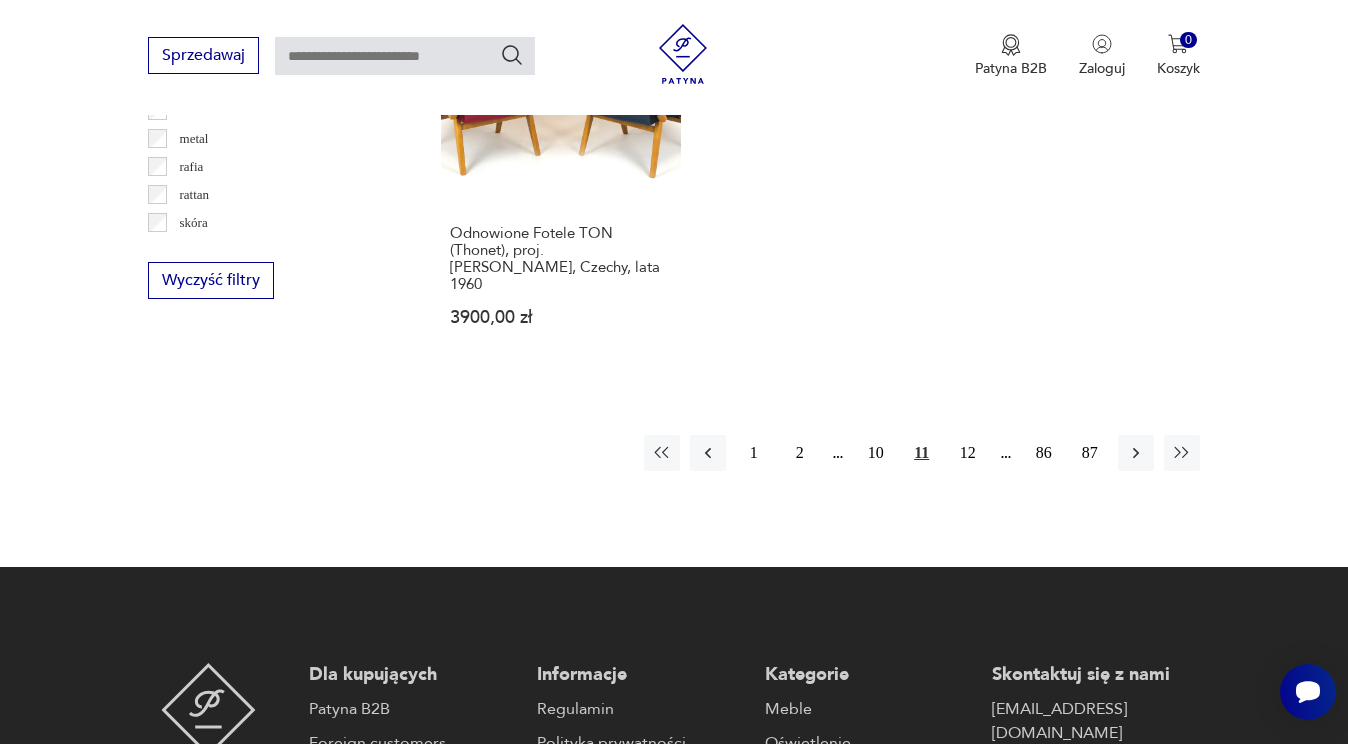 scroll, scrollTop: 2984, scrollLeft: 0, axis: vertical 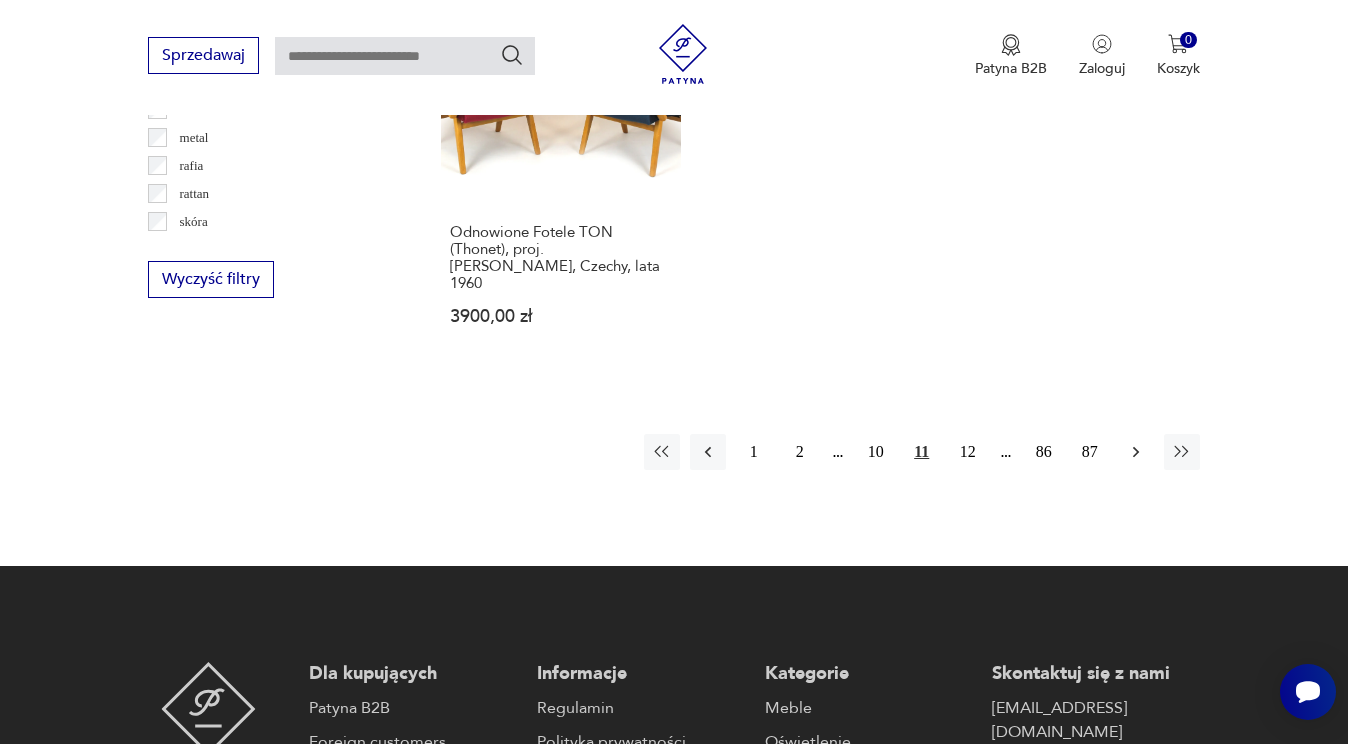 click 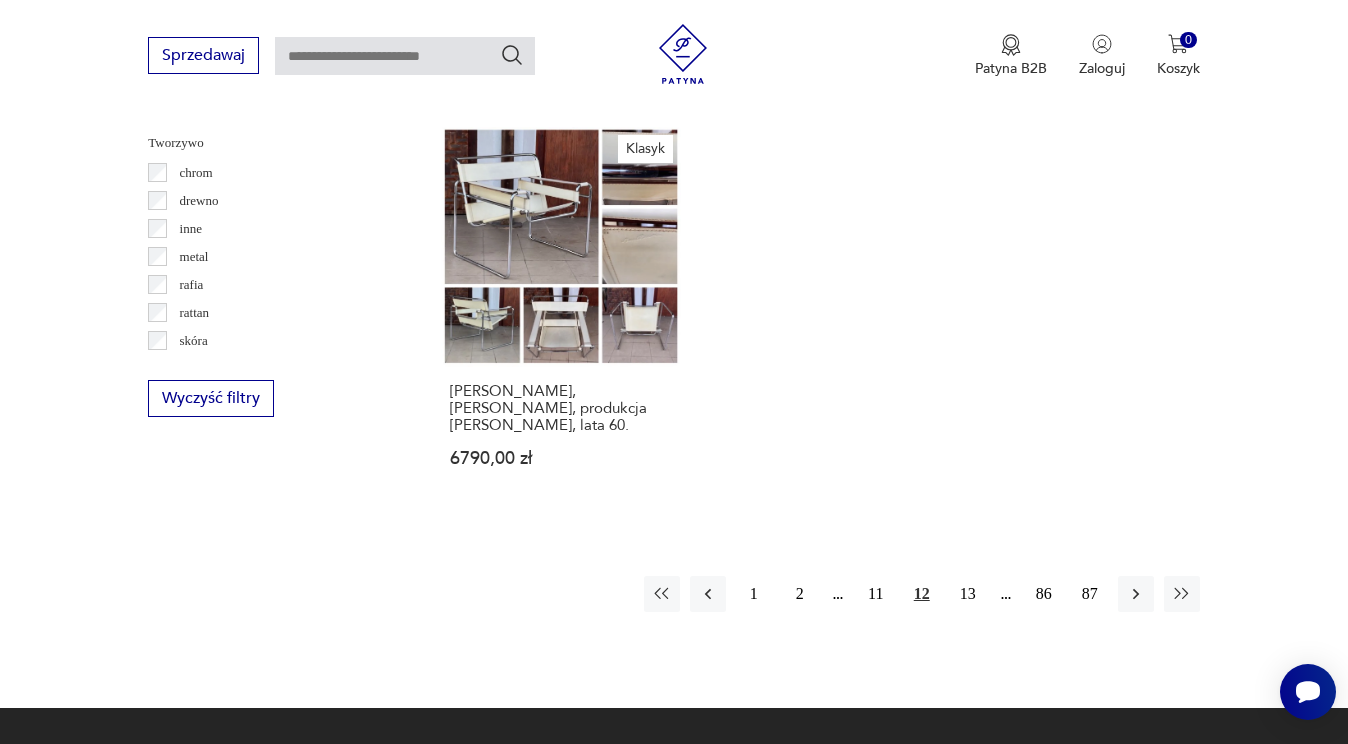 scroll, scrollTop: 2866, scrollLeft: 0, axis: vertical 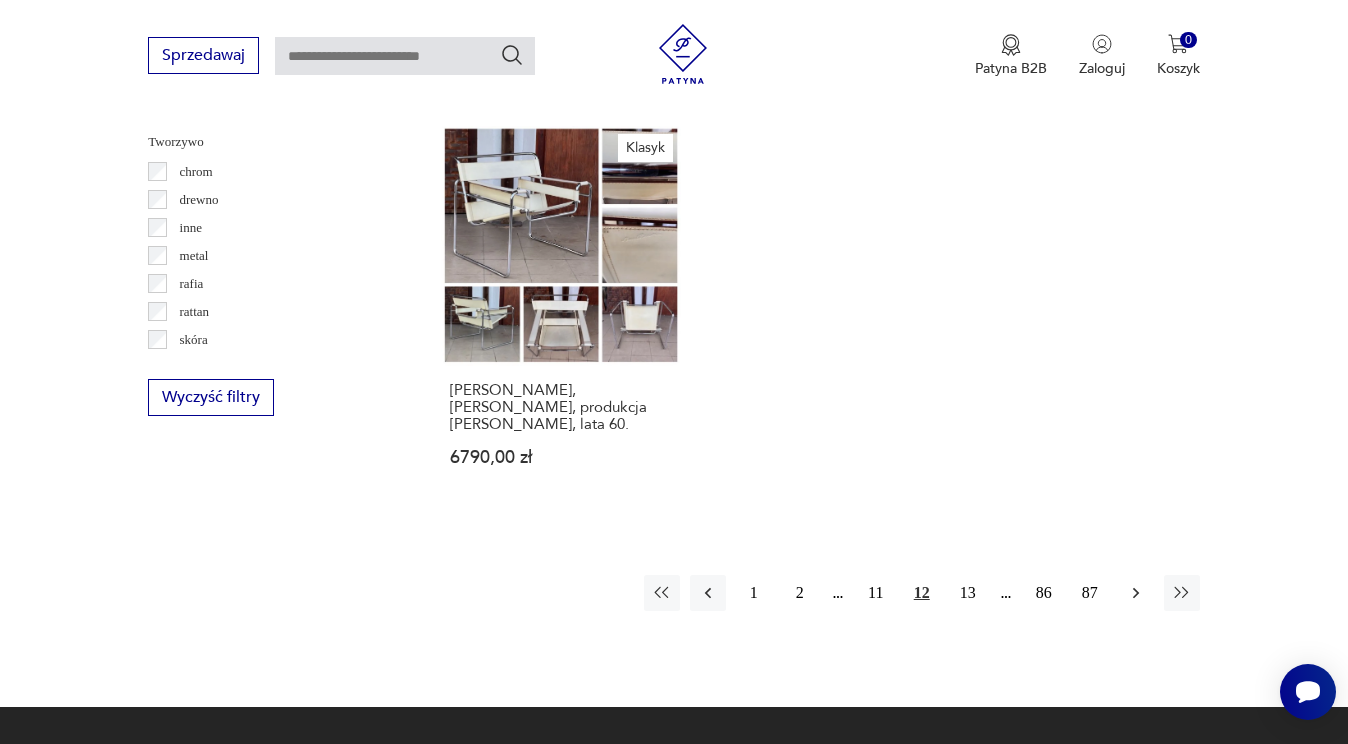 click 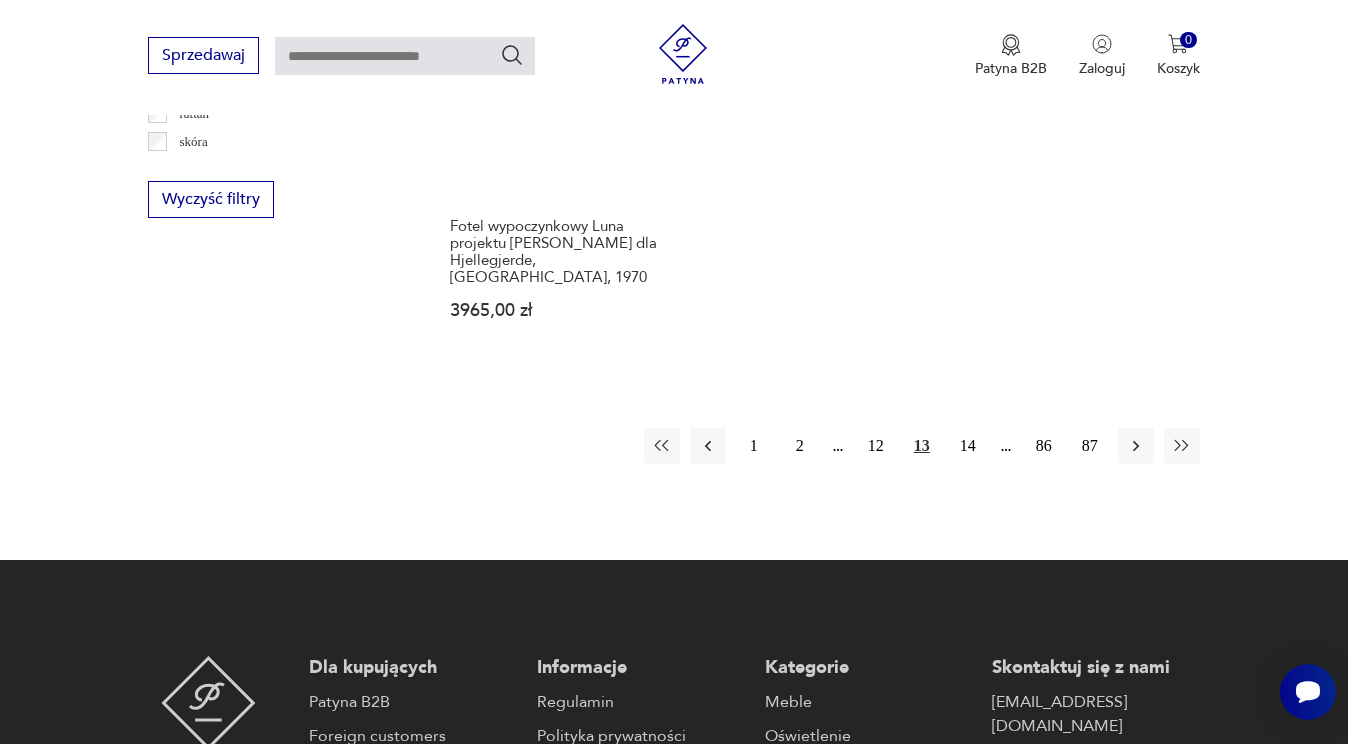 scroll, scrollTop: 3063, scrollLeft: 0, axis: vertical 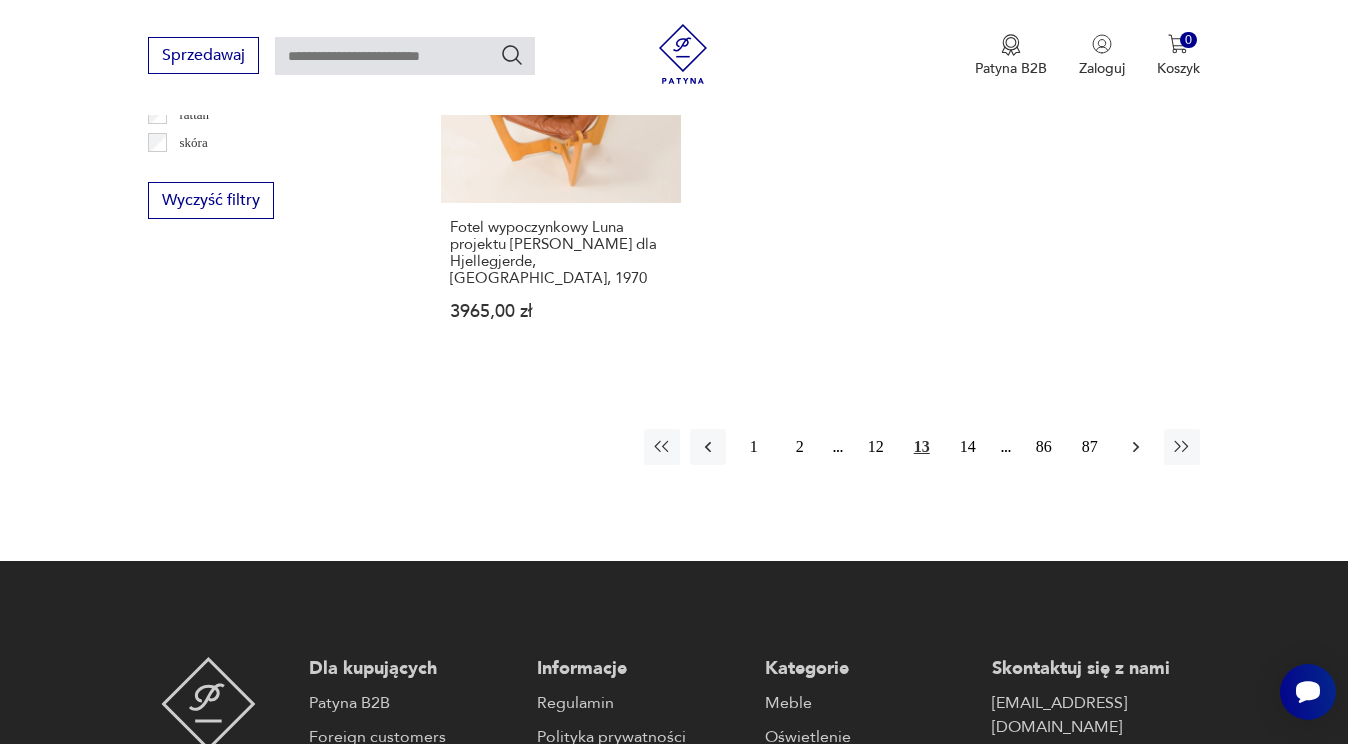 click 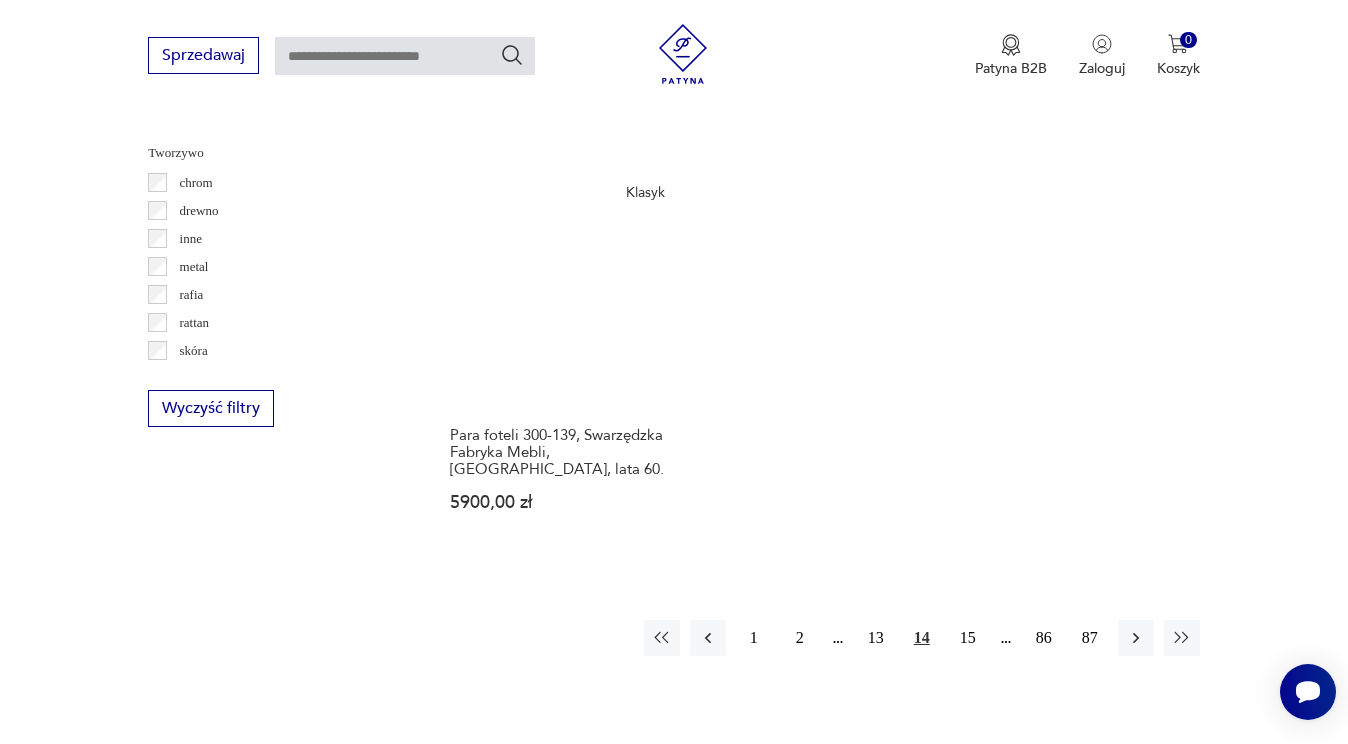 scroll, scrollTop: 2856, scrollLeft: 0, axis: vertical 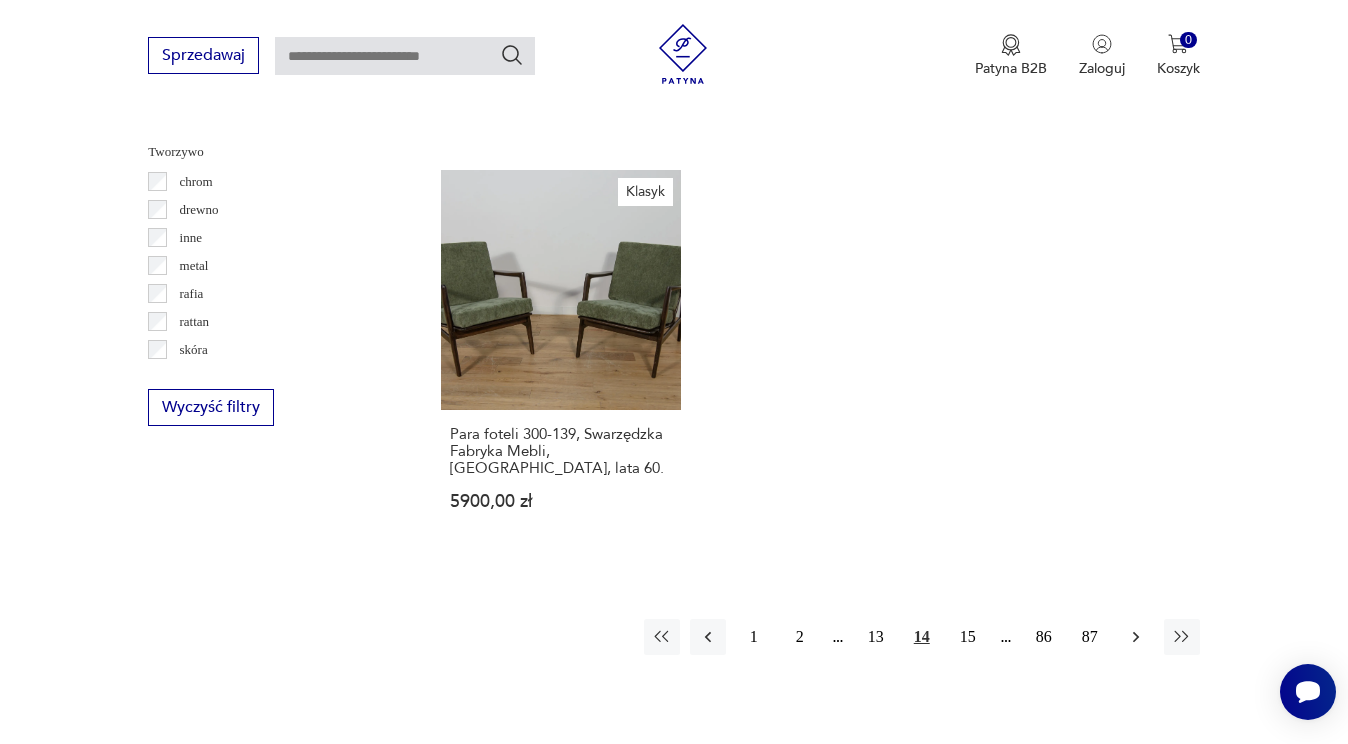 click 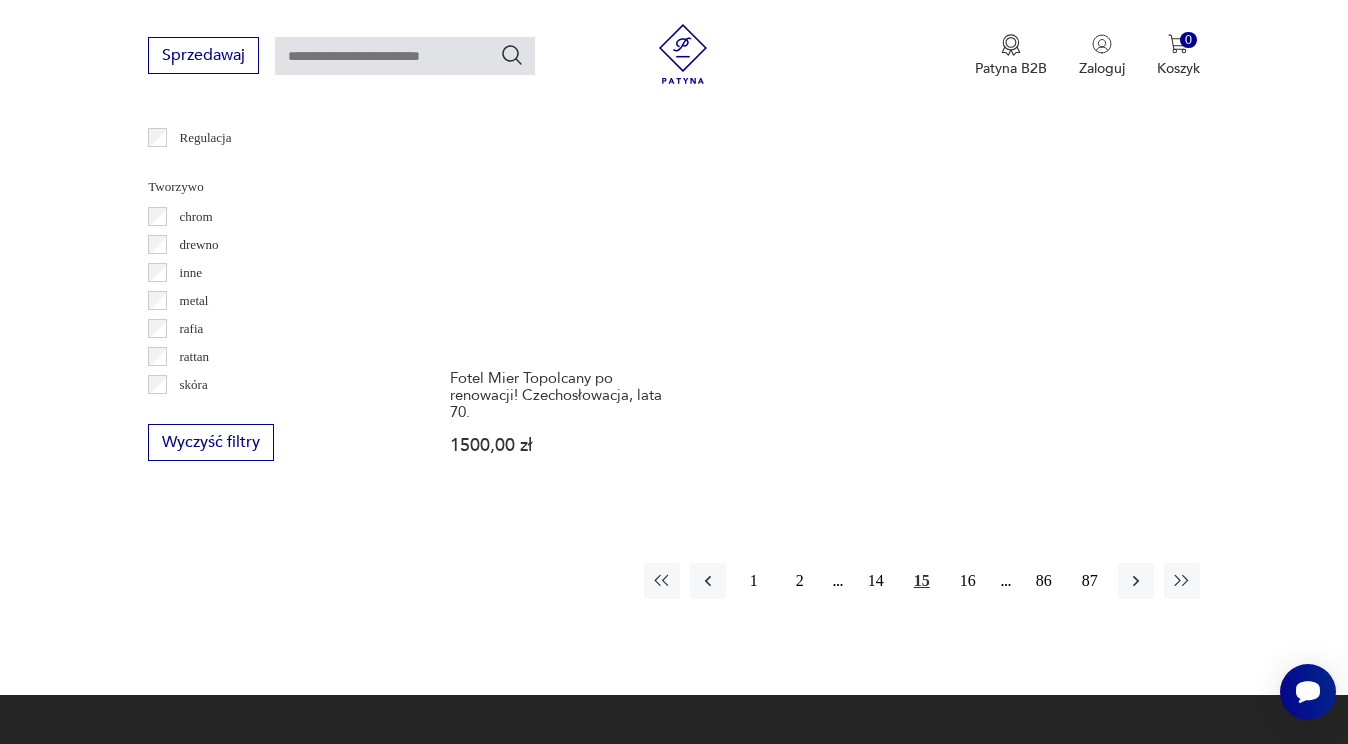 scroll, scrollTop: 2822, scrollLeft: 0, axis: vertical 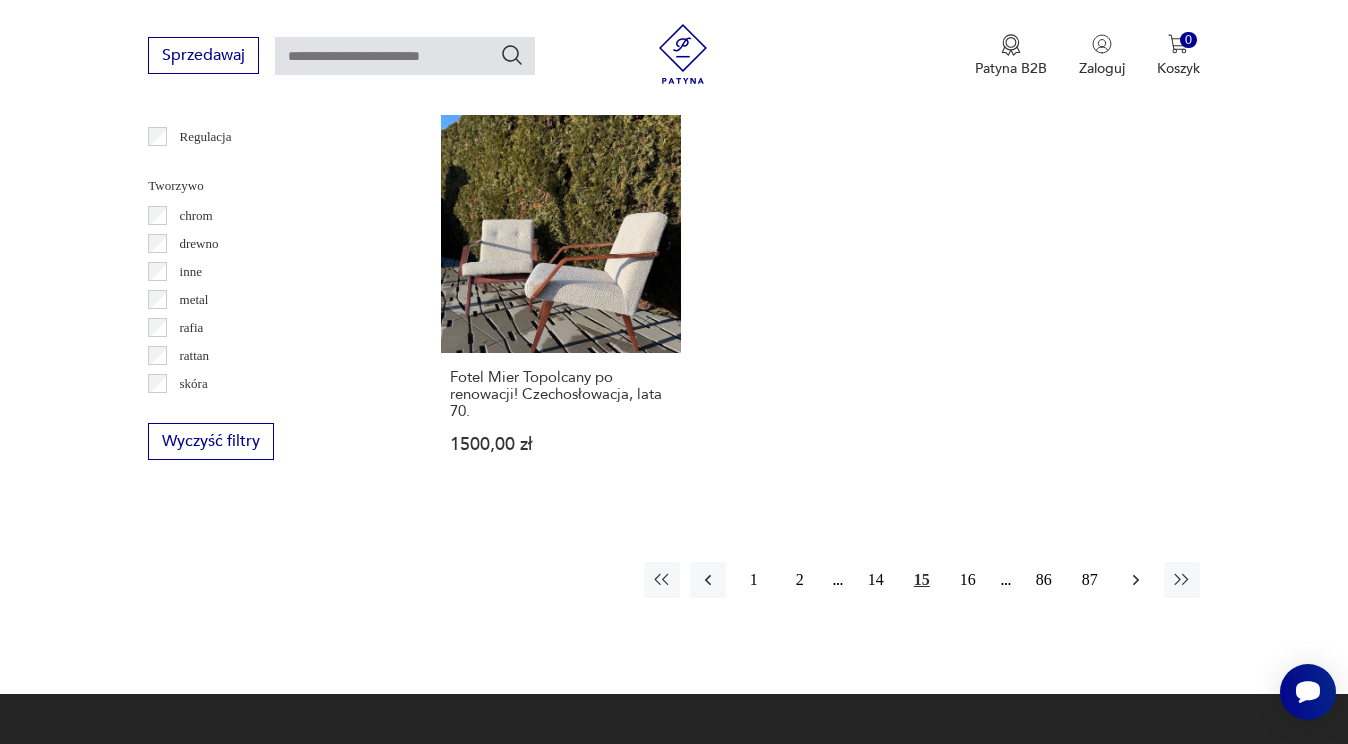 click 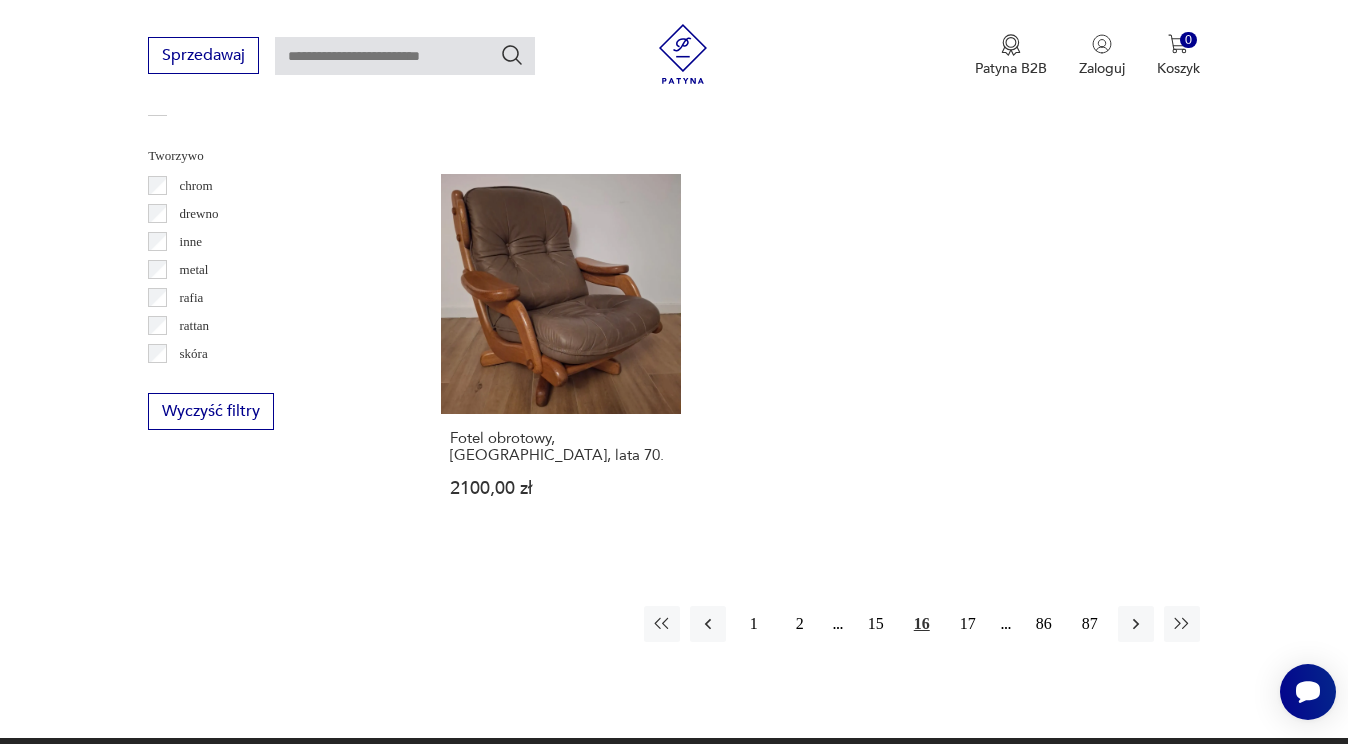 scroll, scrollTop: 2973, scrollLeft: 0, axis: vertical 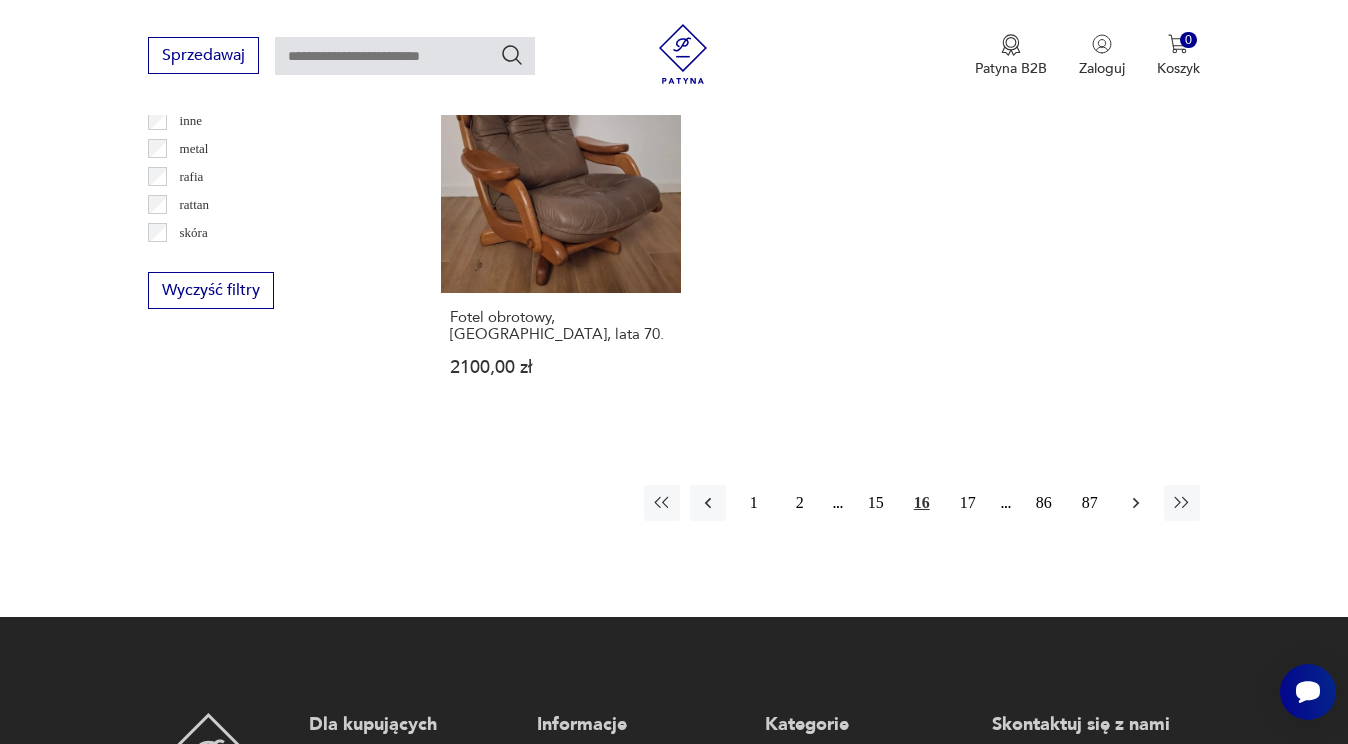 click 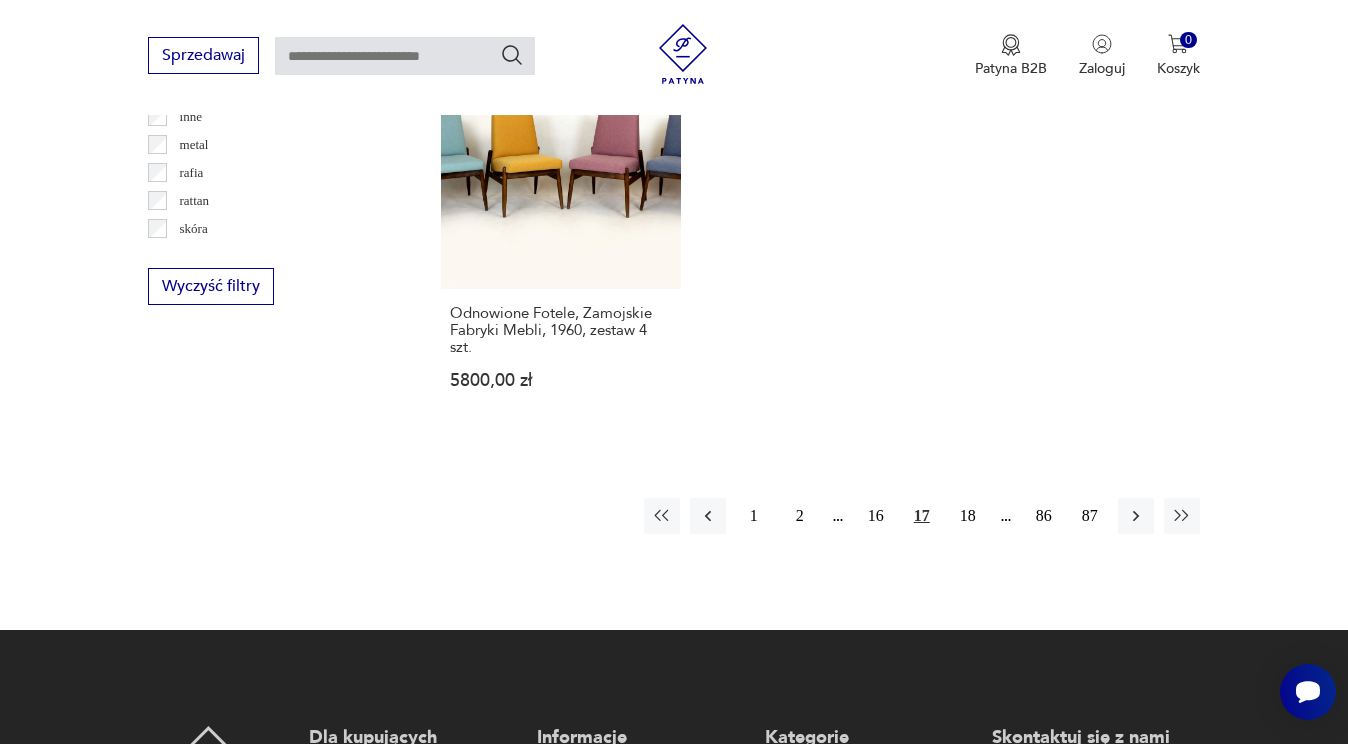 scroll, scrollTop: 2979, scrollLeft: 0, axis: vertical 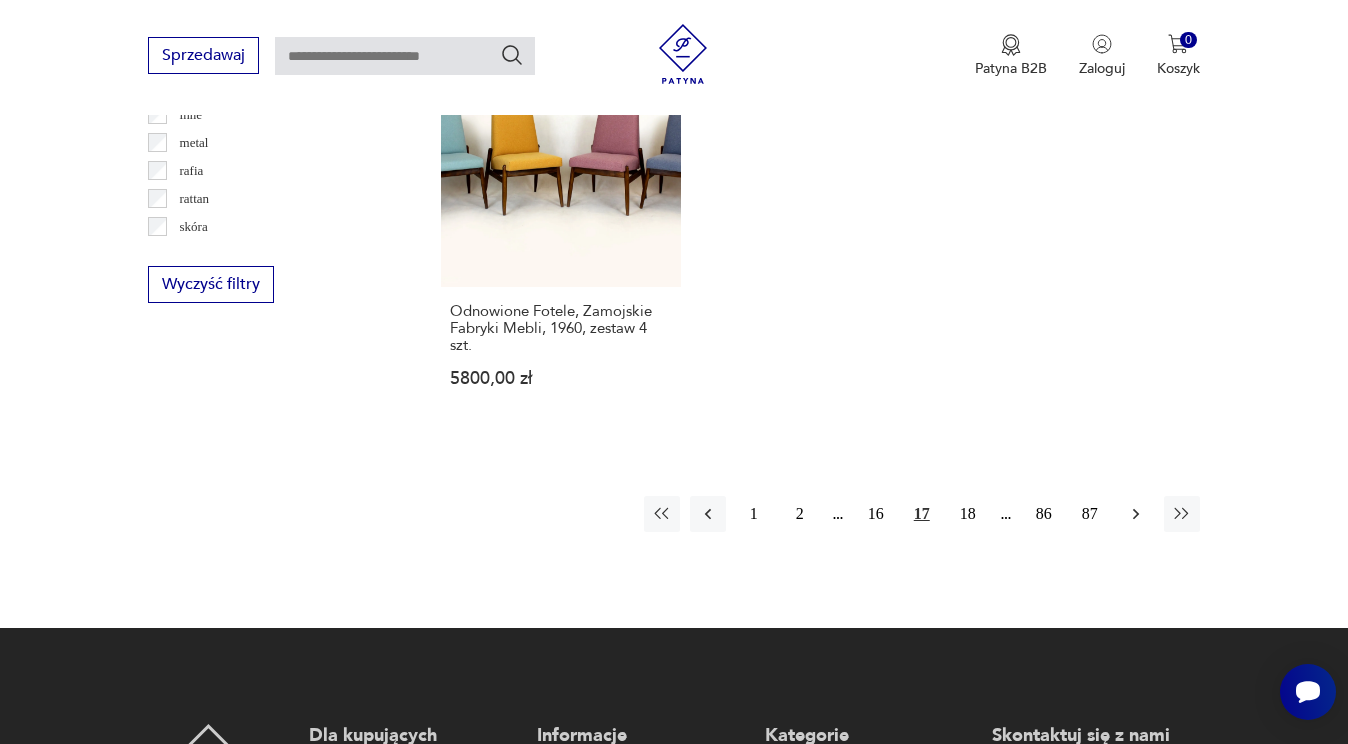 click 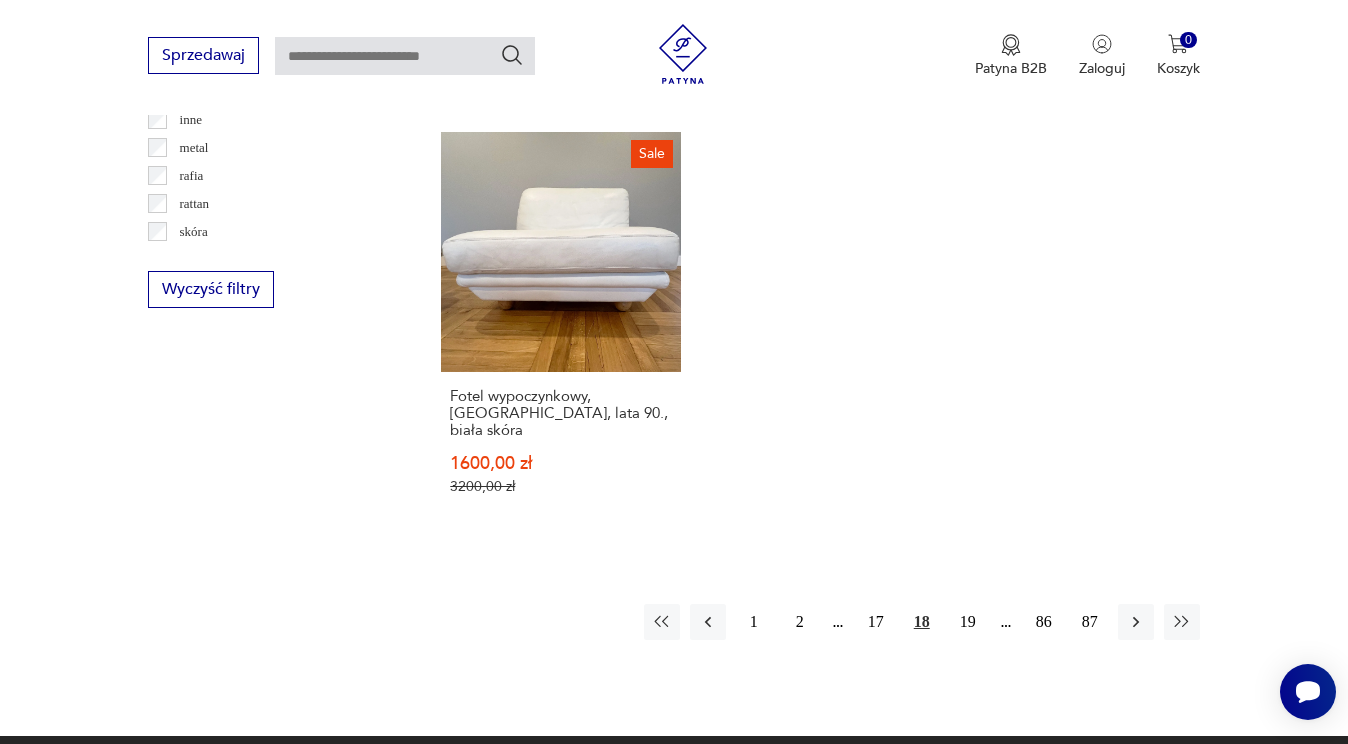 scroll, scrollTop: 2976, scrollLeft: 0, axis: vertical 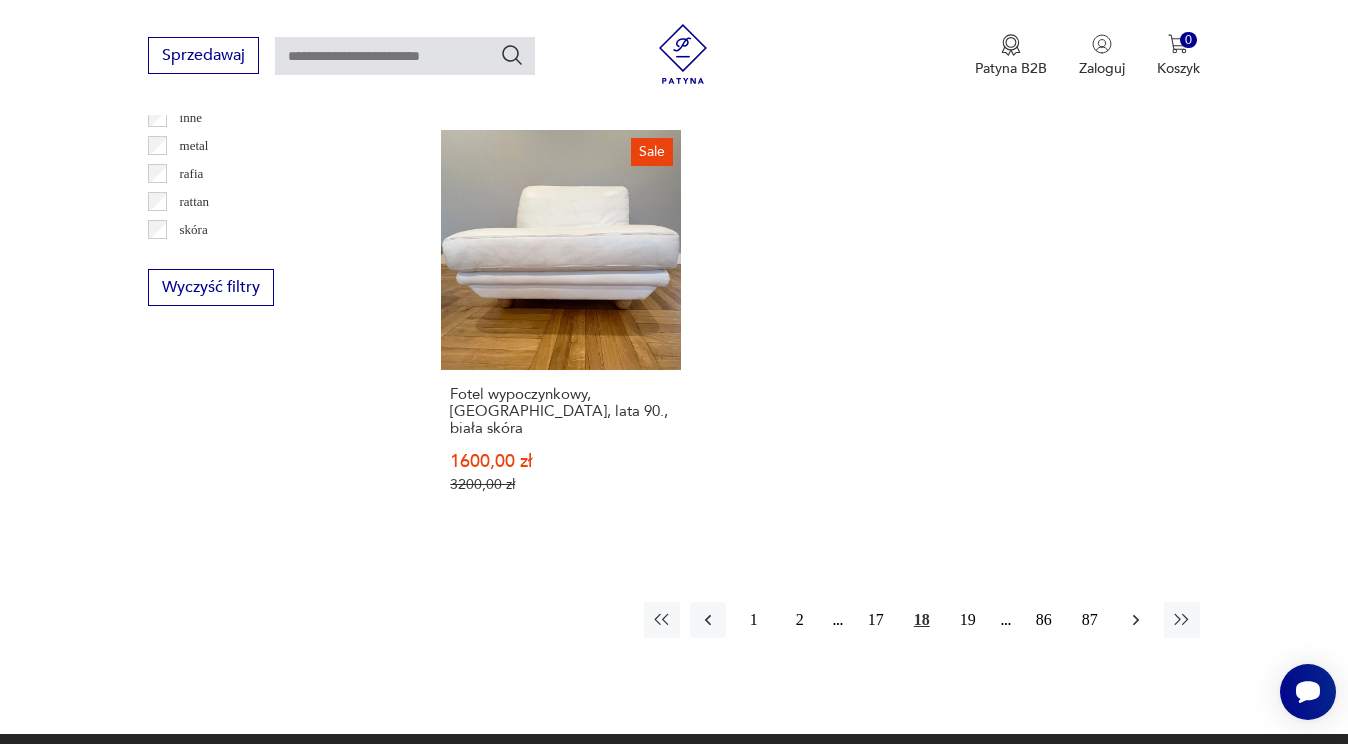 click 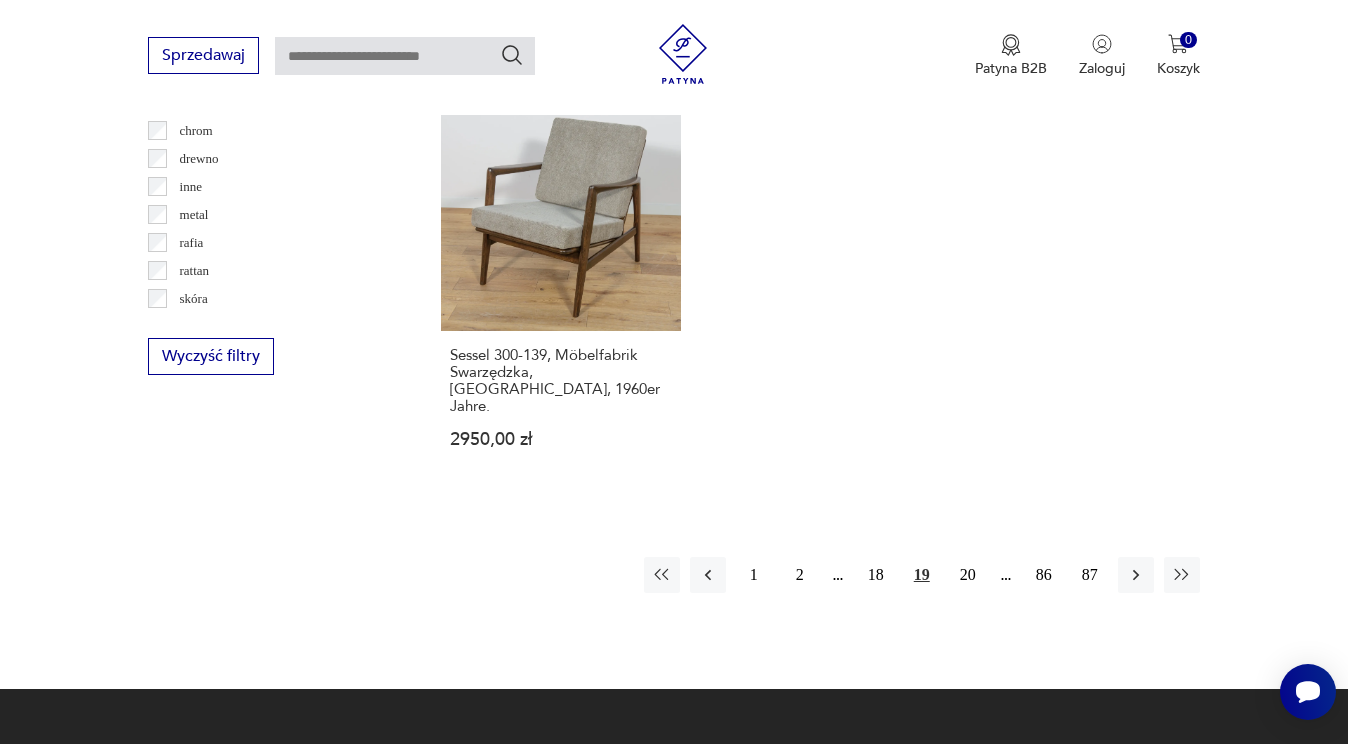 scroll, scrollTop: 2904, scrollLeft: 0, axis: vertical 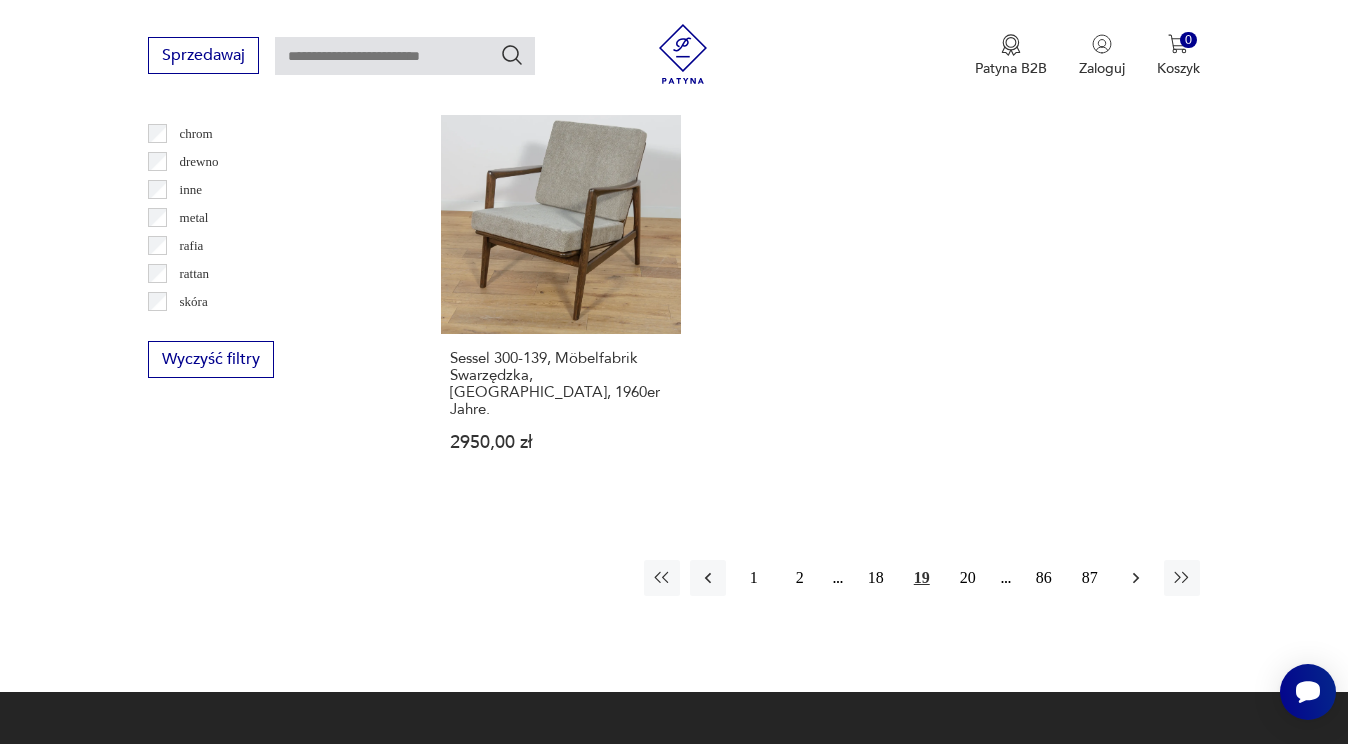 click at bounding box center [1136, 578] 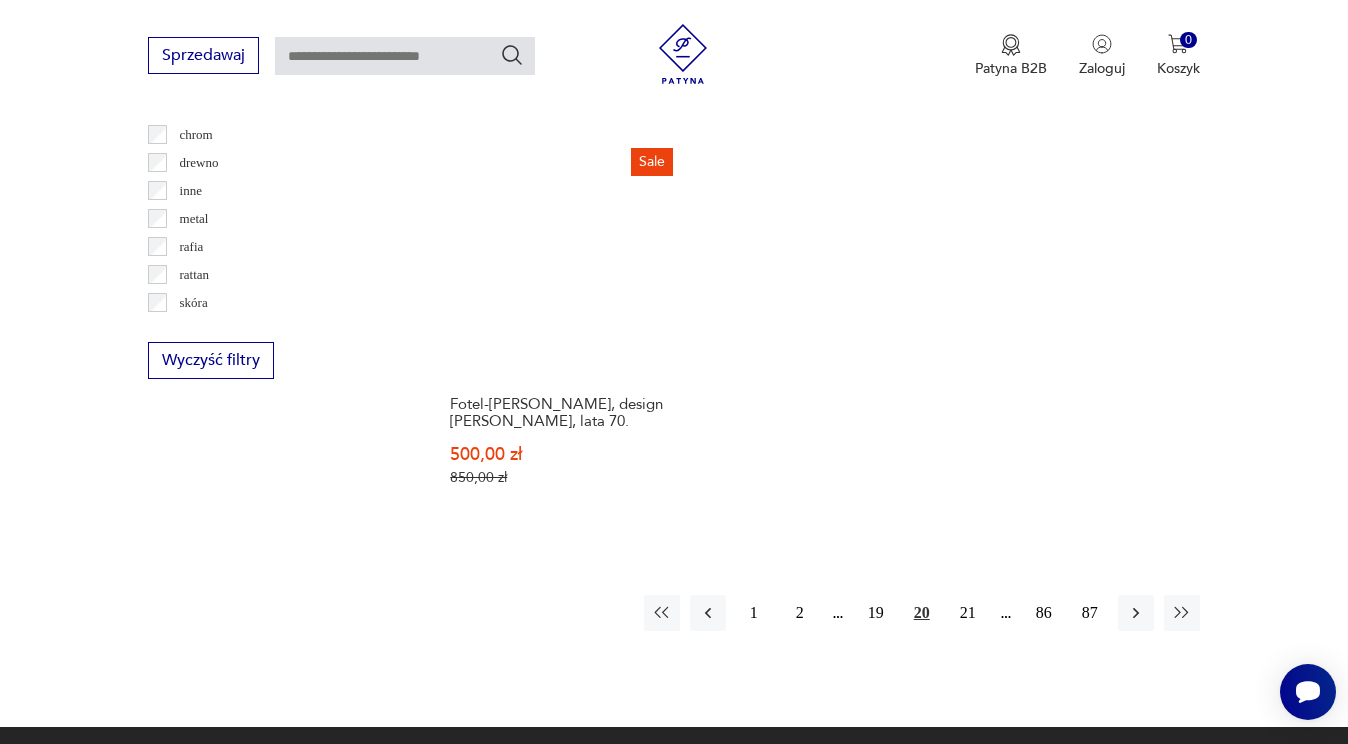 scroll, scrollTop: 2967, scrollLeft: 0, axis: vertical 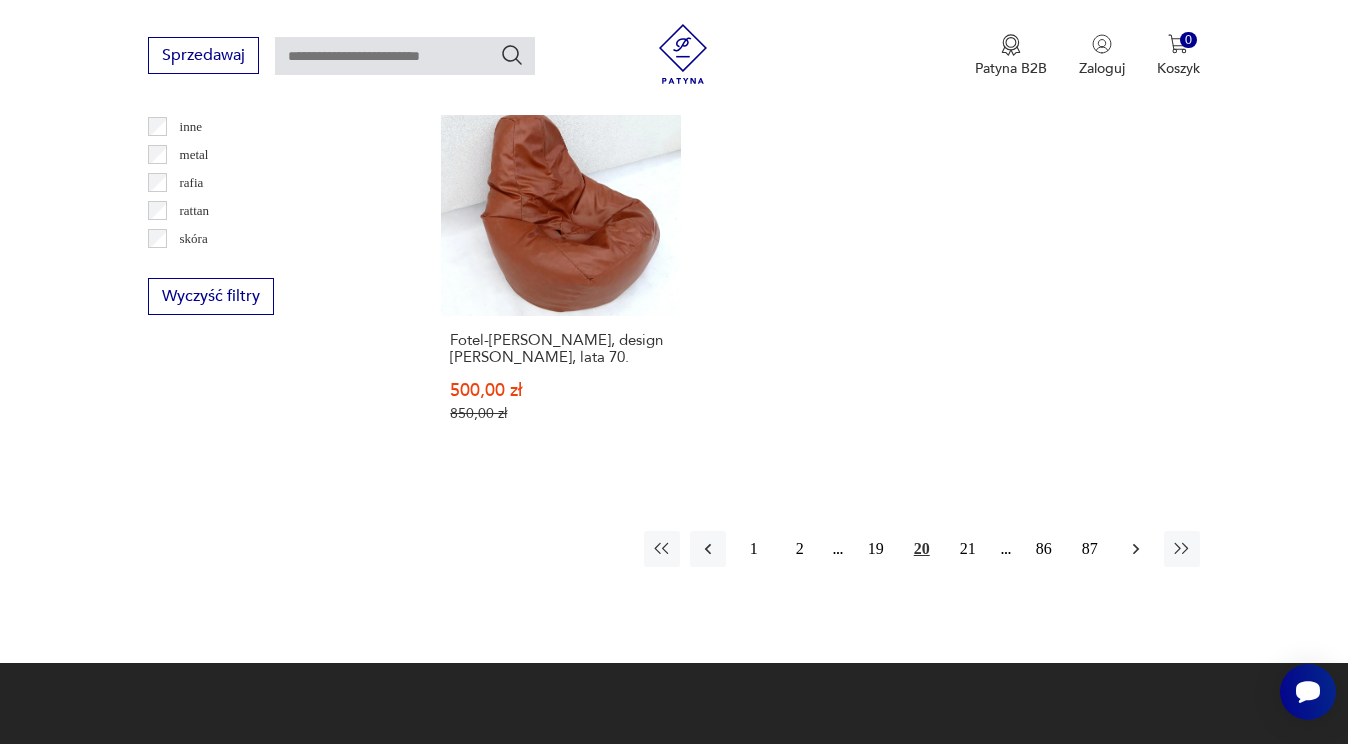 click 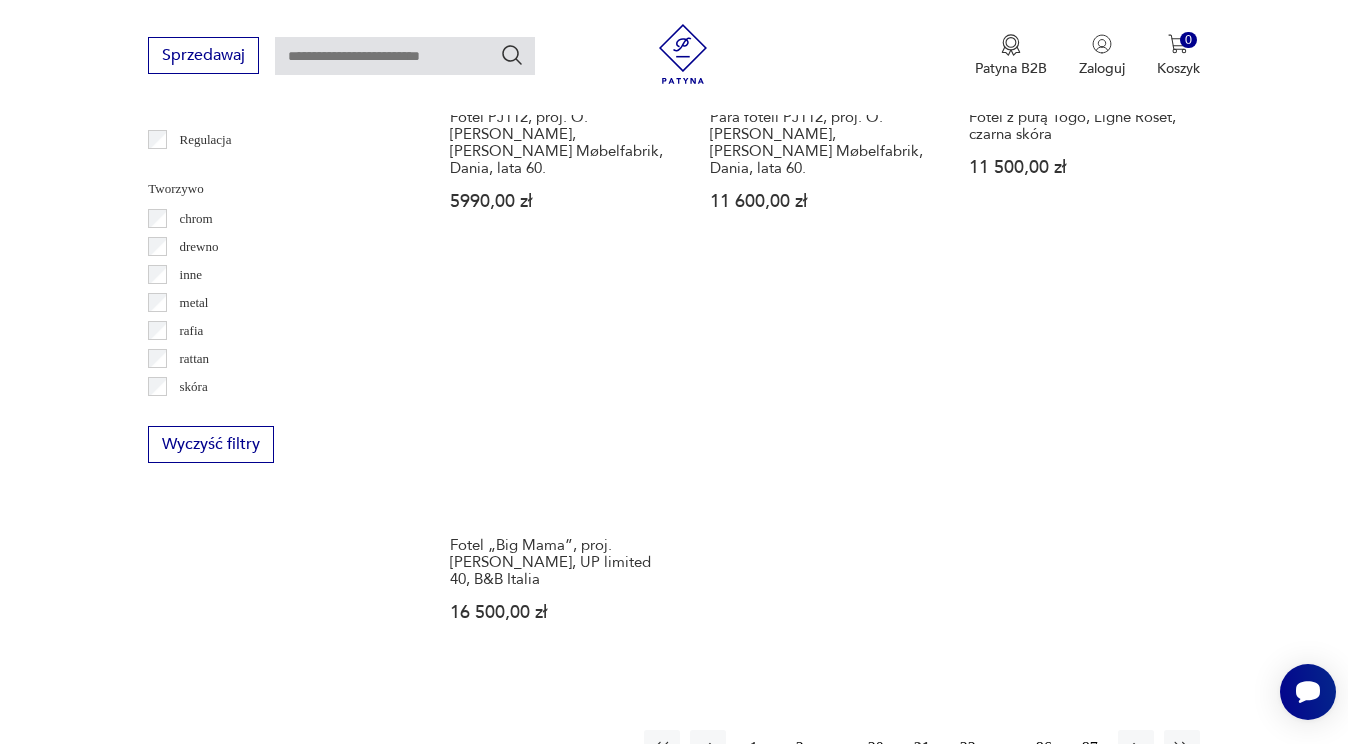 scroll, scrollTop: 2818, scrollLeft: 0, axis: vertical 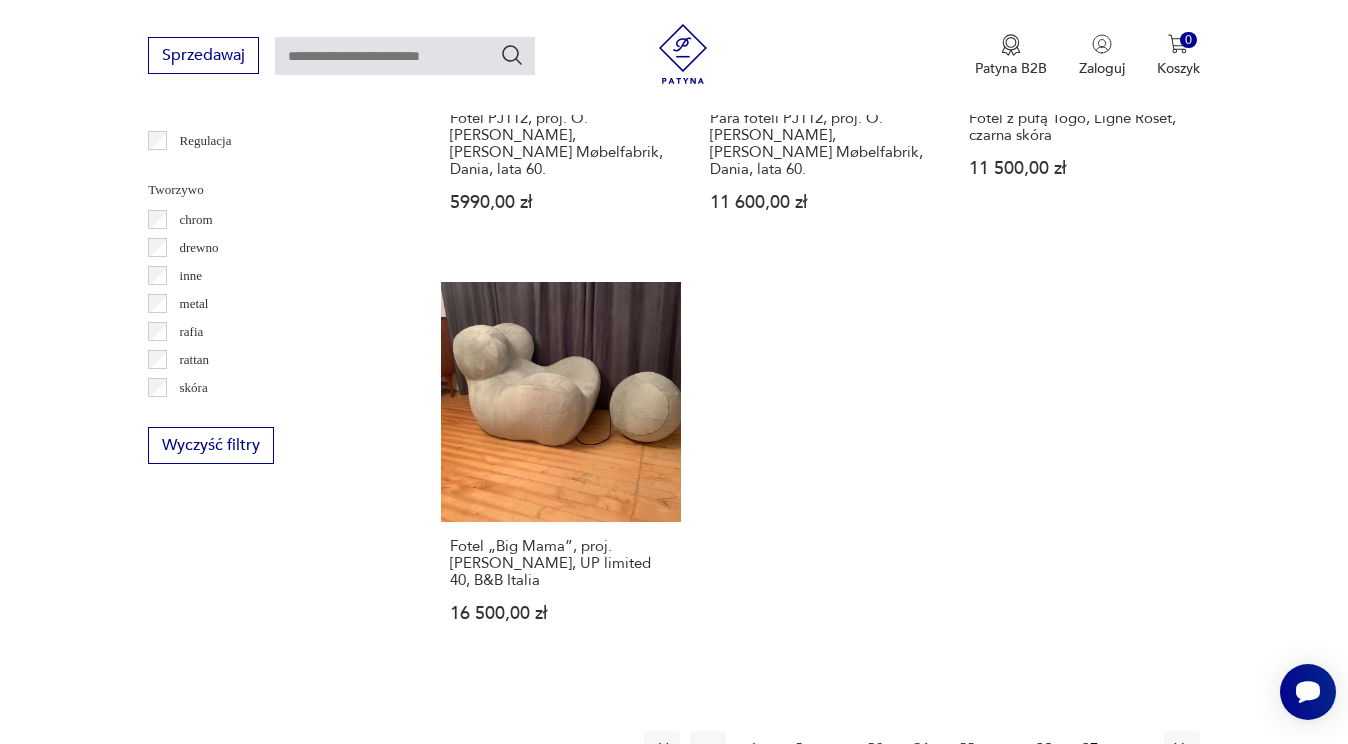 click 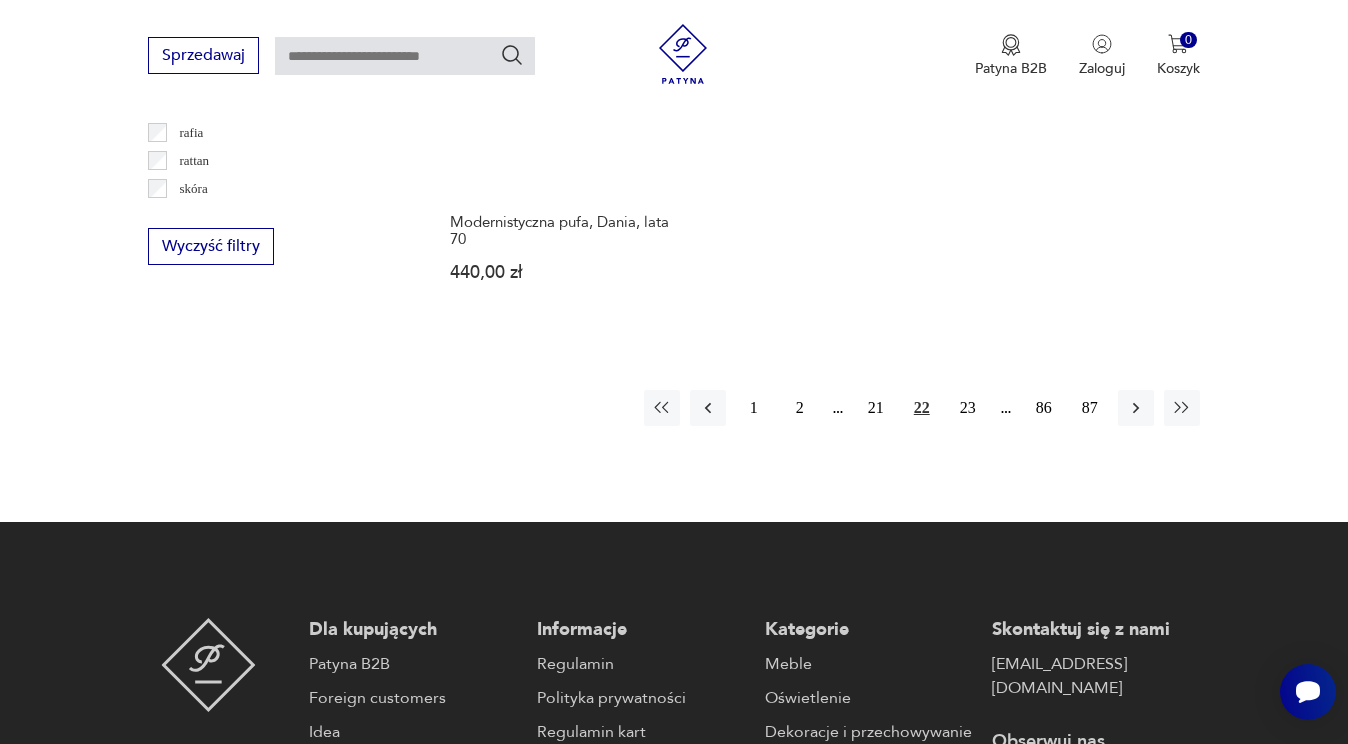 scroll, scrollTop: 3022, scrollLeft: 0, axis: vertical 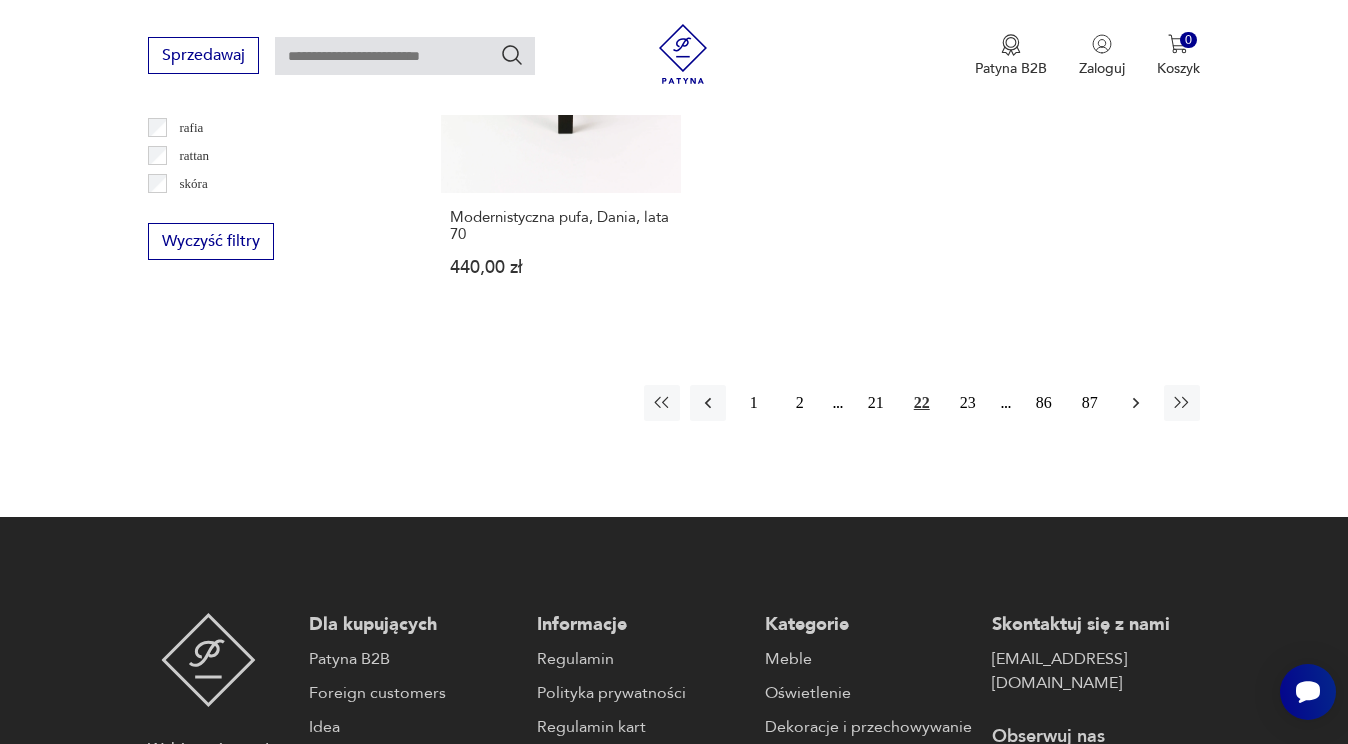 click 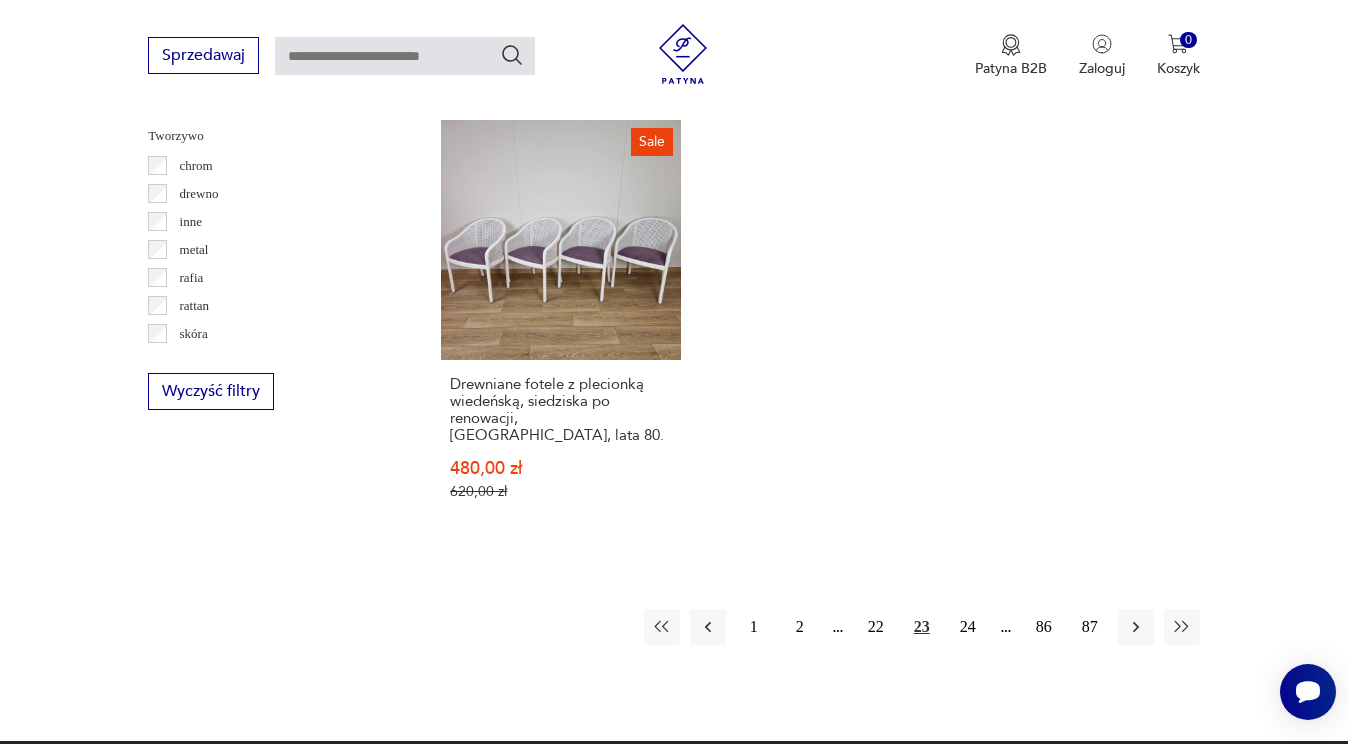 scroll, scrollTop: 2895, scrollLeft: 0, axis: vertical 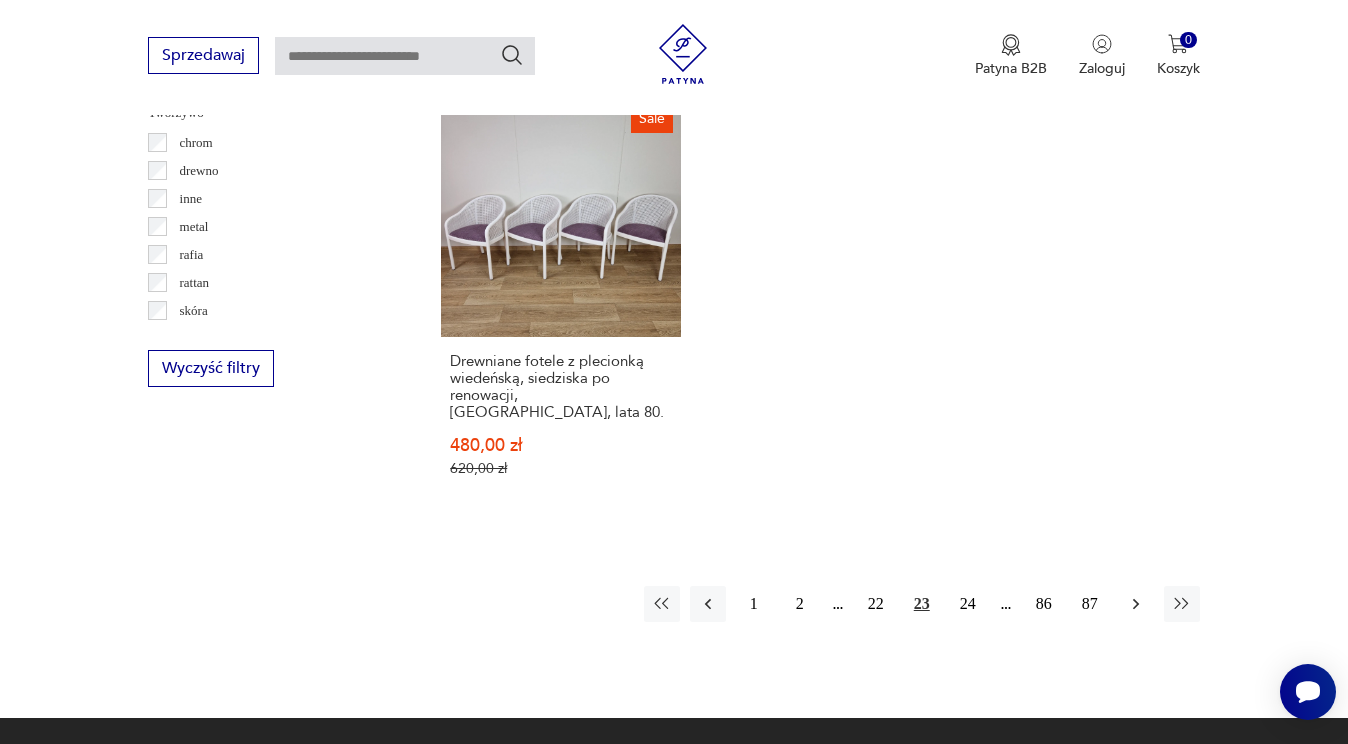 click 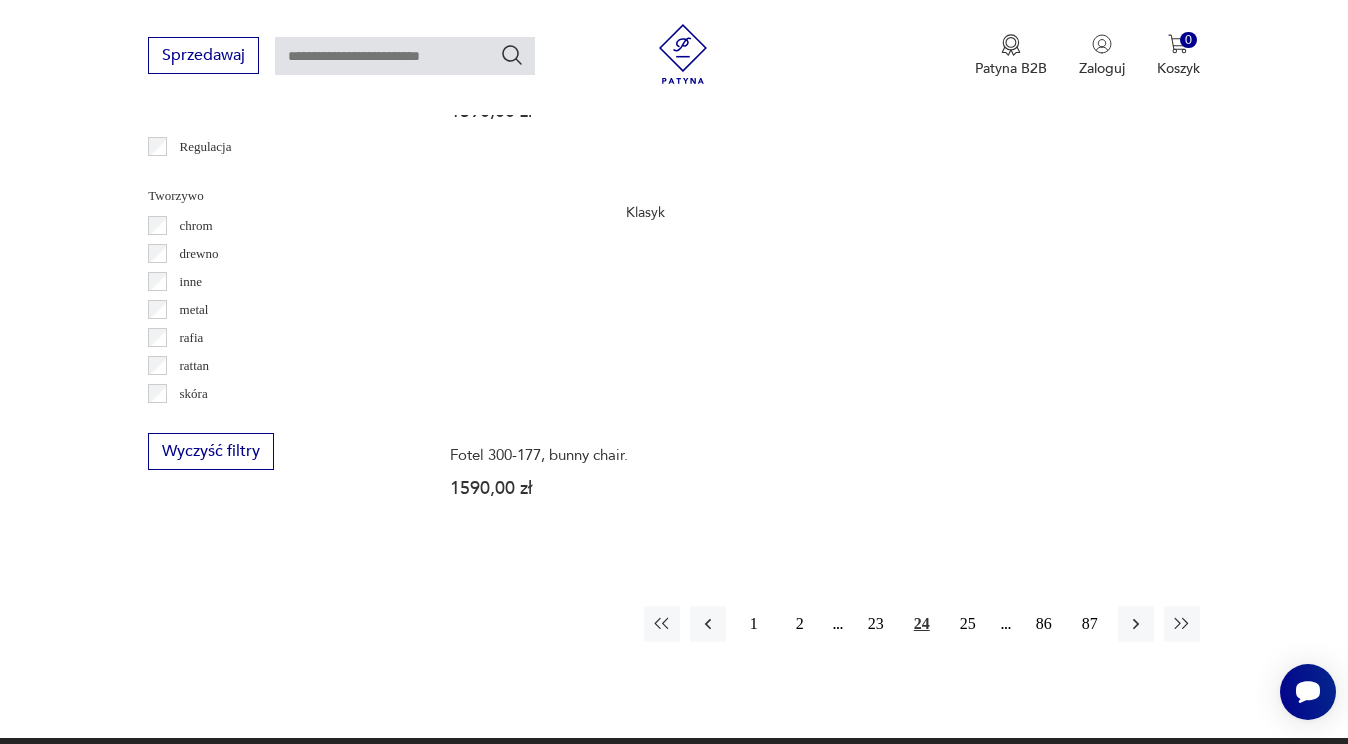 scroll, scrollTop: 2813, scrollLeft: 0, axis: vertical 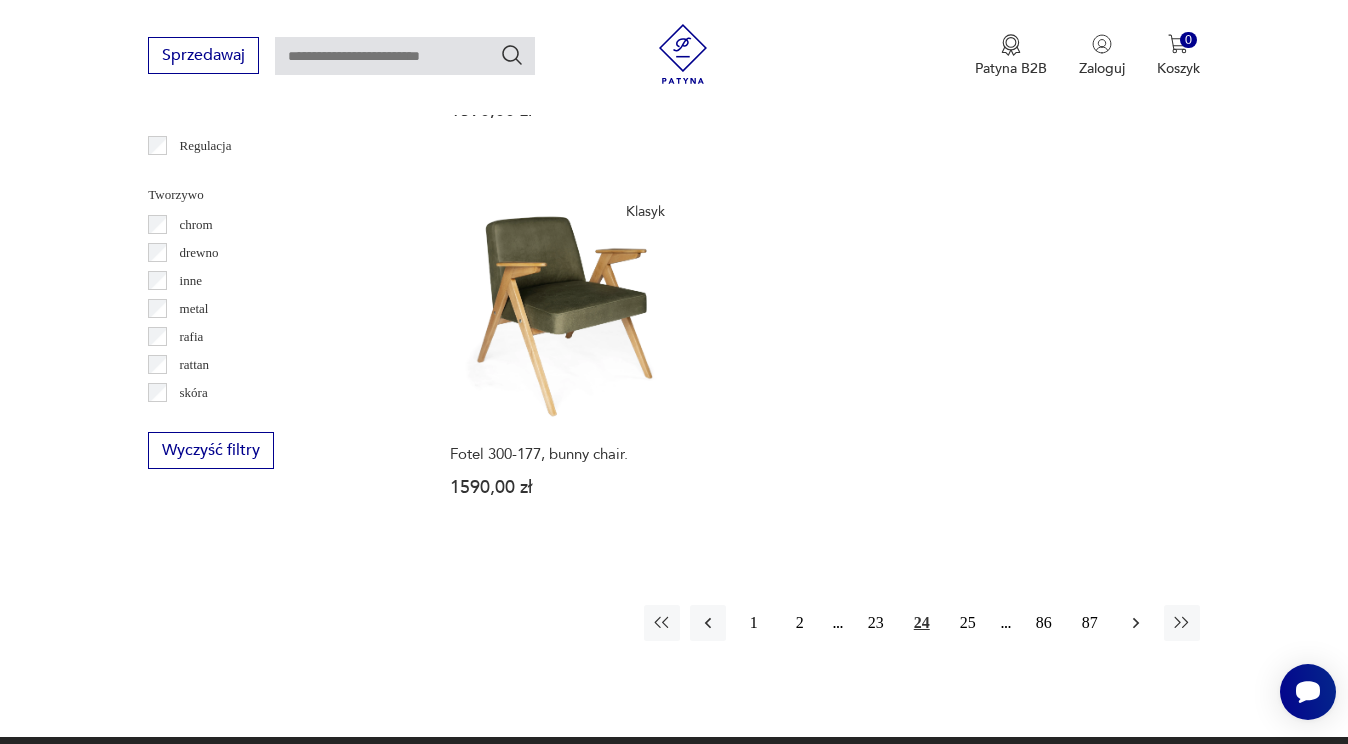 click 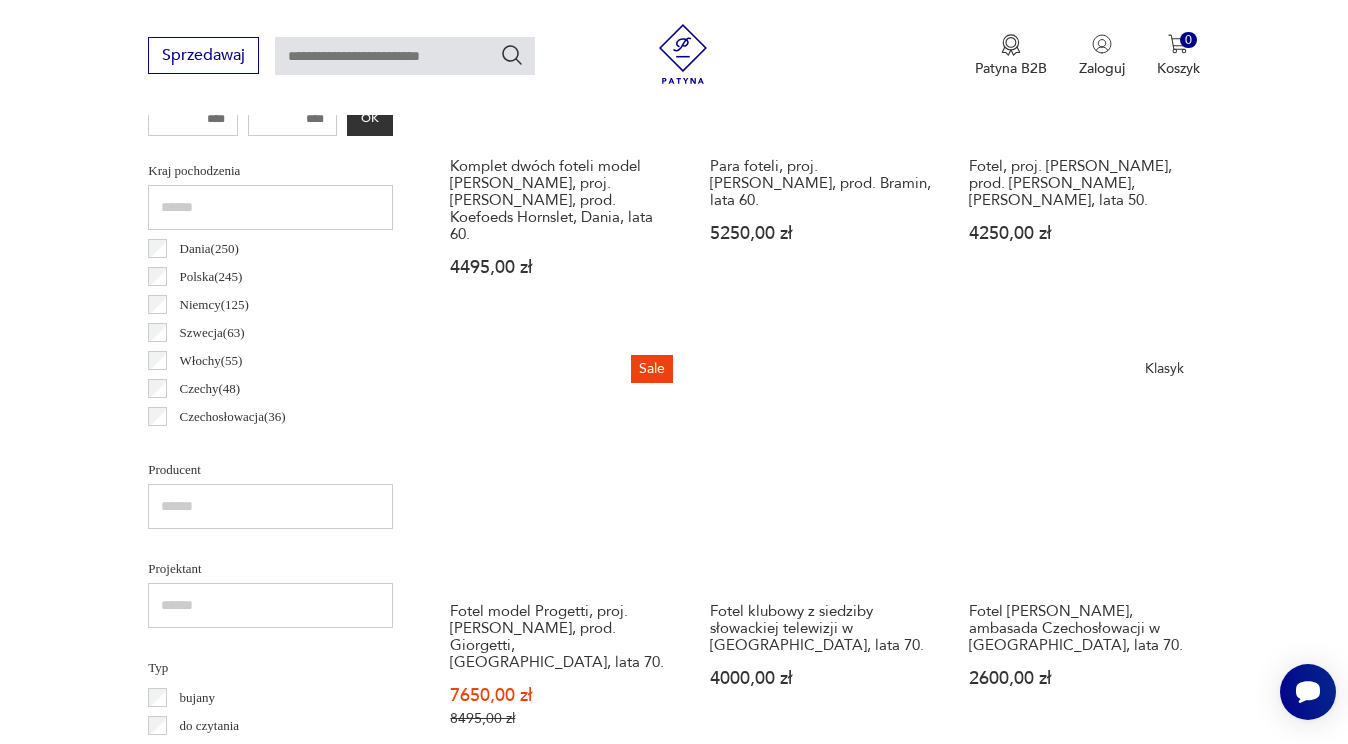 scroll, scrollTop: 1000, scrollLeft: 0, axis: vertical 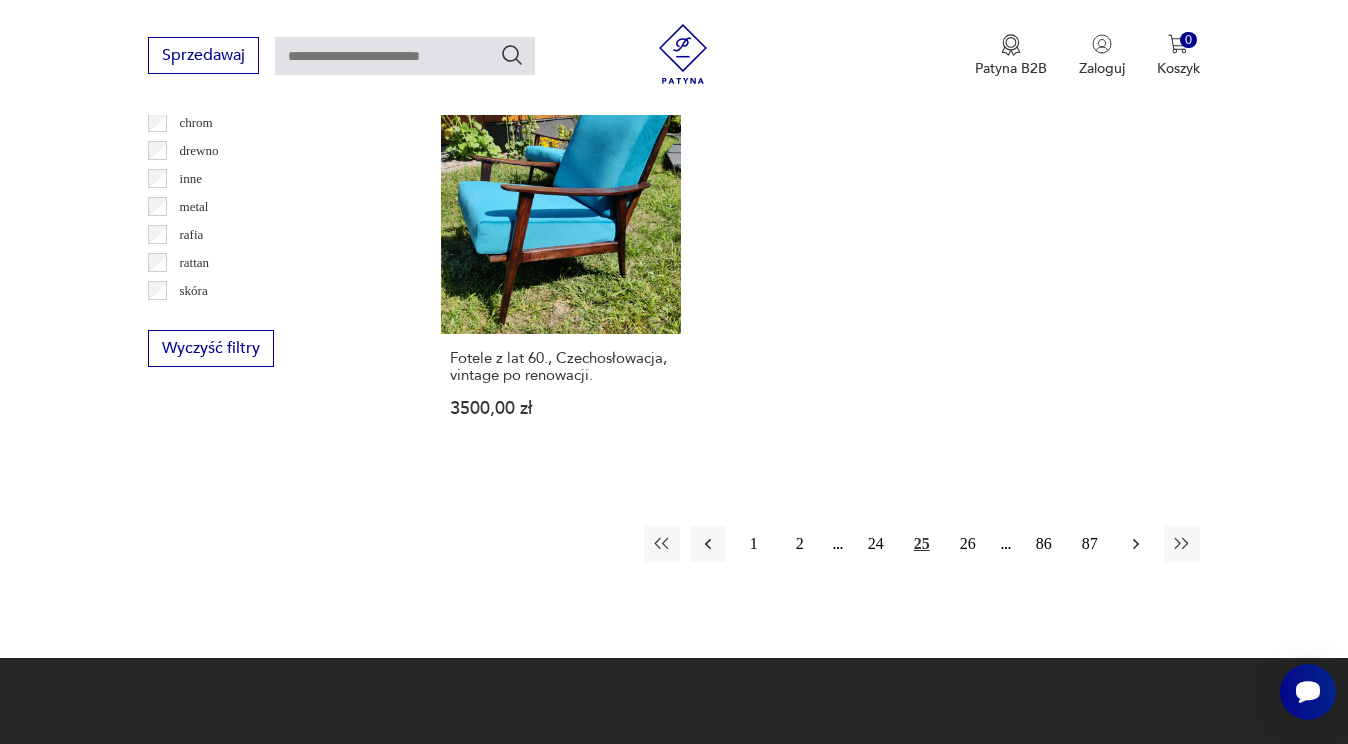 click 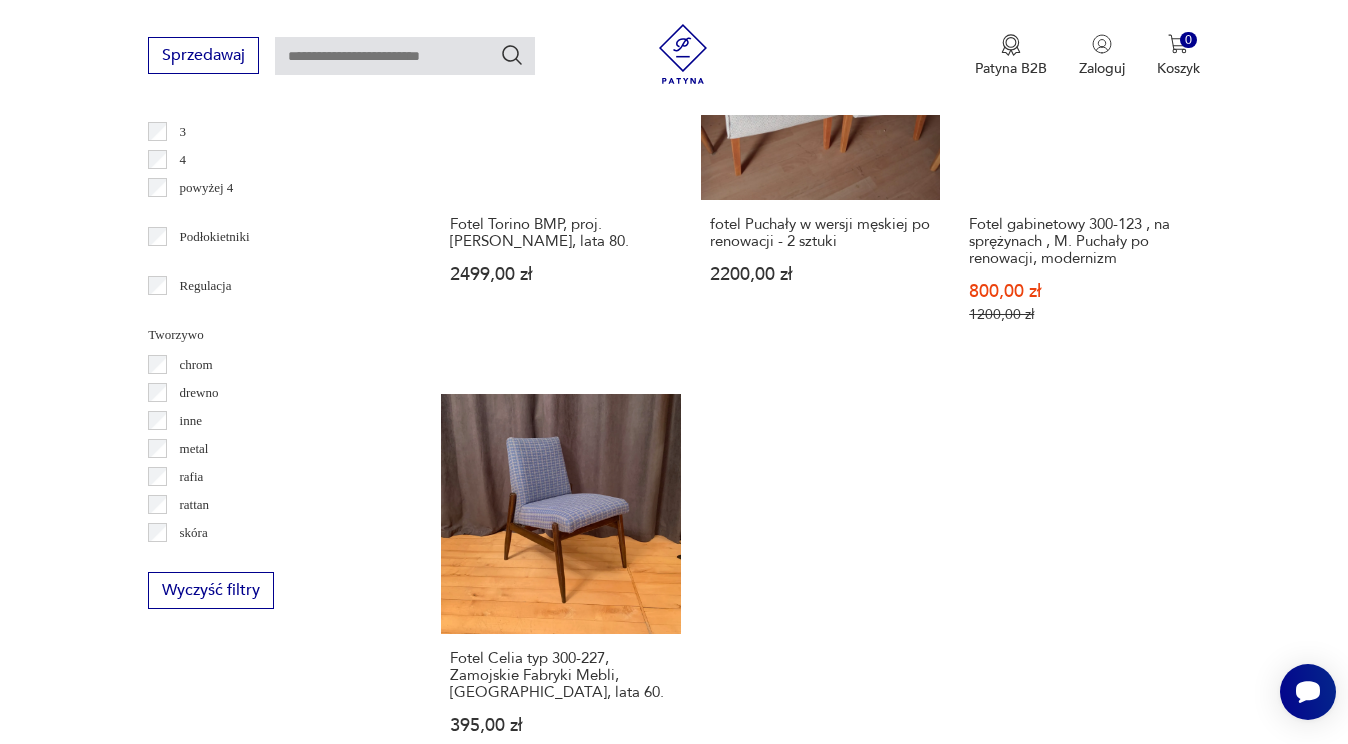 scroll, scrollTop: 2919, scrollLeft: 0, axis: vertical 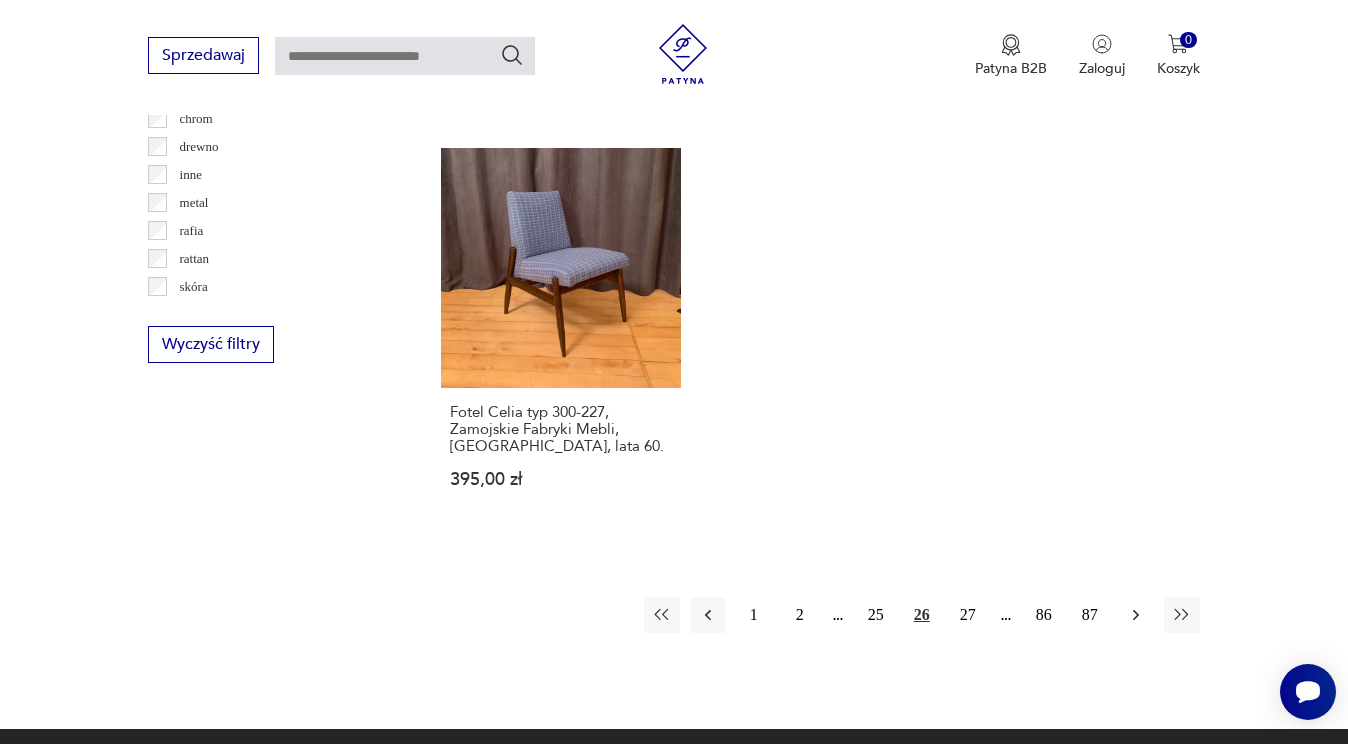 click 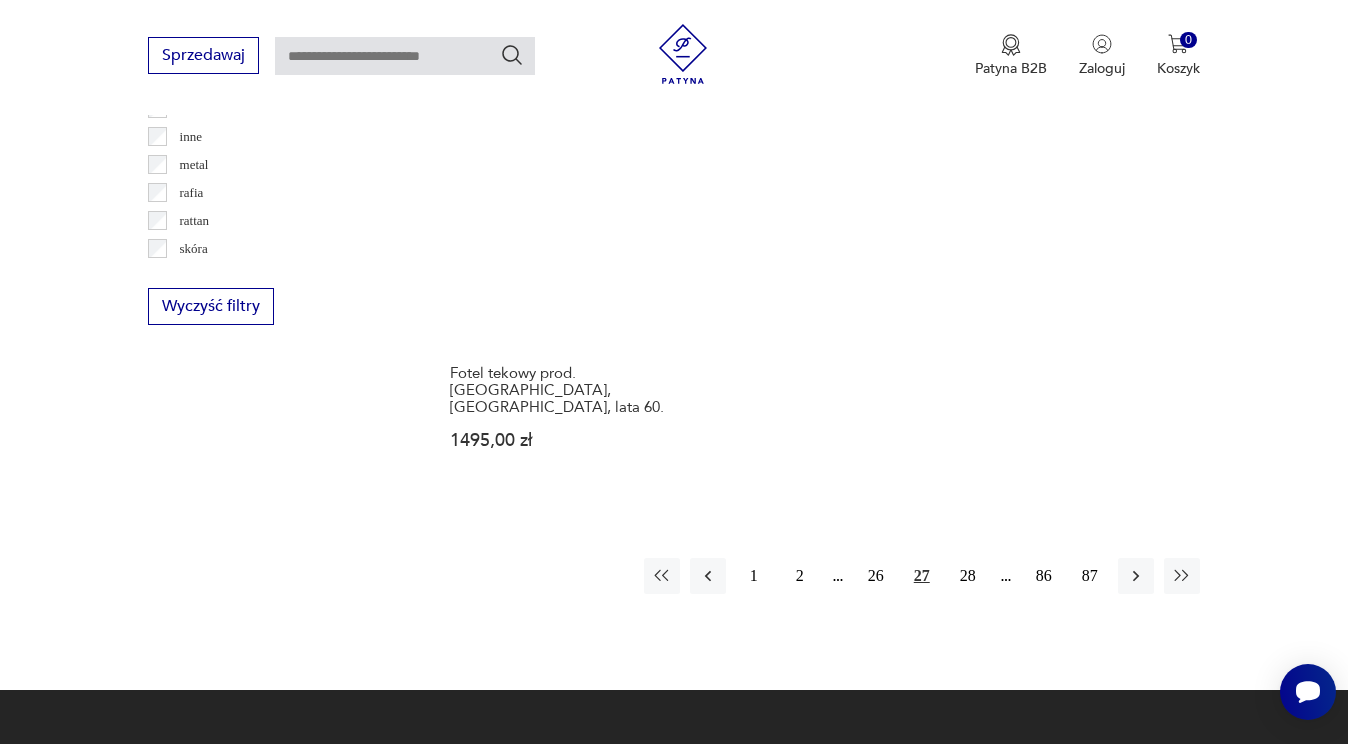 scroll, scrollTop: 2958, scrollLeft: 0, axis: vertical 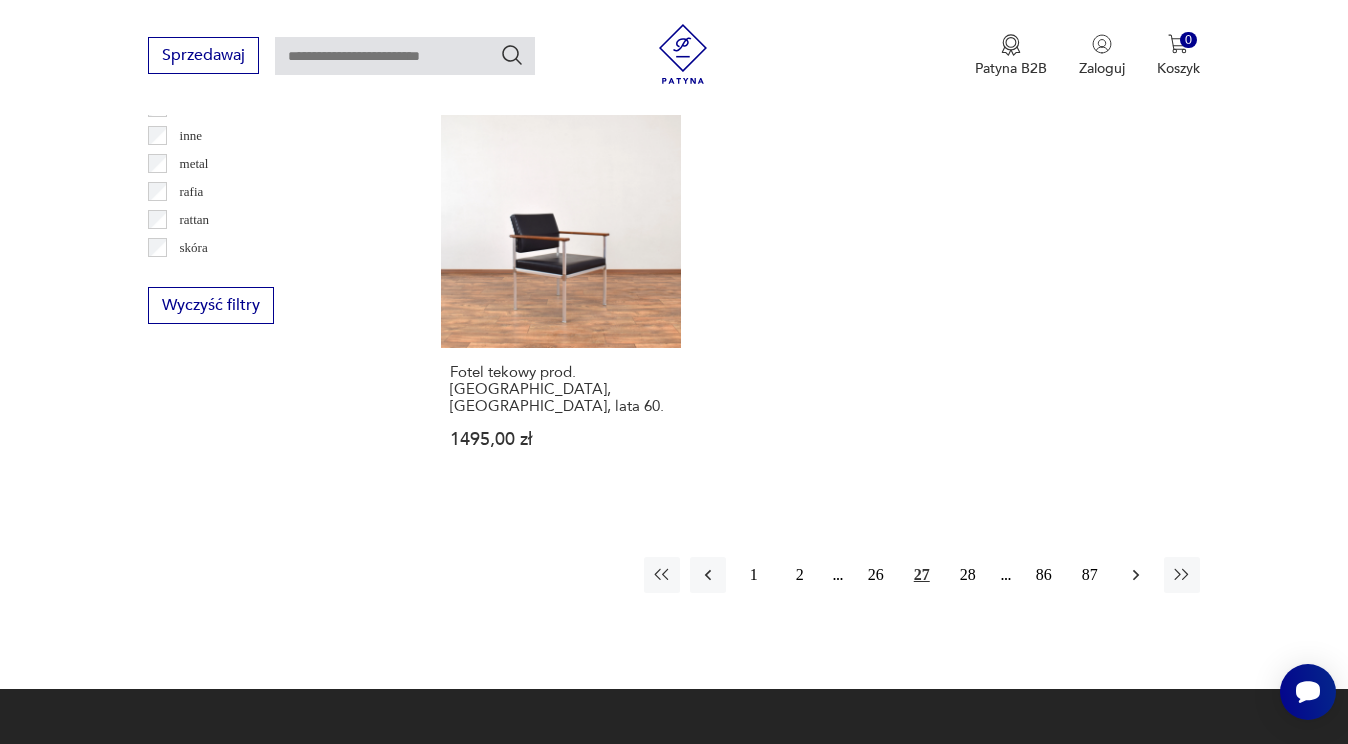 click 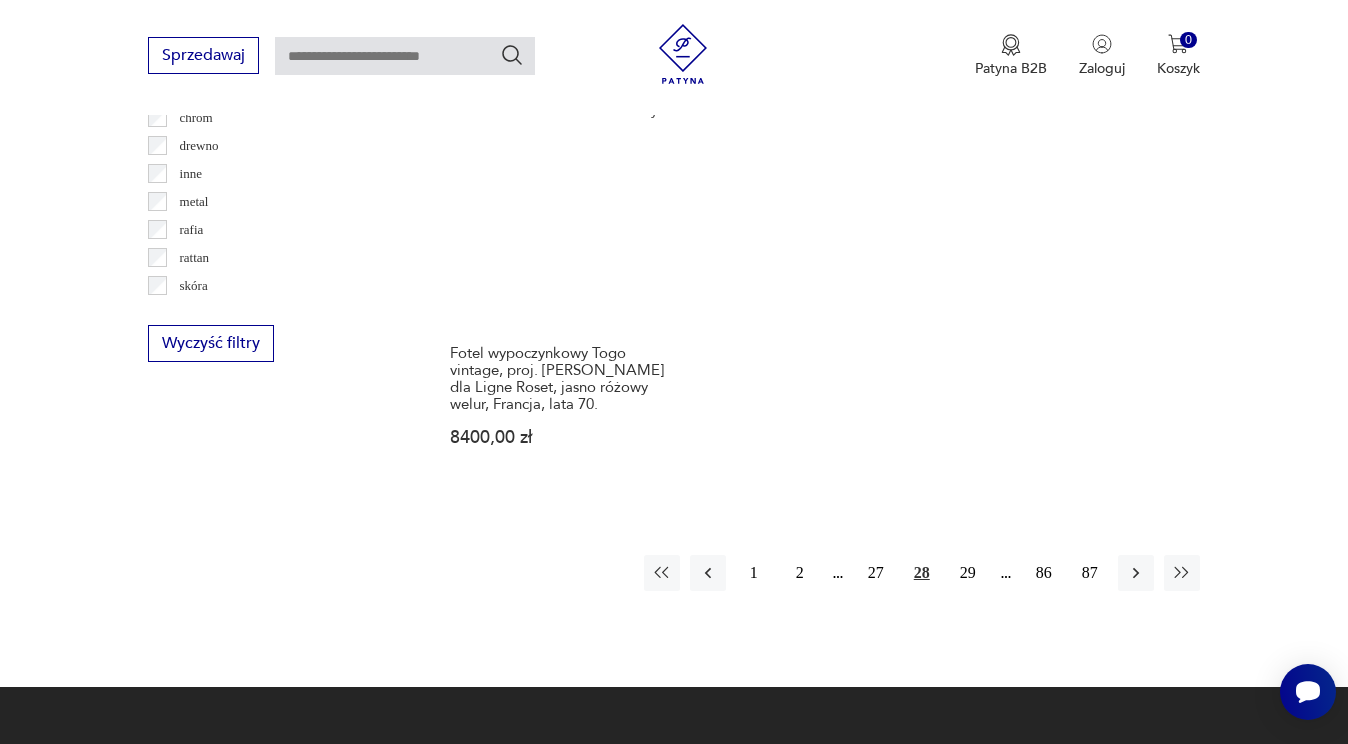 scroll, scrollTop: 3026, scrollLeft: 0, axis: vertical 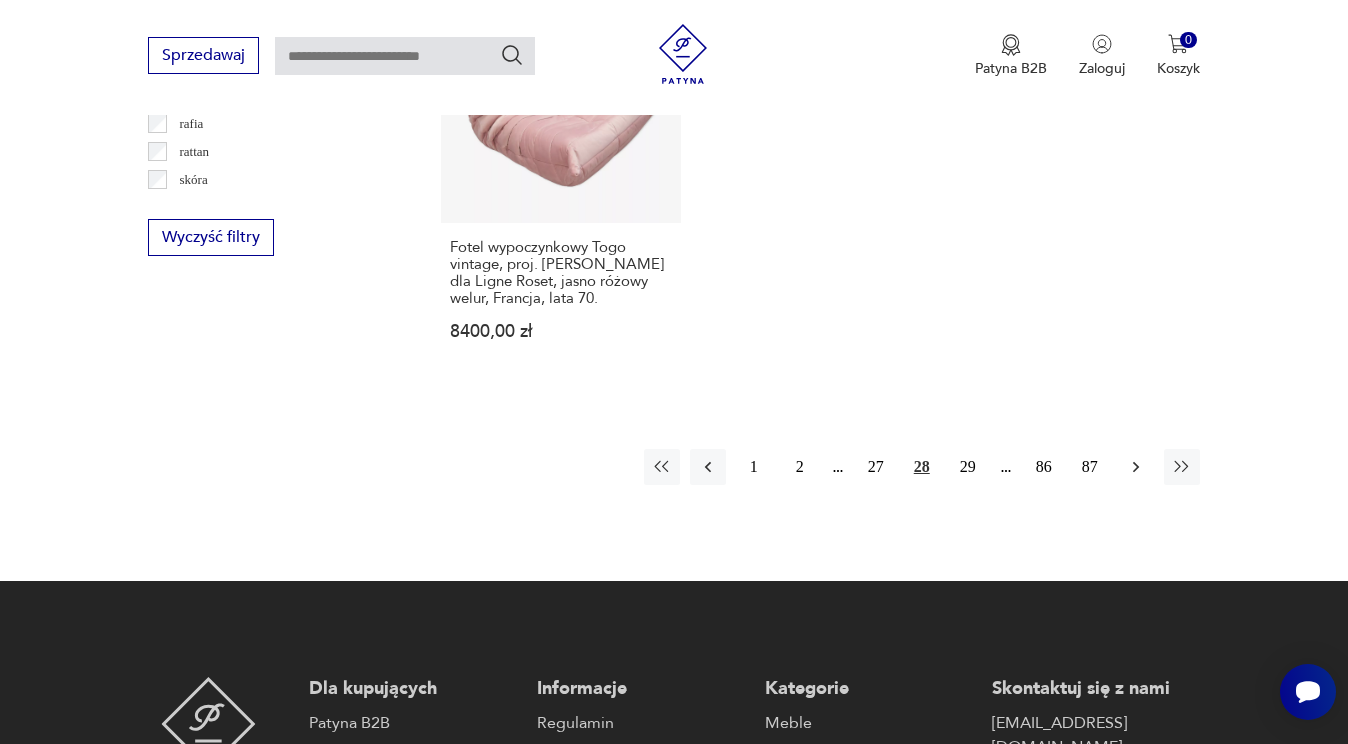 click 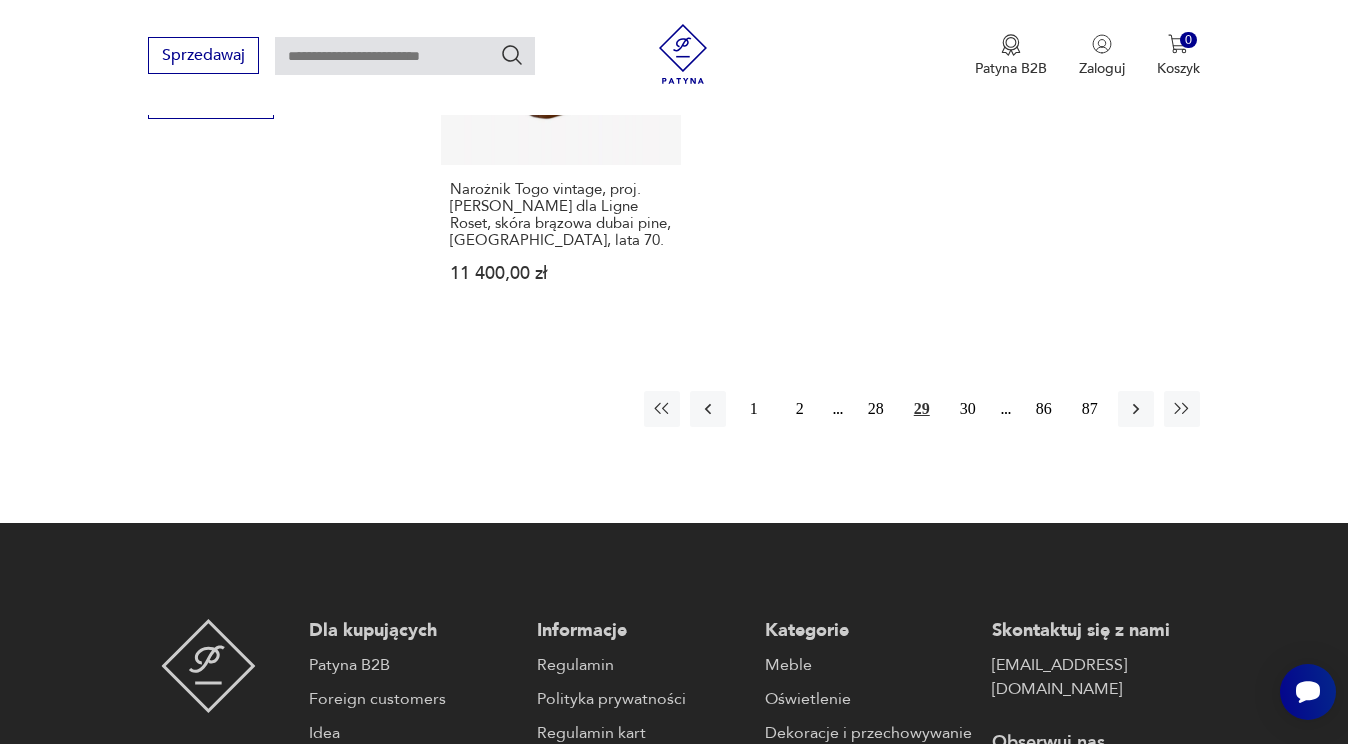 scroll, scrollTop: 3166, scrollLeft: 0, axis: vertical 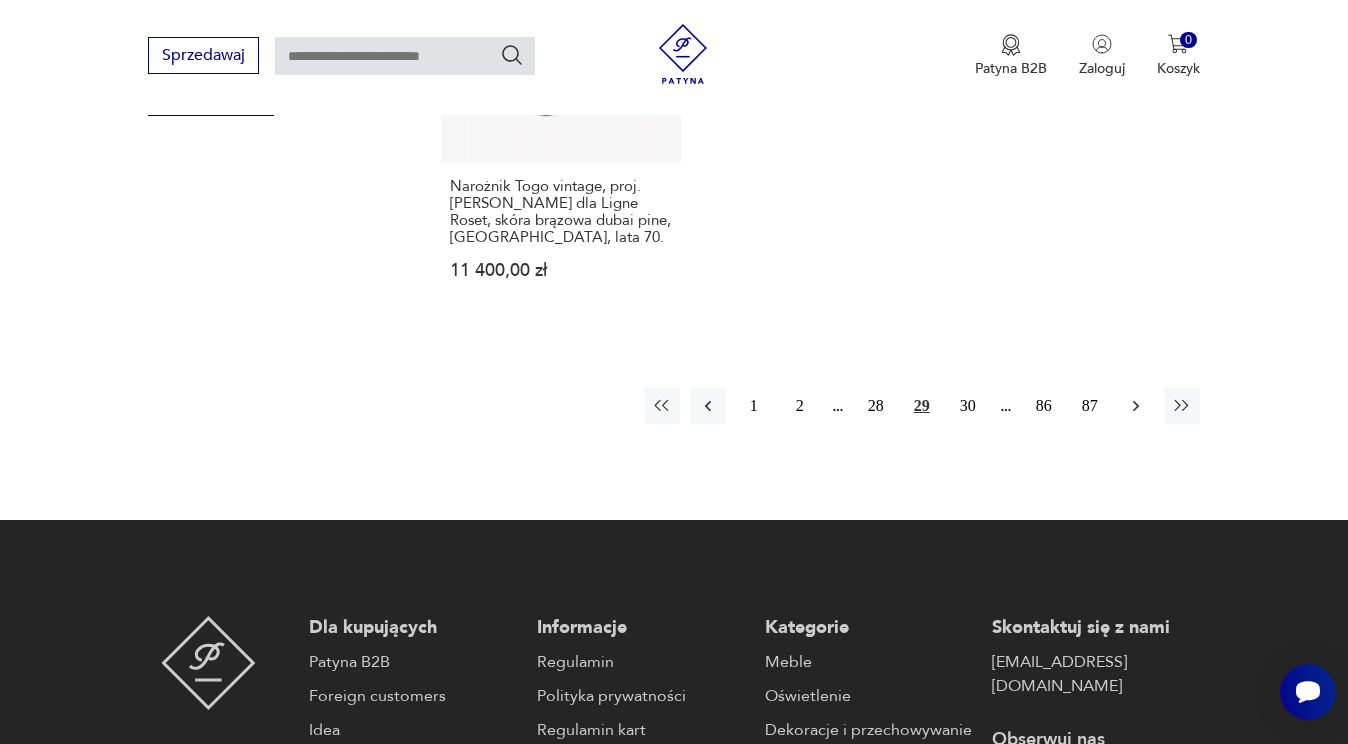 click 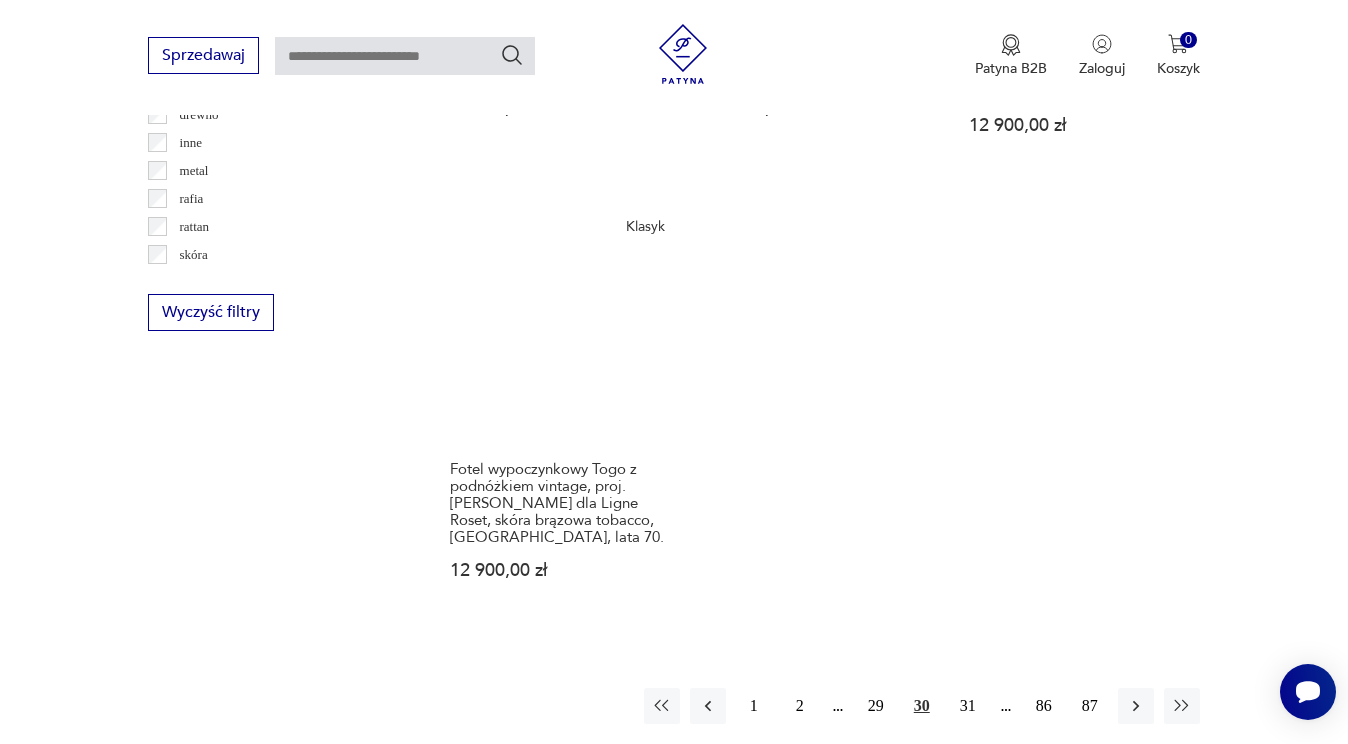 scroll, scrollTop: 2952, scrollLeft: 0, axis: vertical 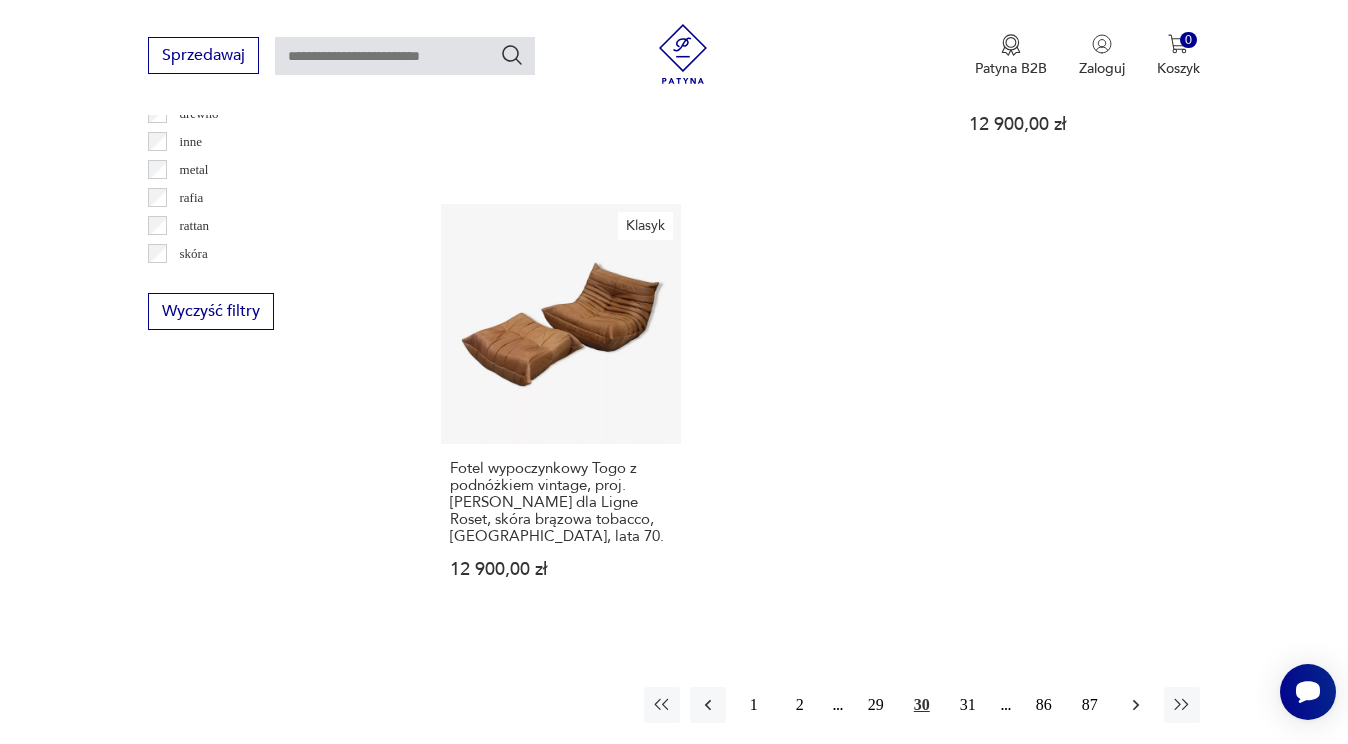click 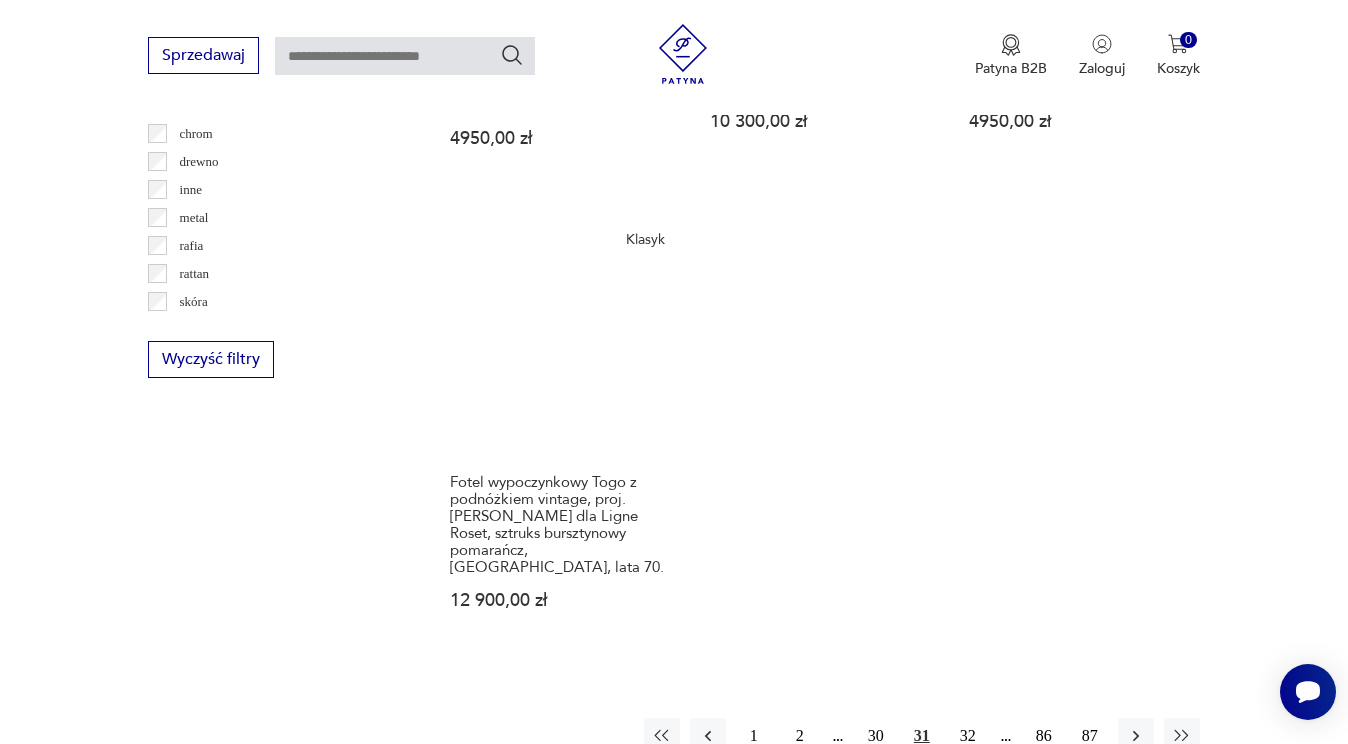 scroll, scrollTop: 2930, scrollLeft: 0, axis: vertical 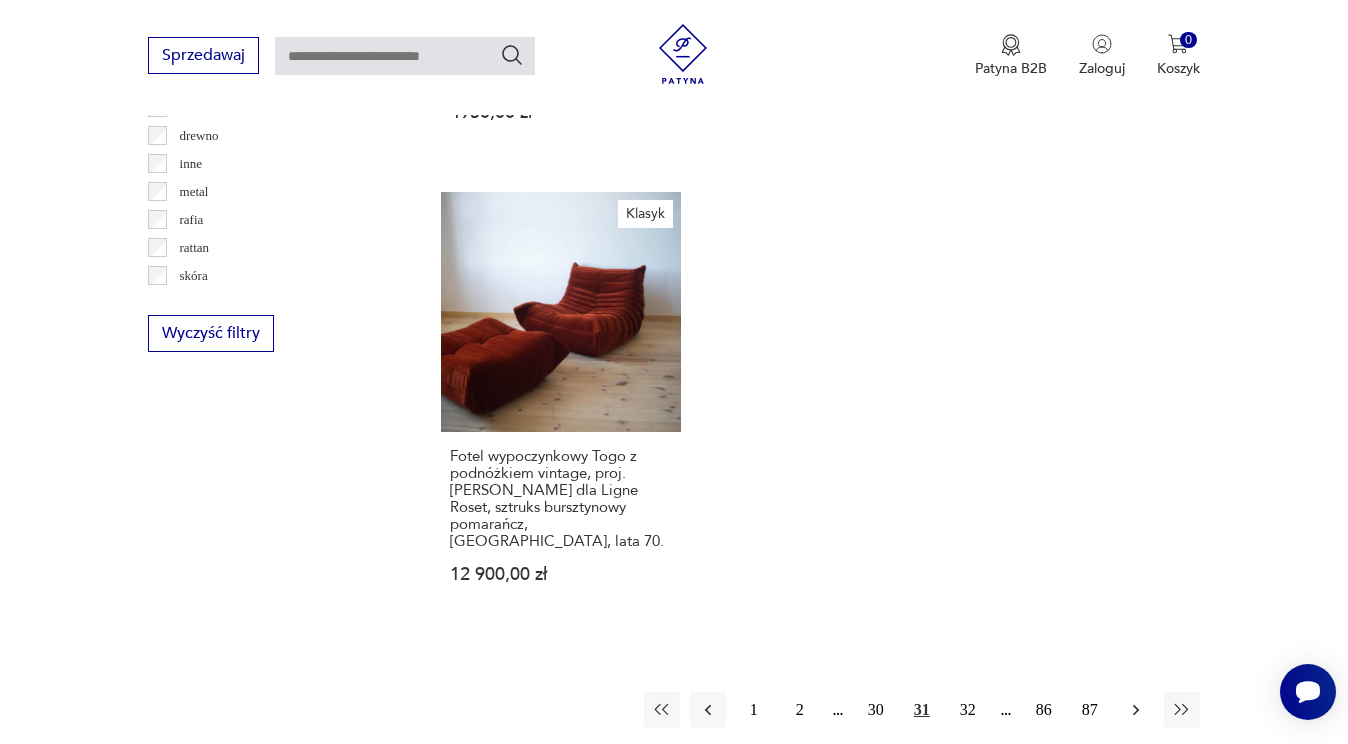 click at bounding box center (1136, 710) 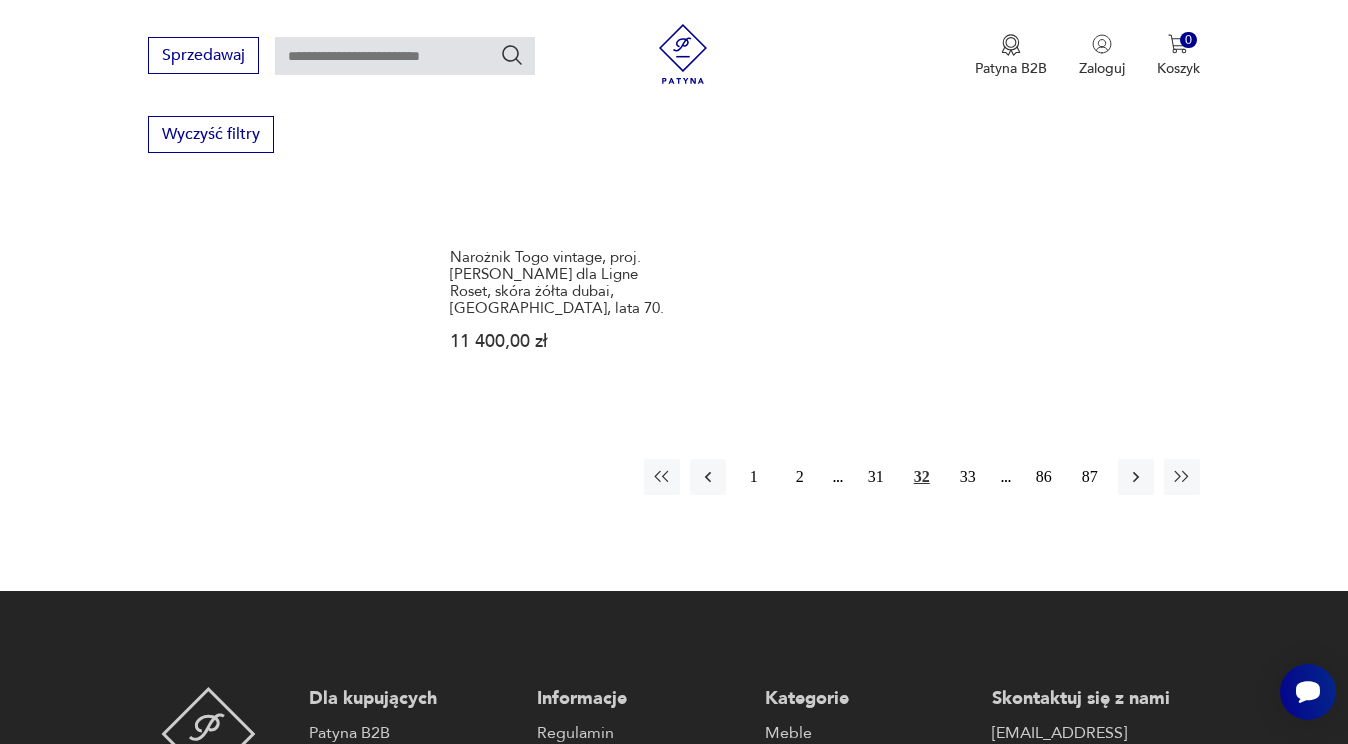 scroll, scrollTop: 3128, scrollLeft: 0, axis: vertical 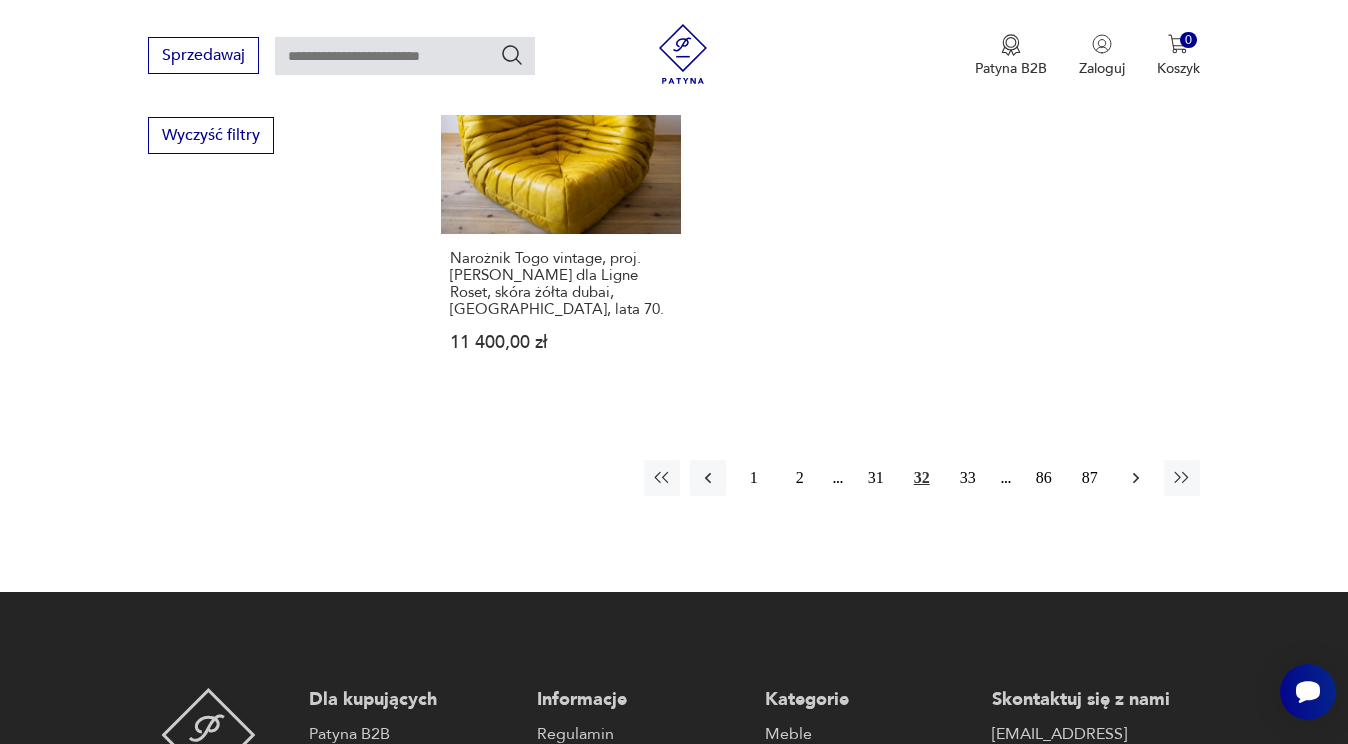click 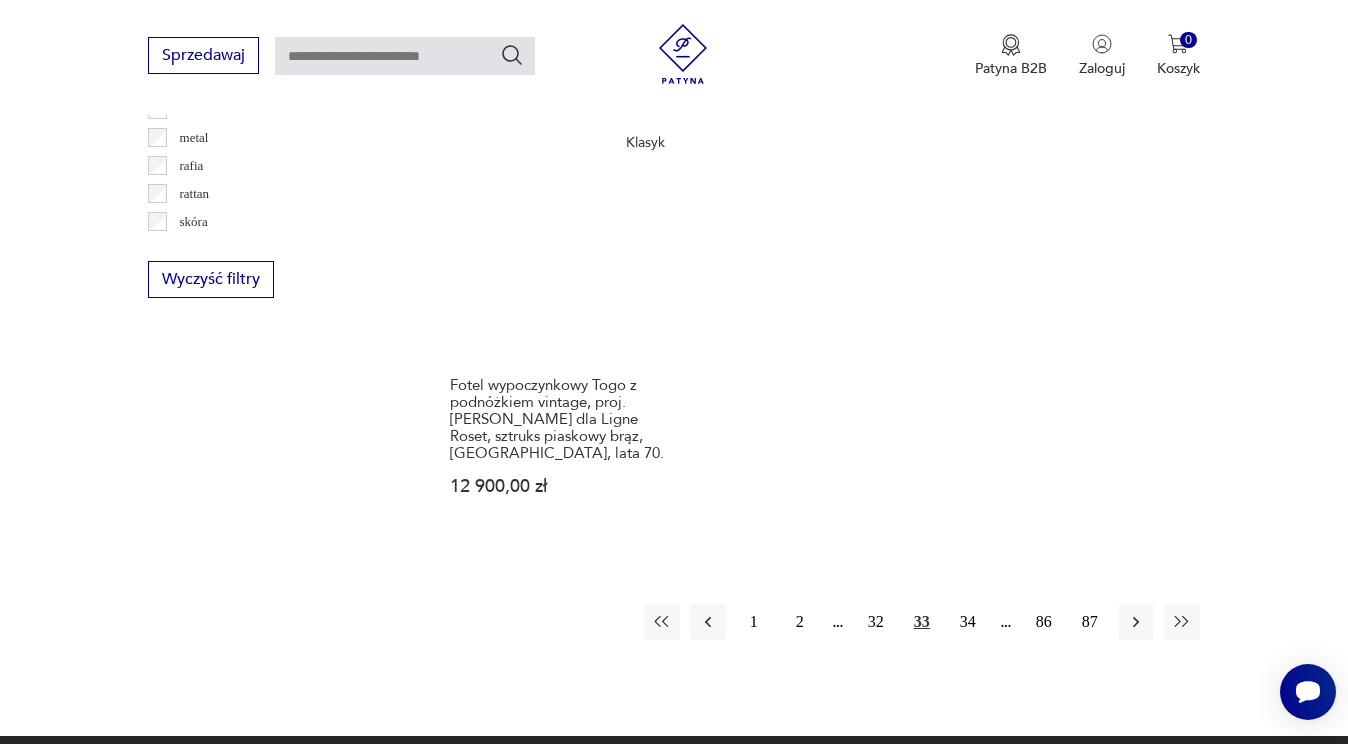 scroll, scrollTop: 2986, scrollLeft: 0, axis: vertical 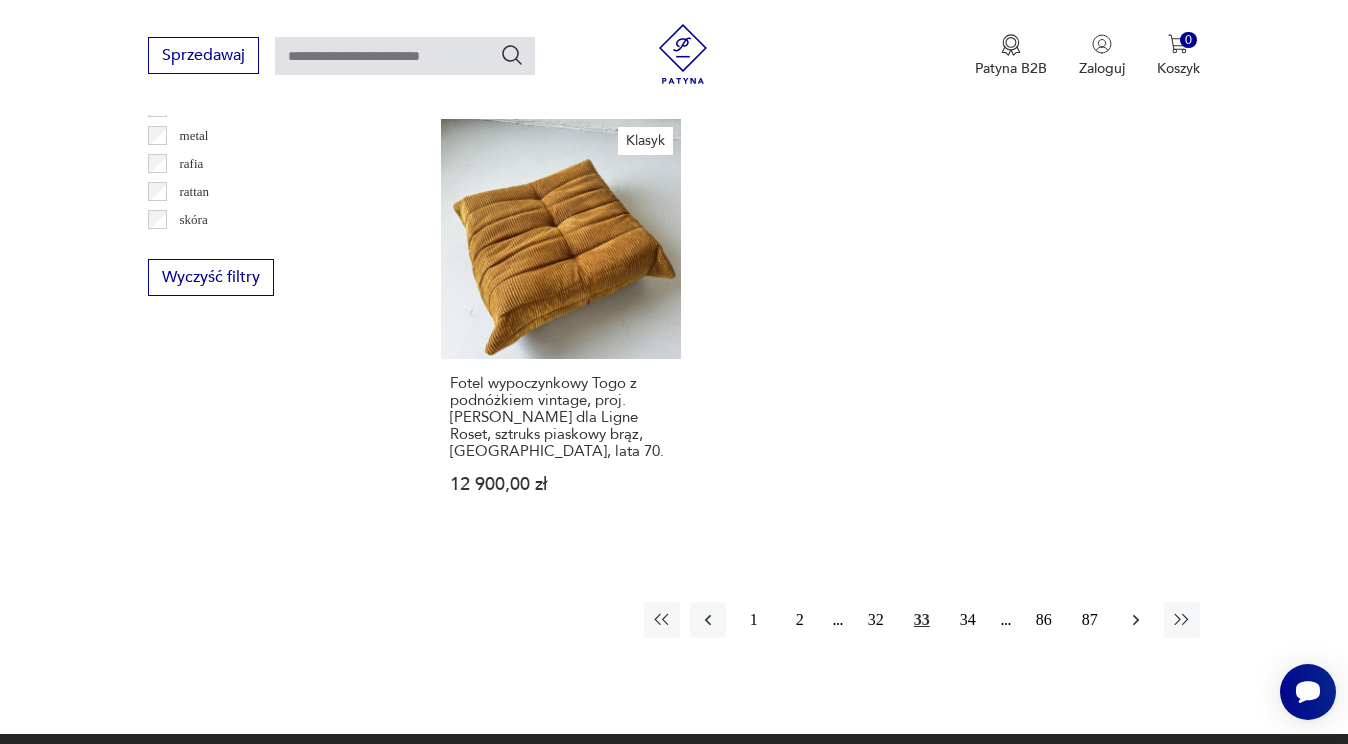 click at bounding box center [1136, 620] 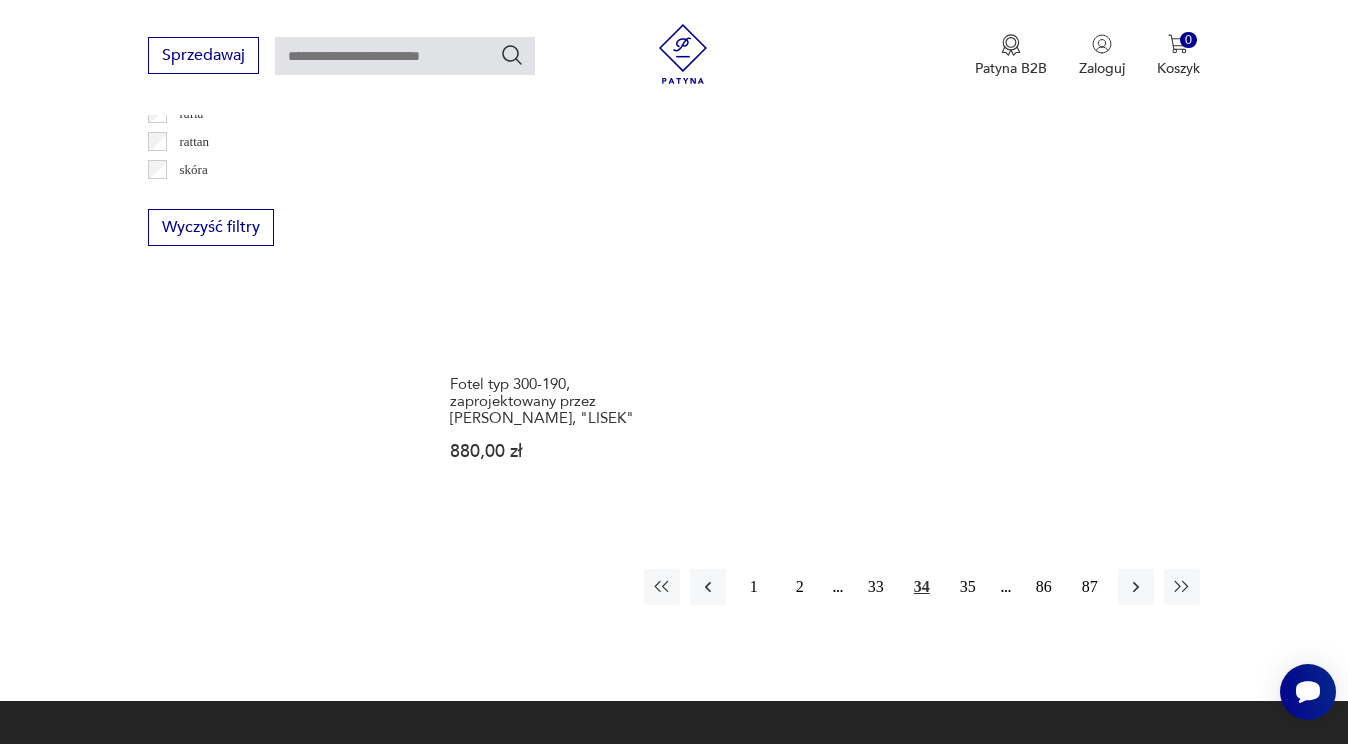 scroll, scrollTop: 3037, scrollLeft: 0, axis: vertical 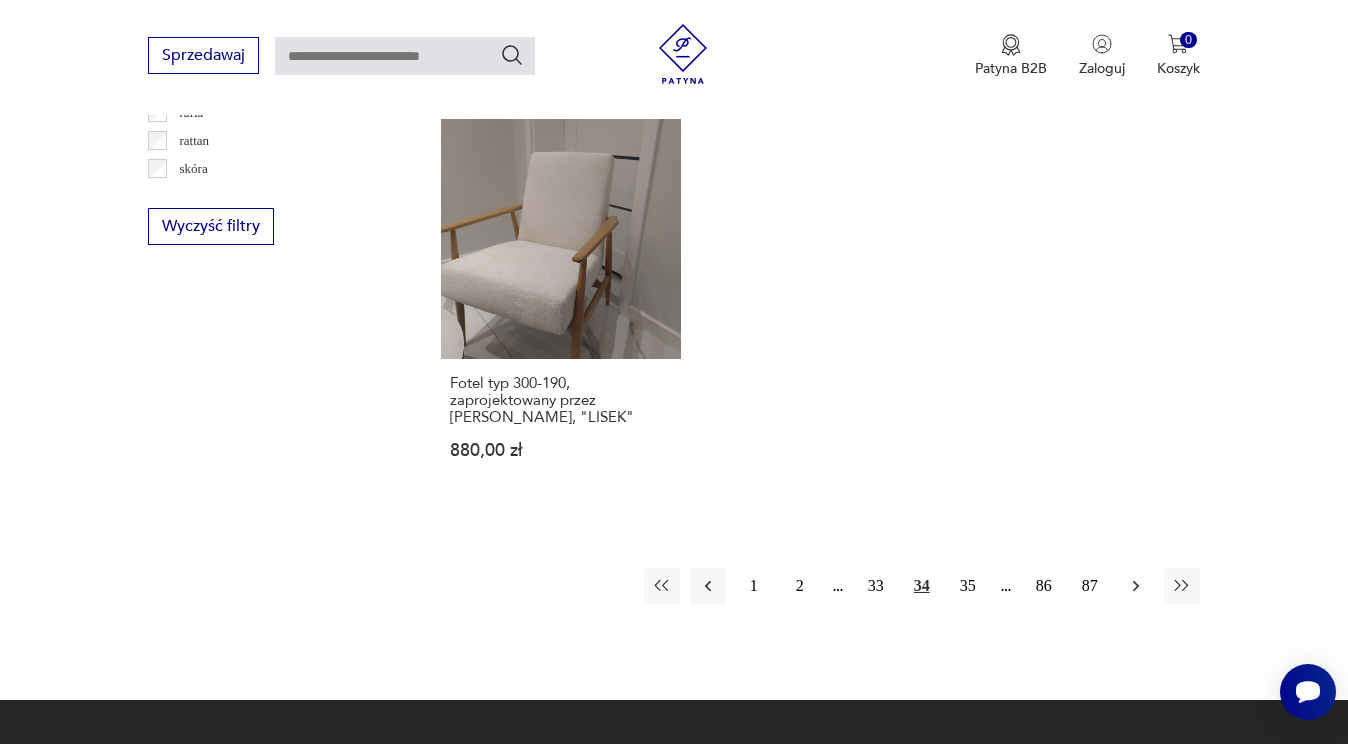click 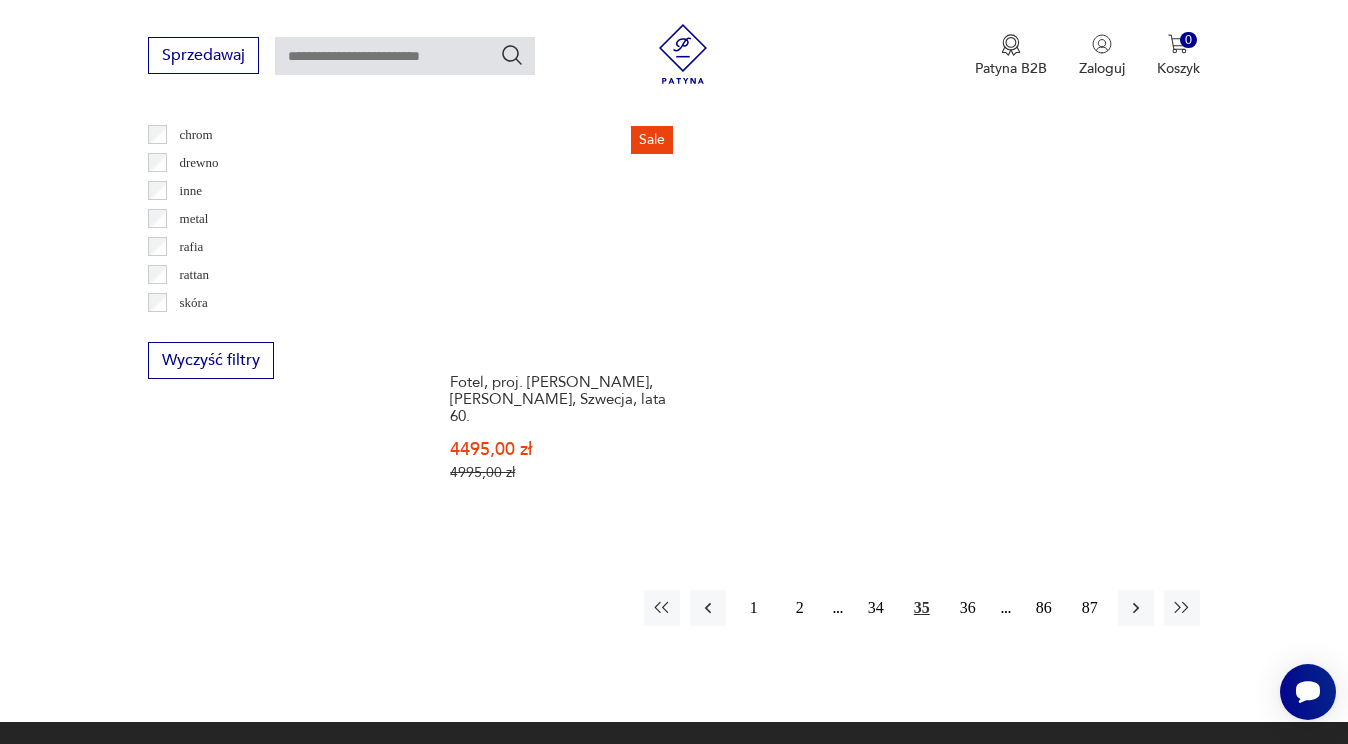 scroll, scrollTop: 2904, scrollLeft: 0, axis: vertical 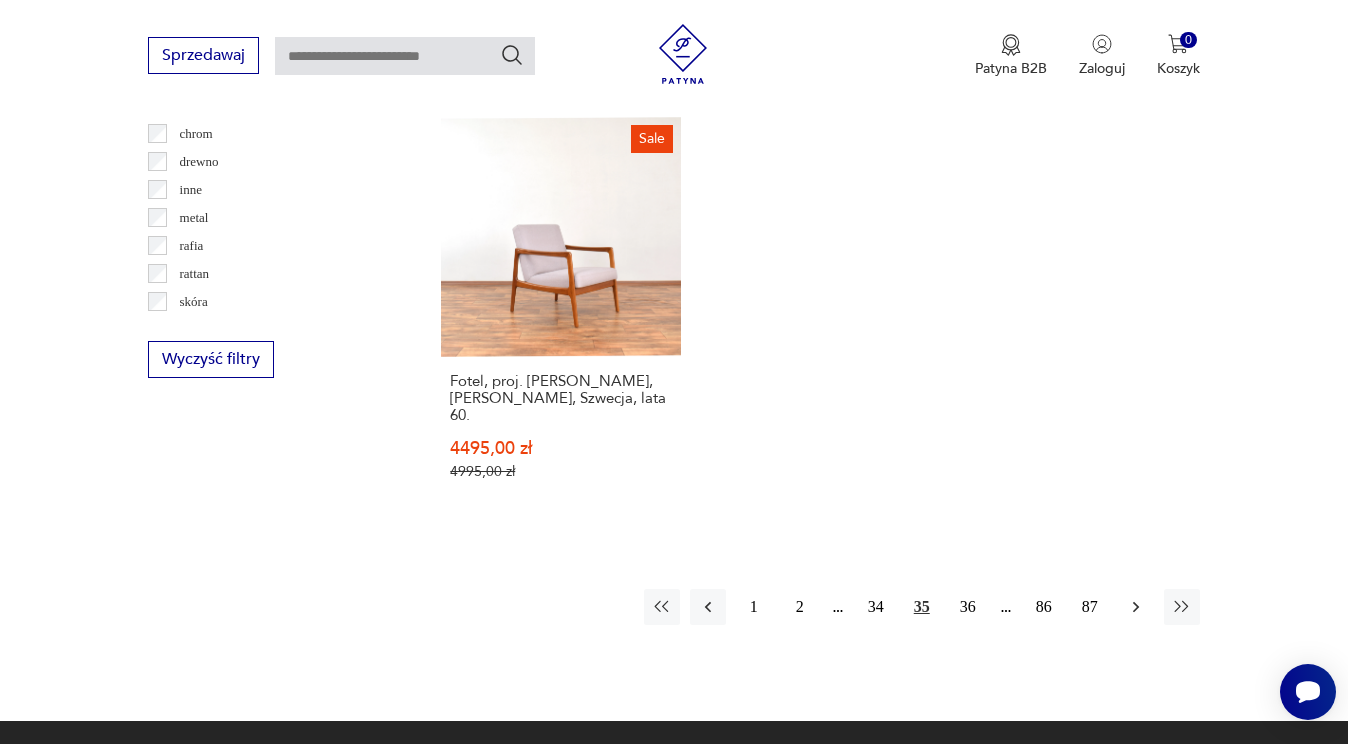 click 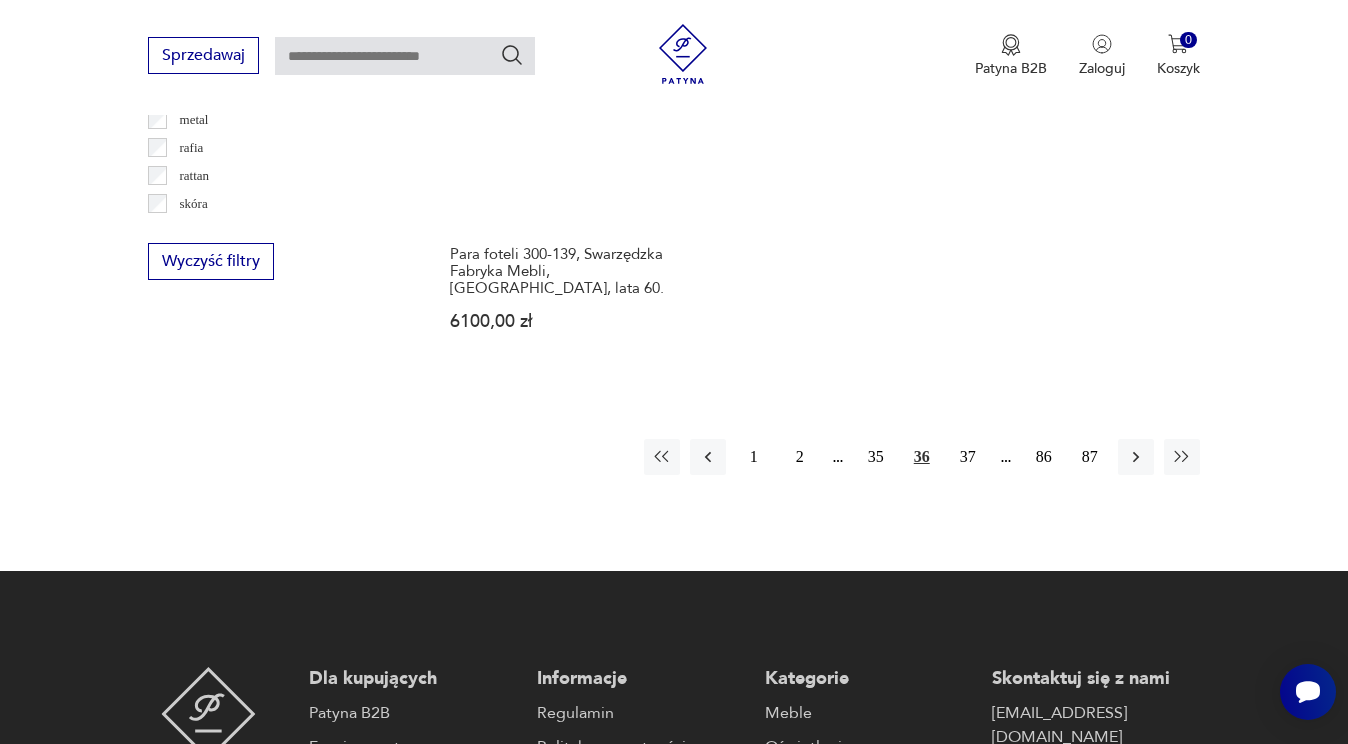 scroll, scrollTop: 3011, scrollLeft: 0, axis: vertical 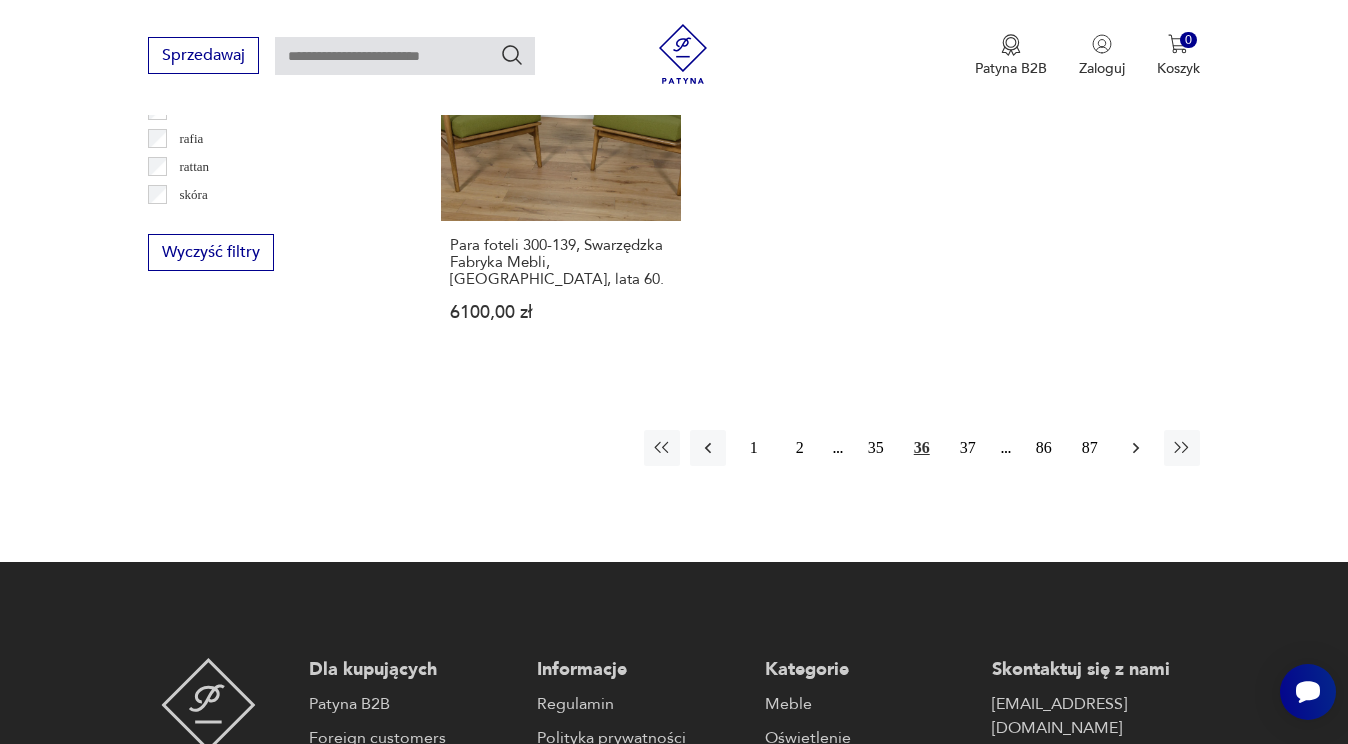 click 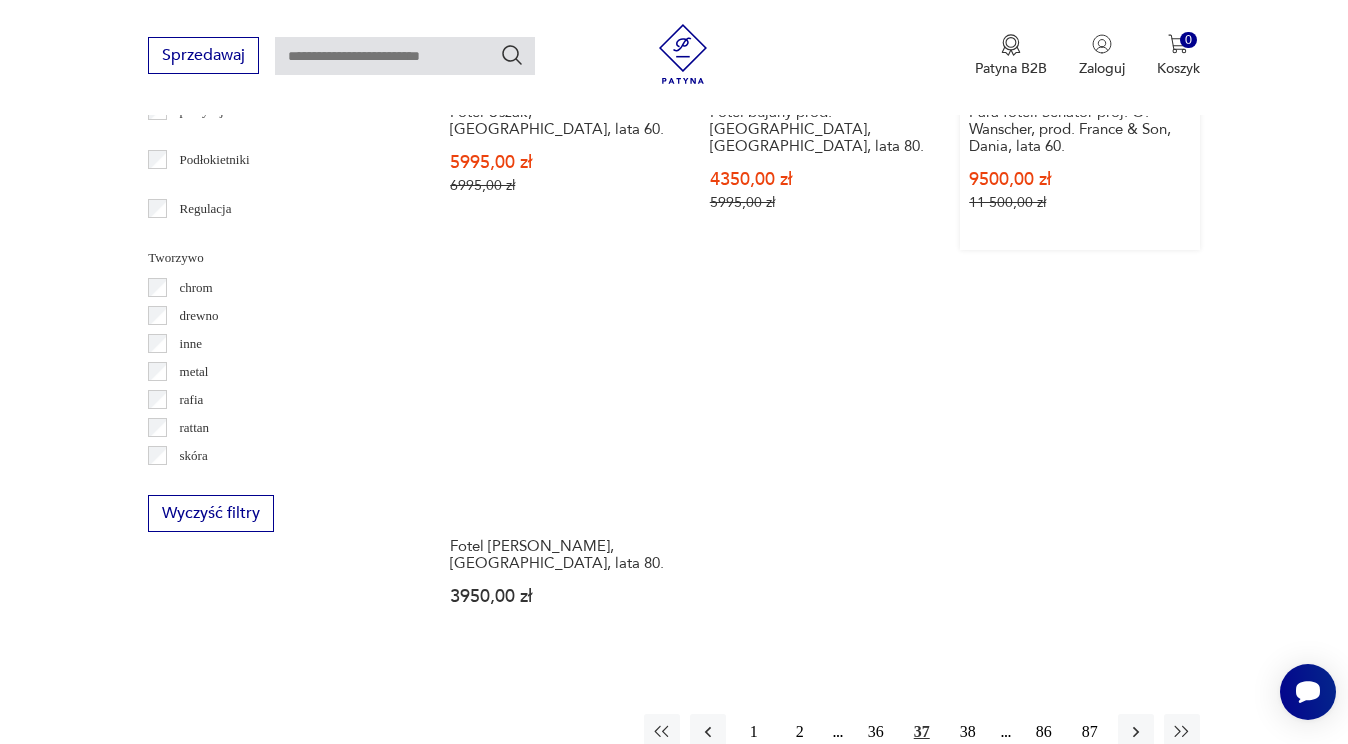 scroll, scrollTop: 2773, scrollLeft: 0, axis: vertical 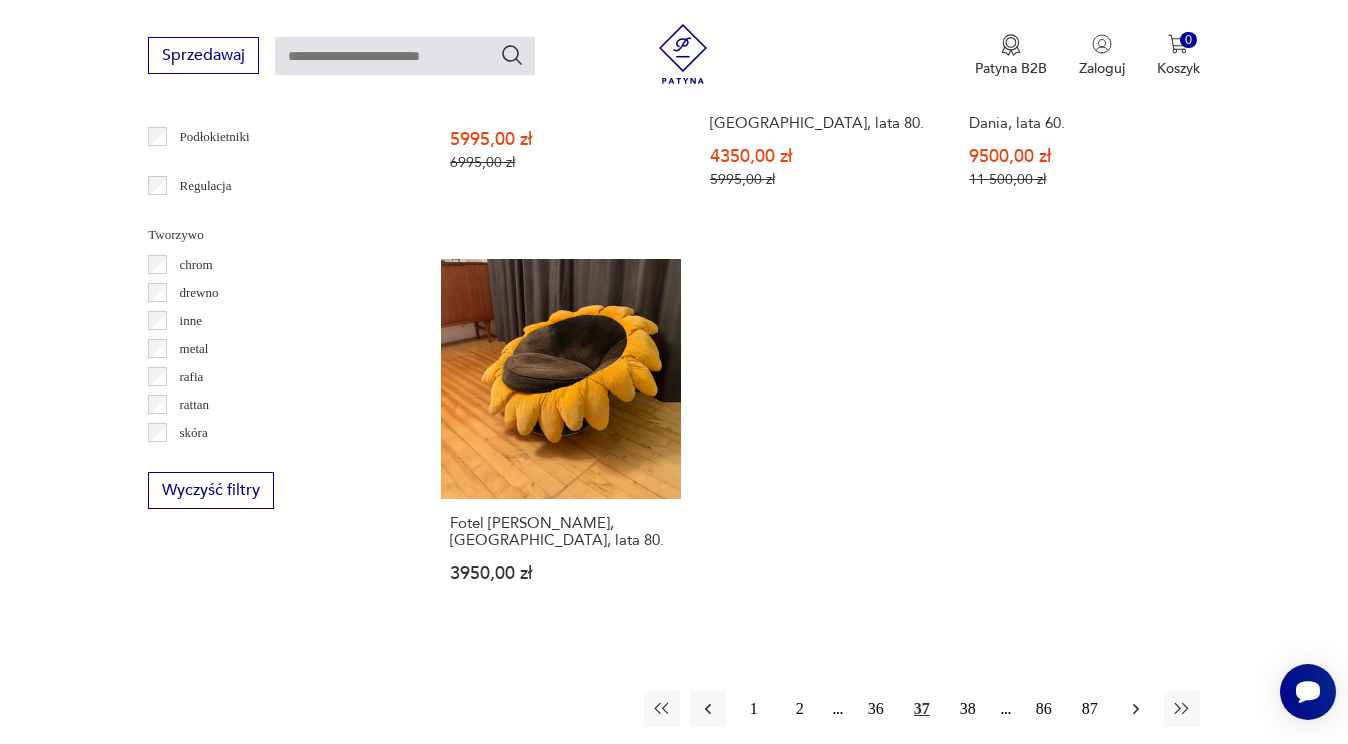 click 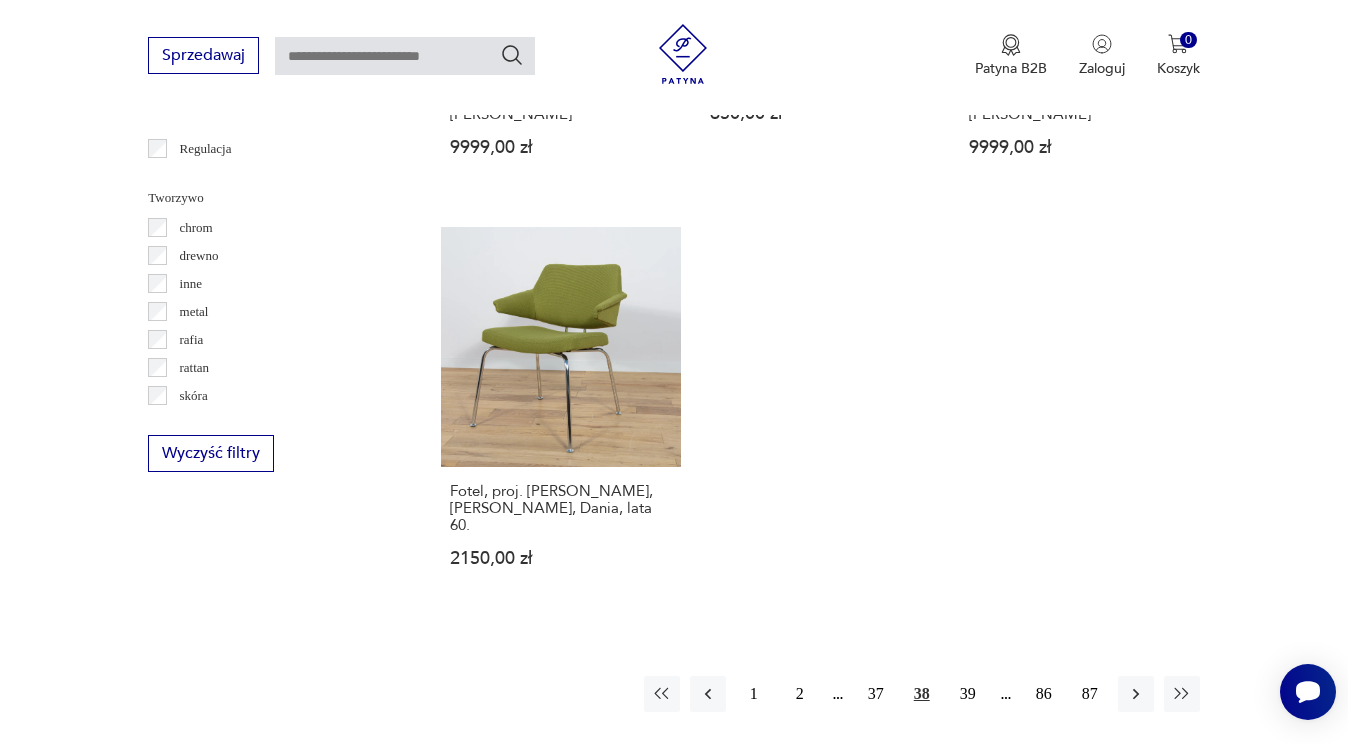 scroll, scrollTop: 2812, scrollLeft: 0, axis: vertical 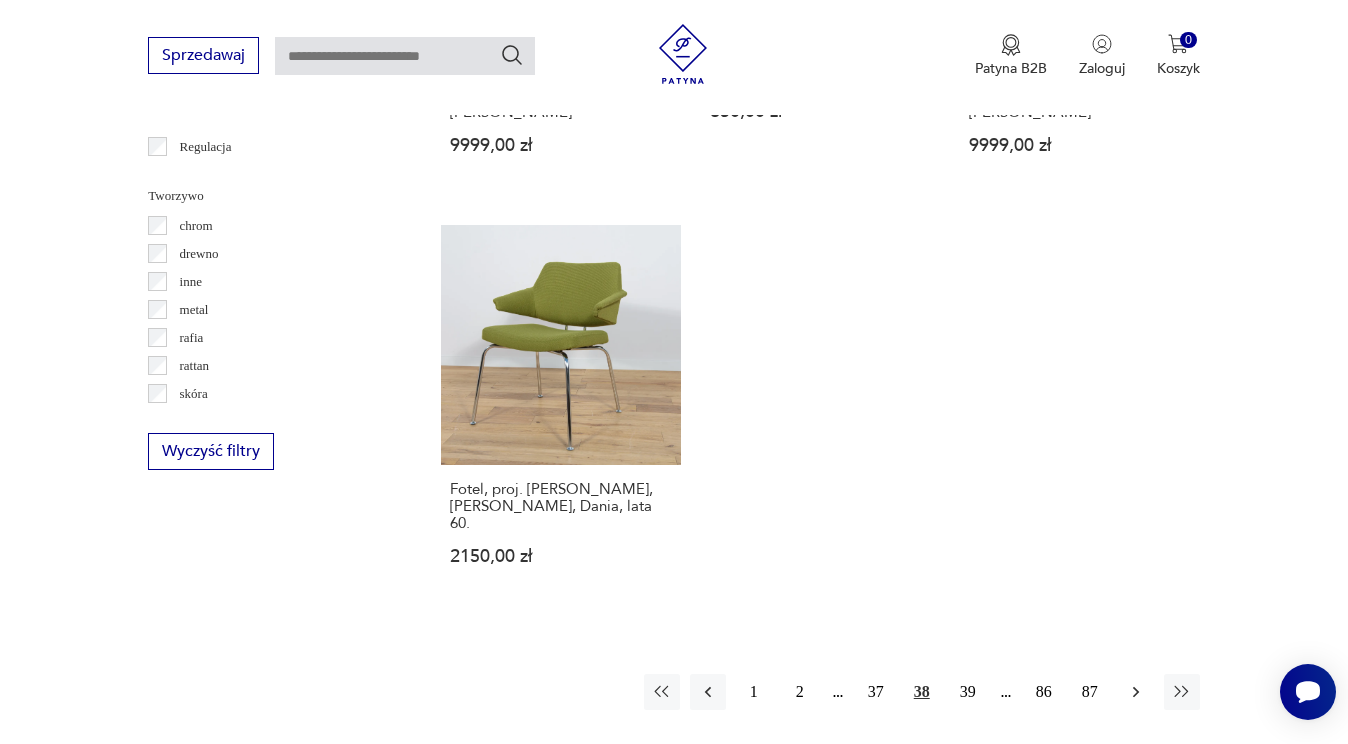 click at bounding box center (1136, 692) 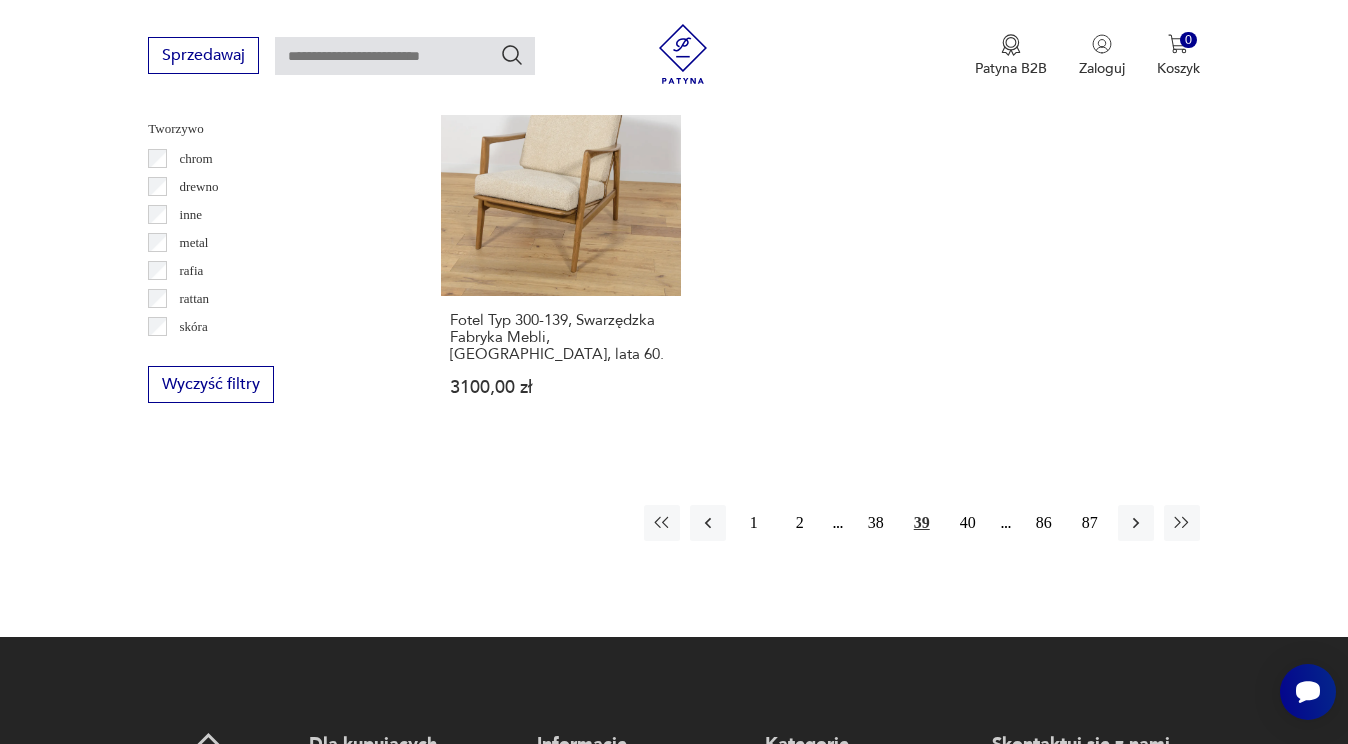 scroll, scrollTop: 2880, scrollLeft: 0, axis: vertical 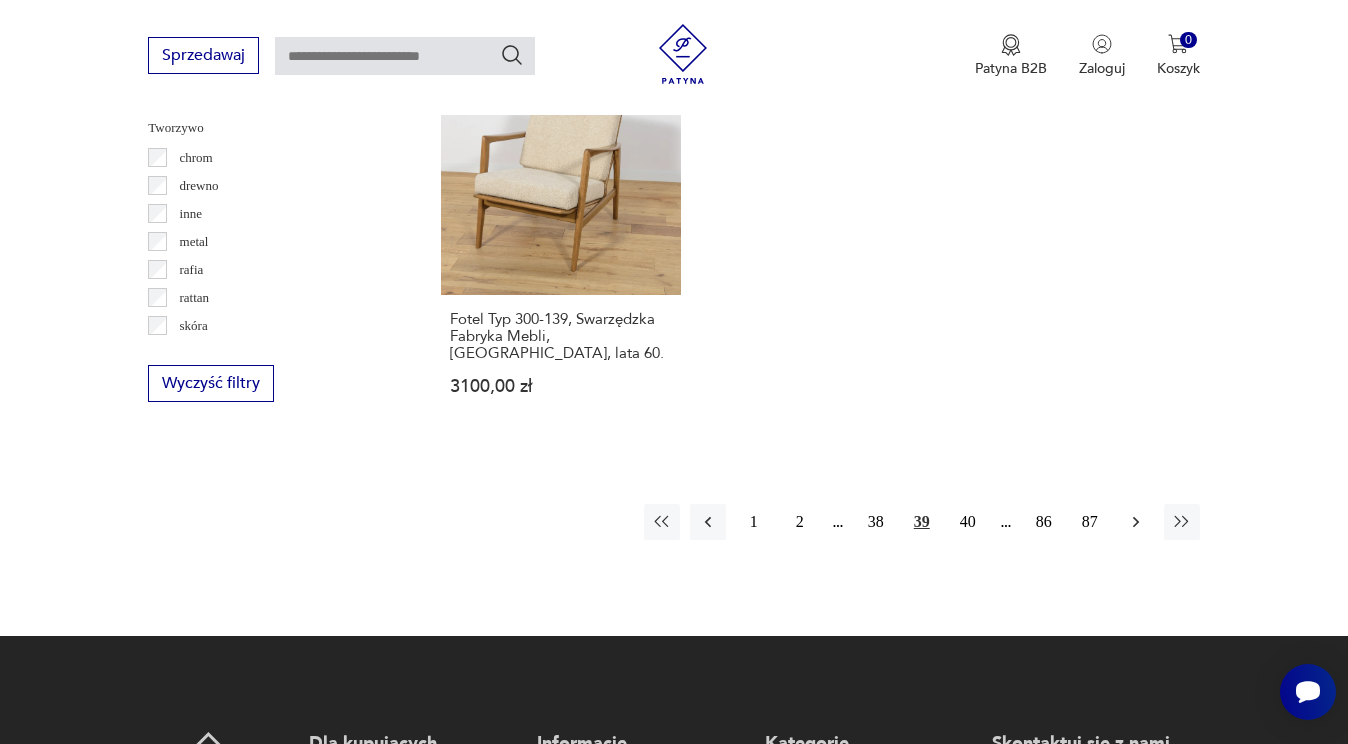 click 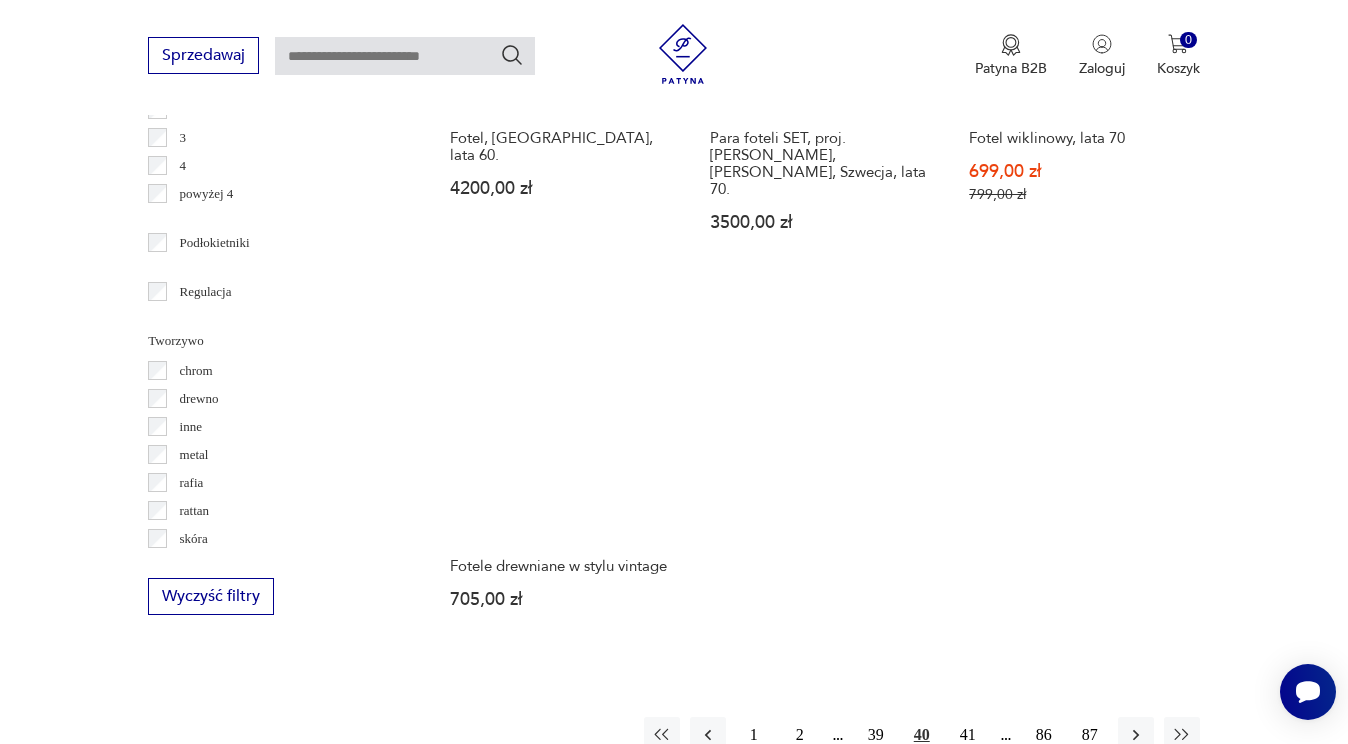 scroll, scrollTop: 2710, scrollLeft: 0, axis: vertical 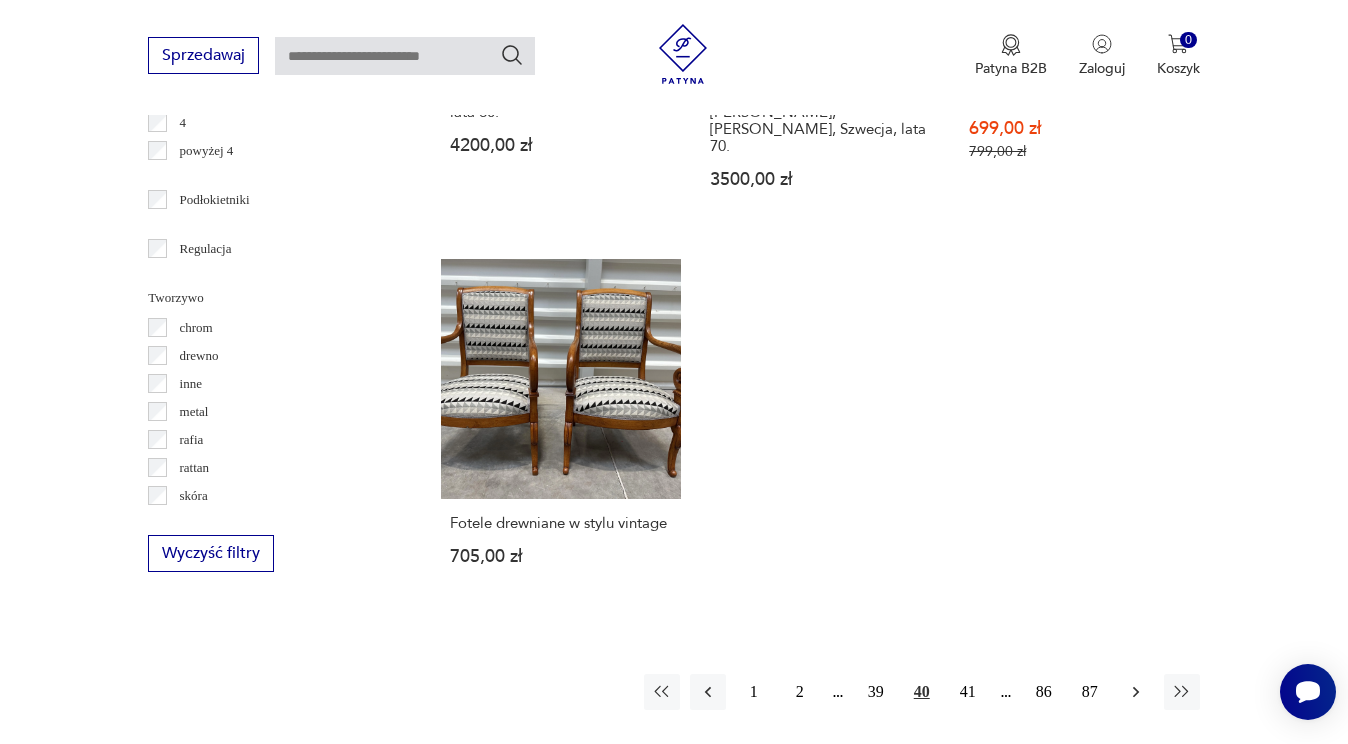 click 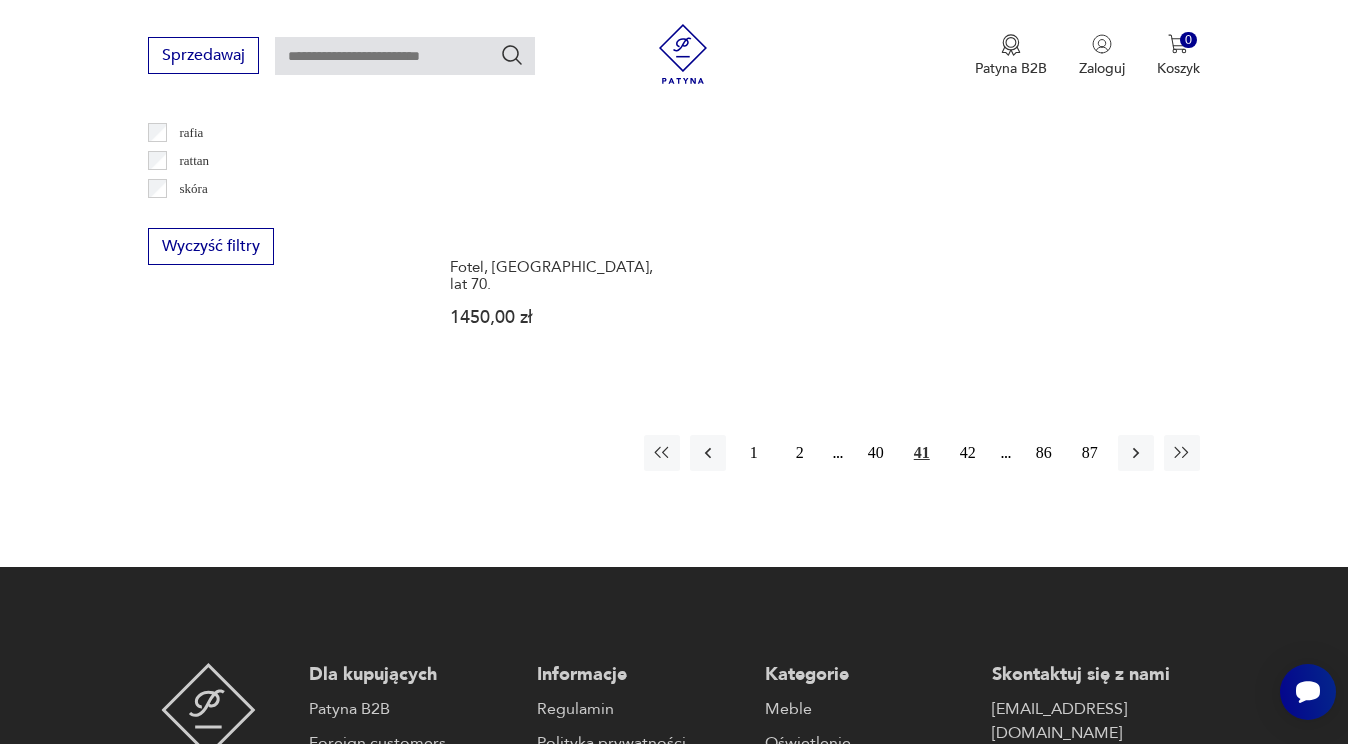 scroll, scrollTop: 3043, scrollLeft: 0, axis: vertical 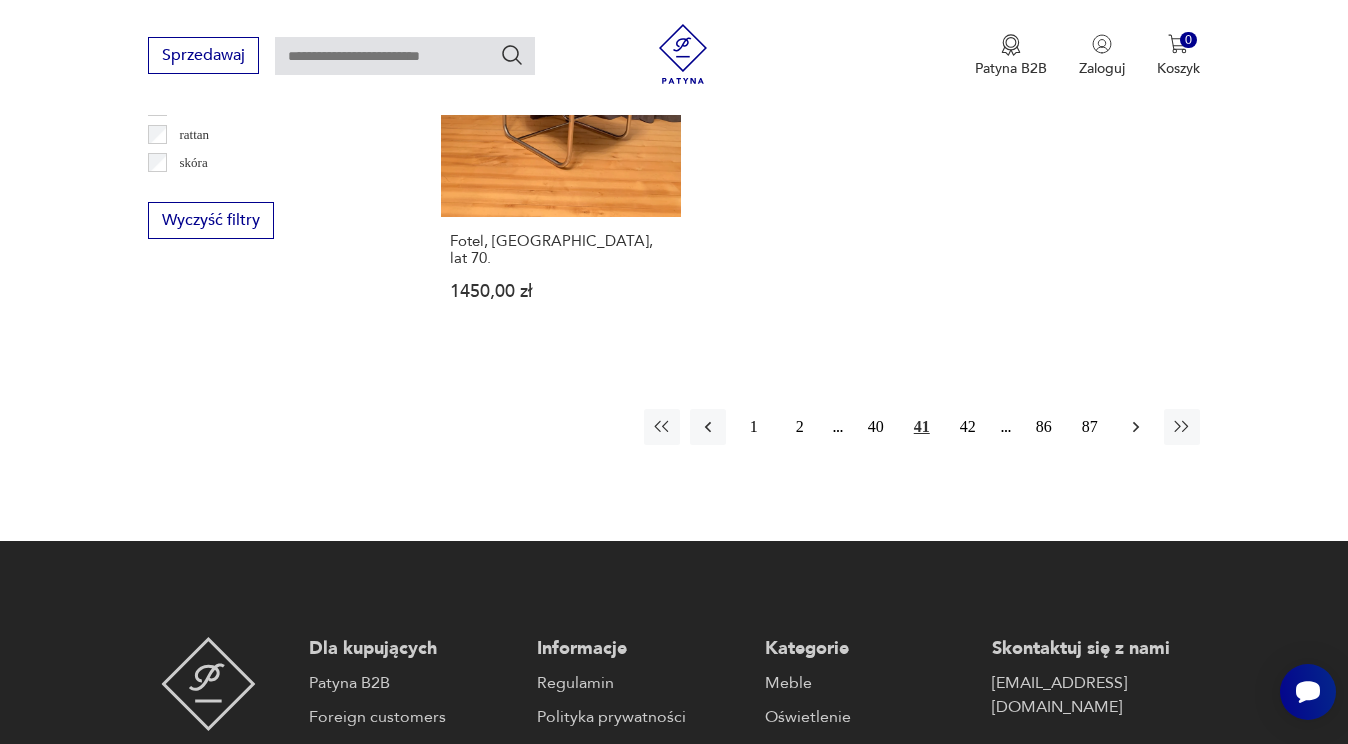 click 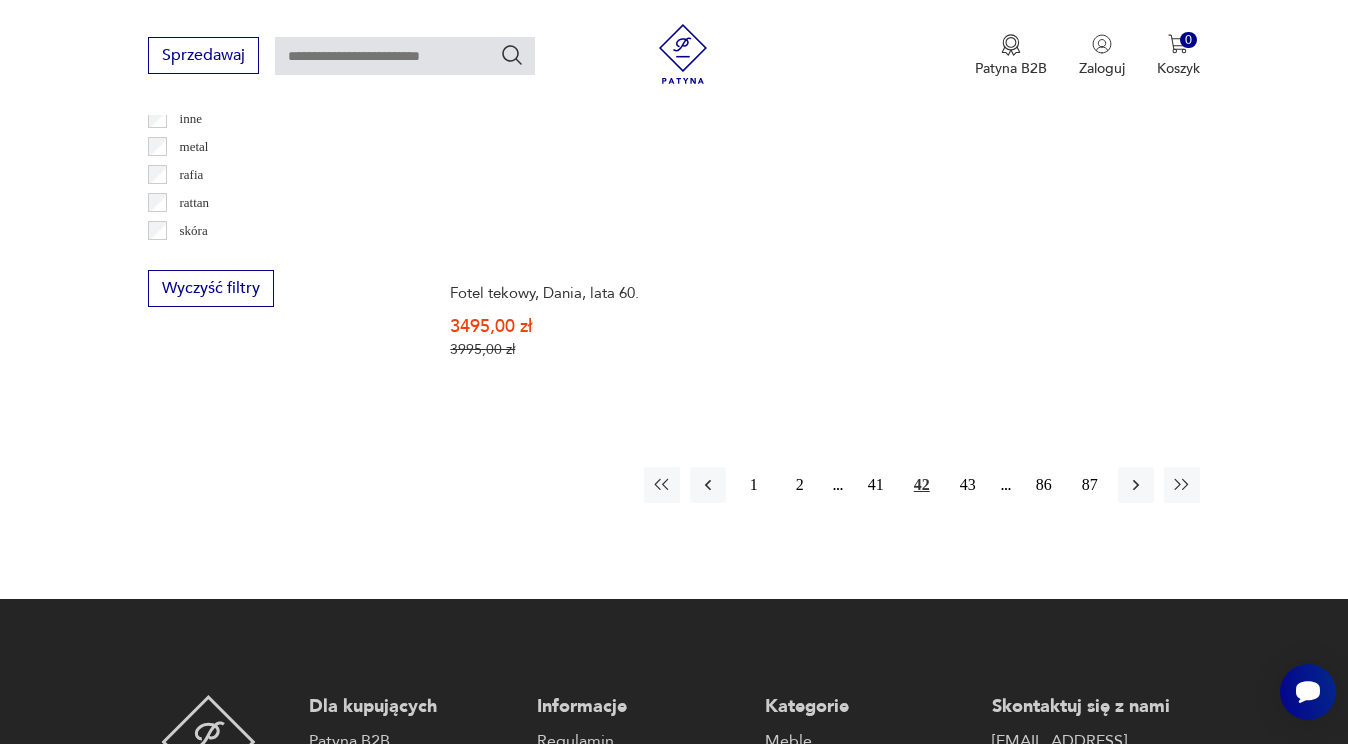 scroll, scrollTop: 2980, scrollLeft: 0, axis: vertical 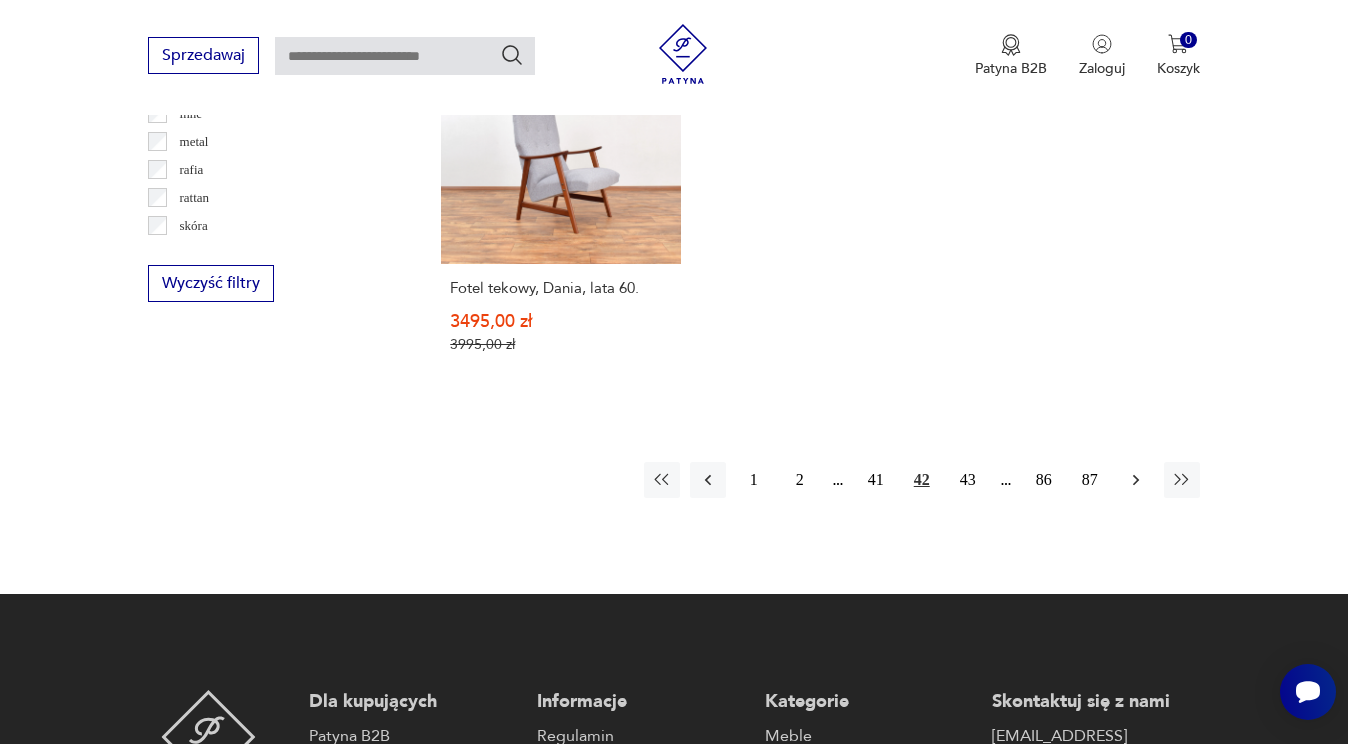 click at bounding box center (1136, 480) 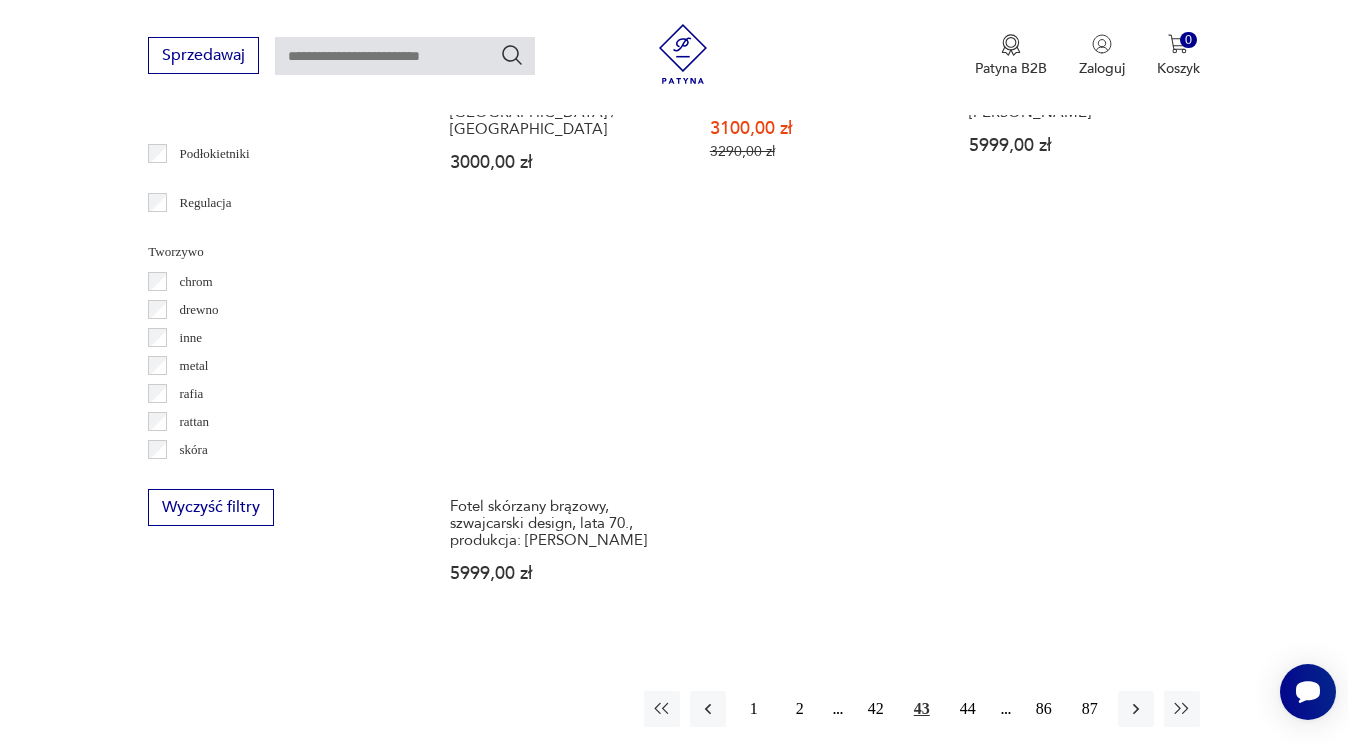 scroll, scrollTop: 2765, scrollLeft: 0, axis: vertical 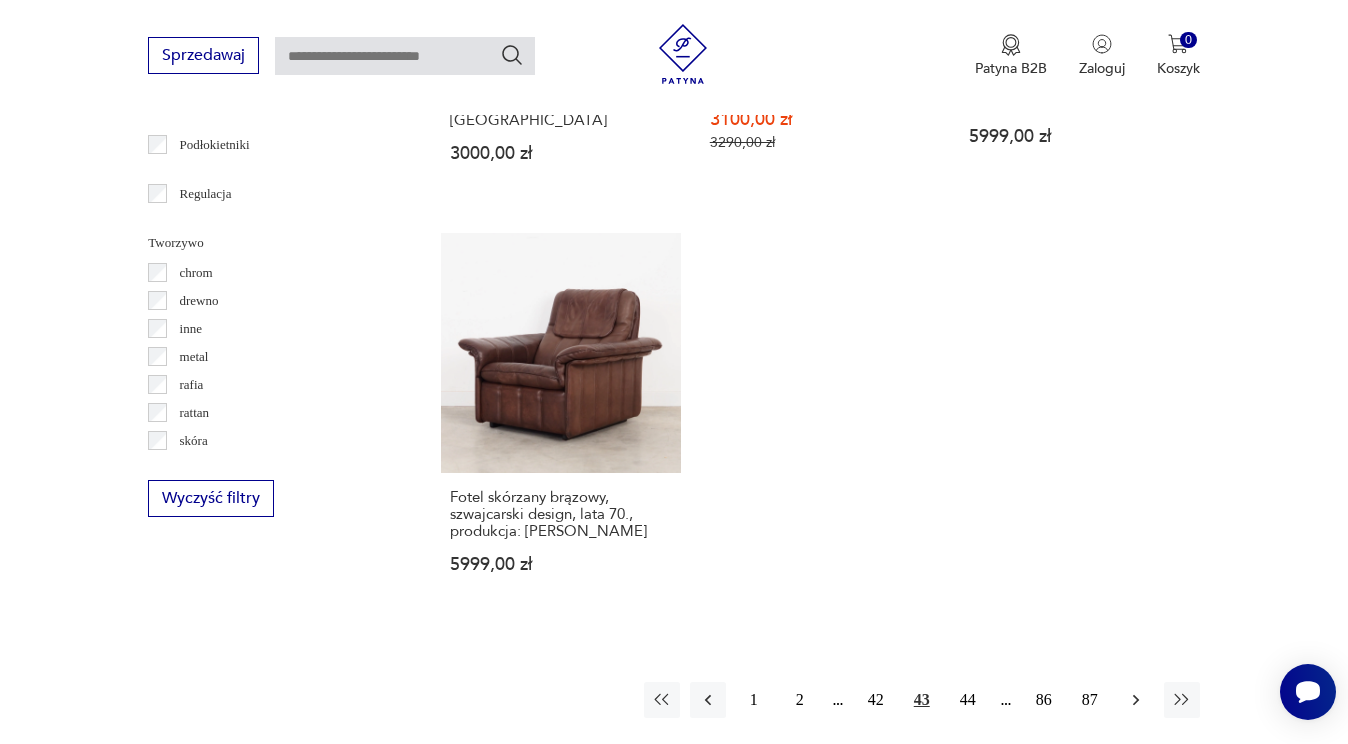 click 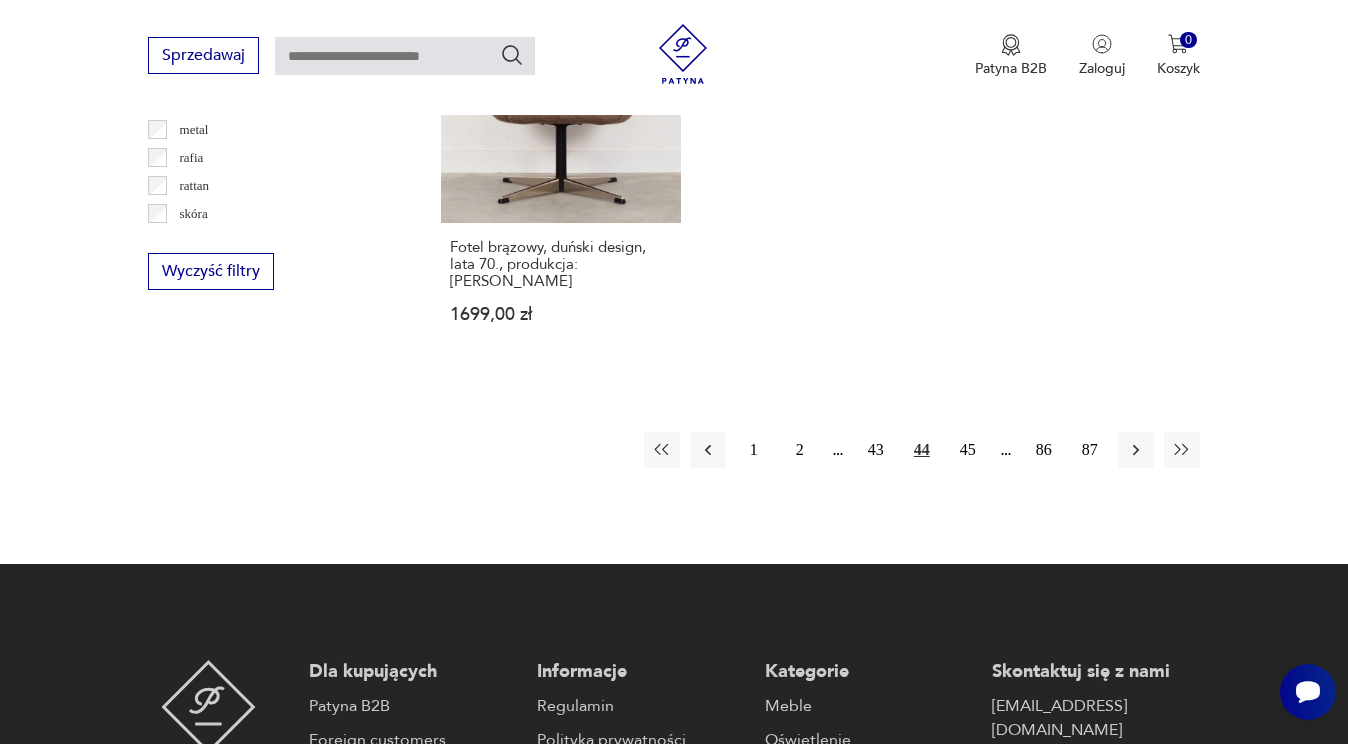 scroll, scrollTop: 3027, scrollLeft: 0, axis: vertical 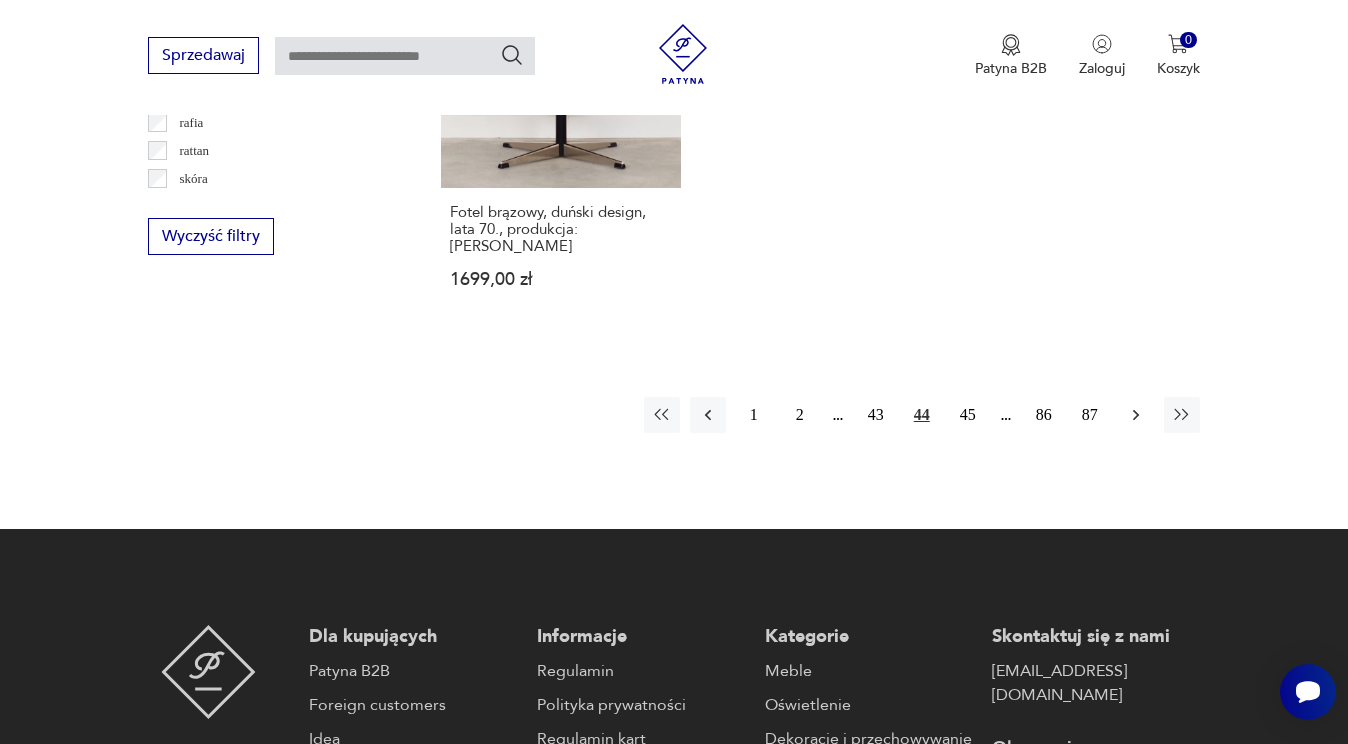 click 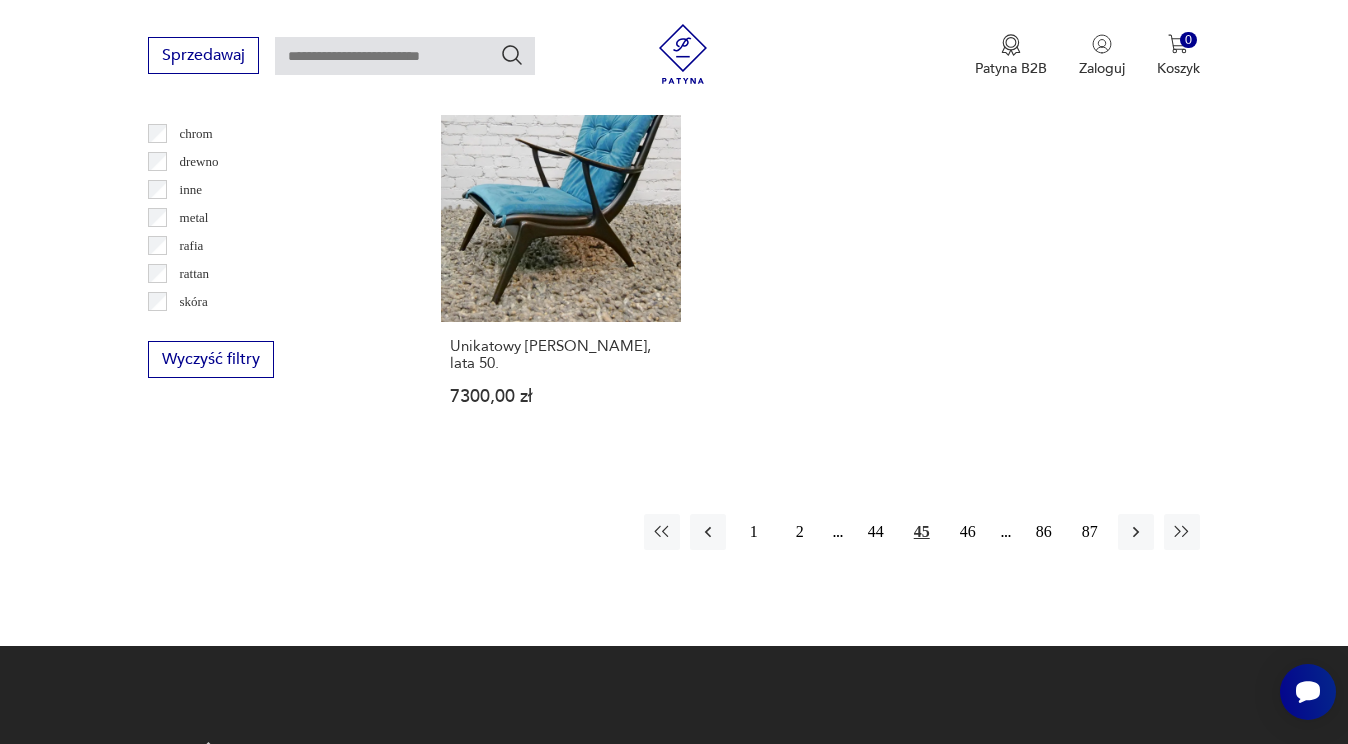 scroll, scrollTop: 2927, scrollLeft: 0, axis: vertical 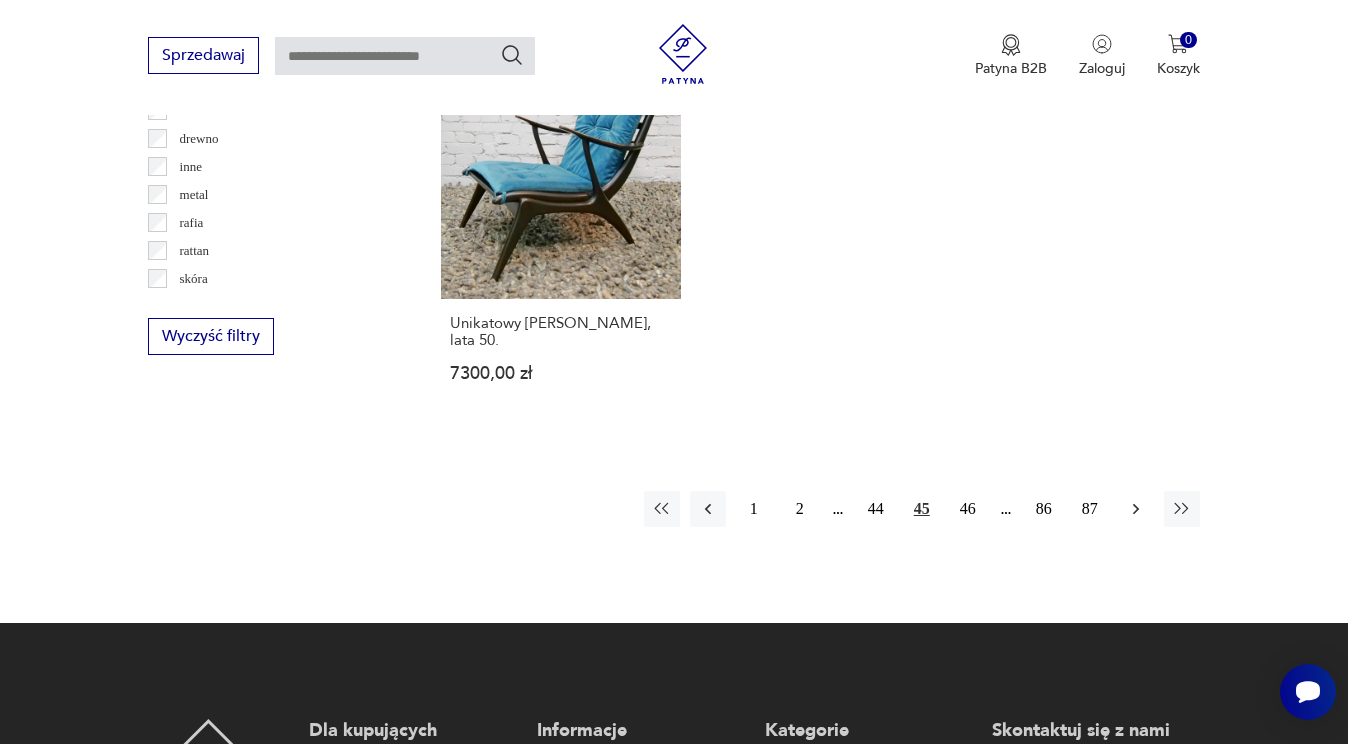 click 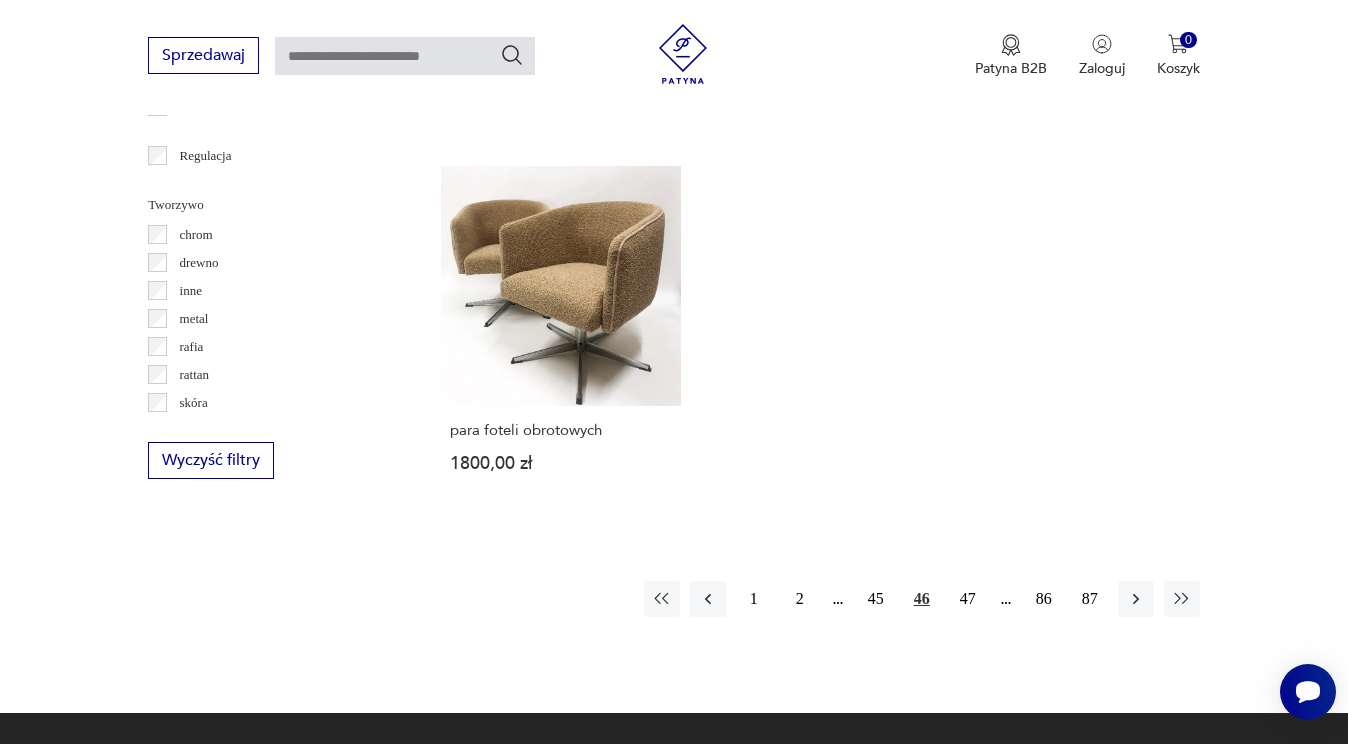 scroll, scrollTop: 2807, scrollLeft: 0, axis: vertical 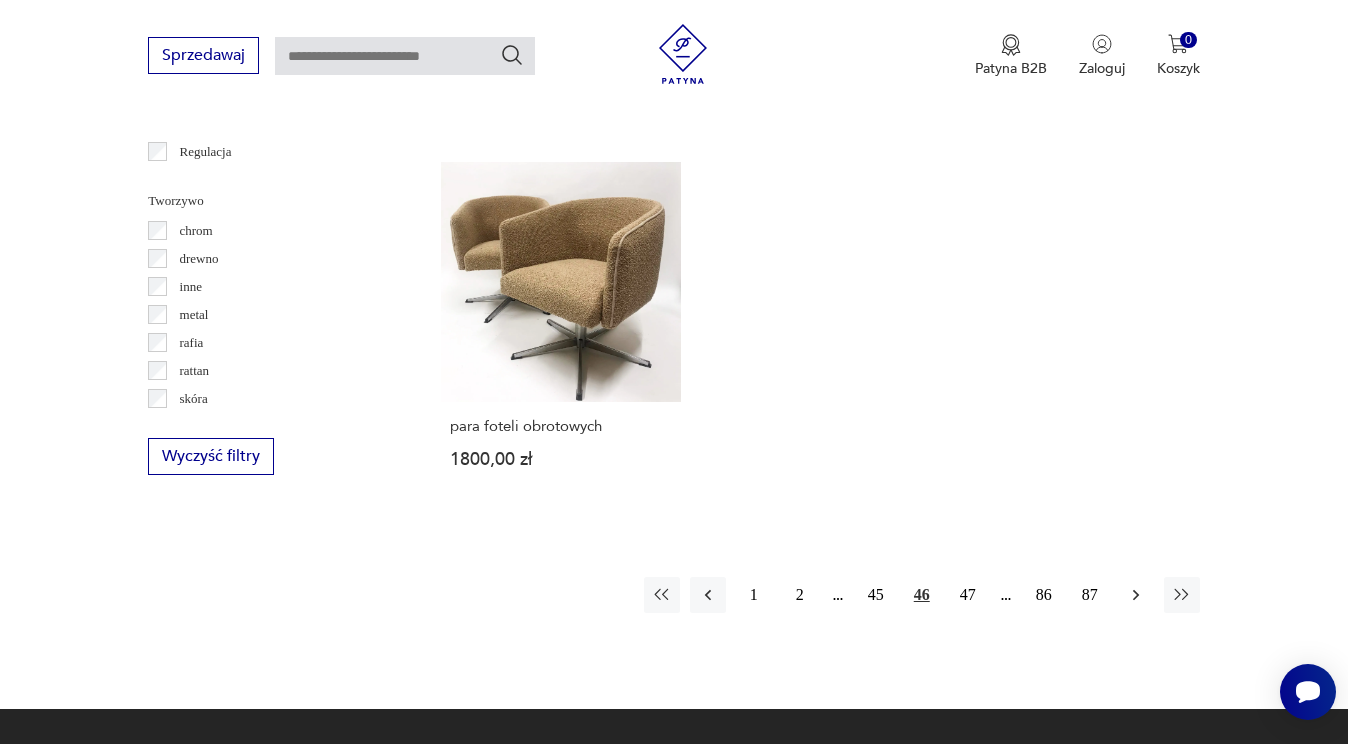 click 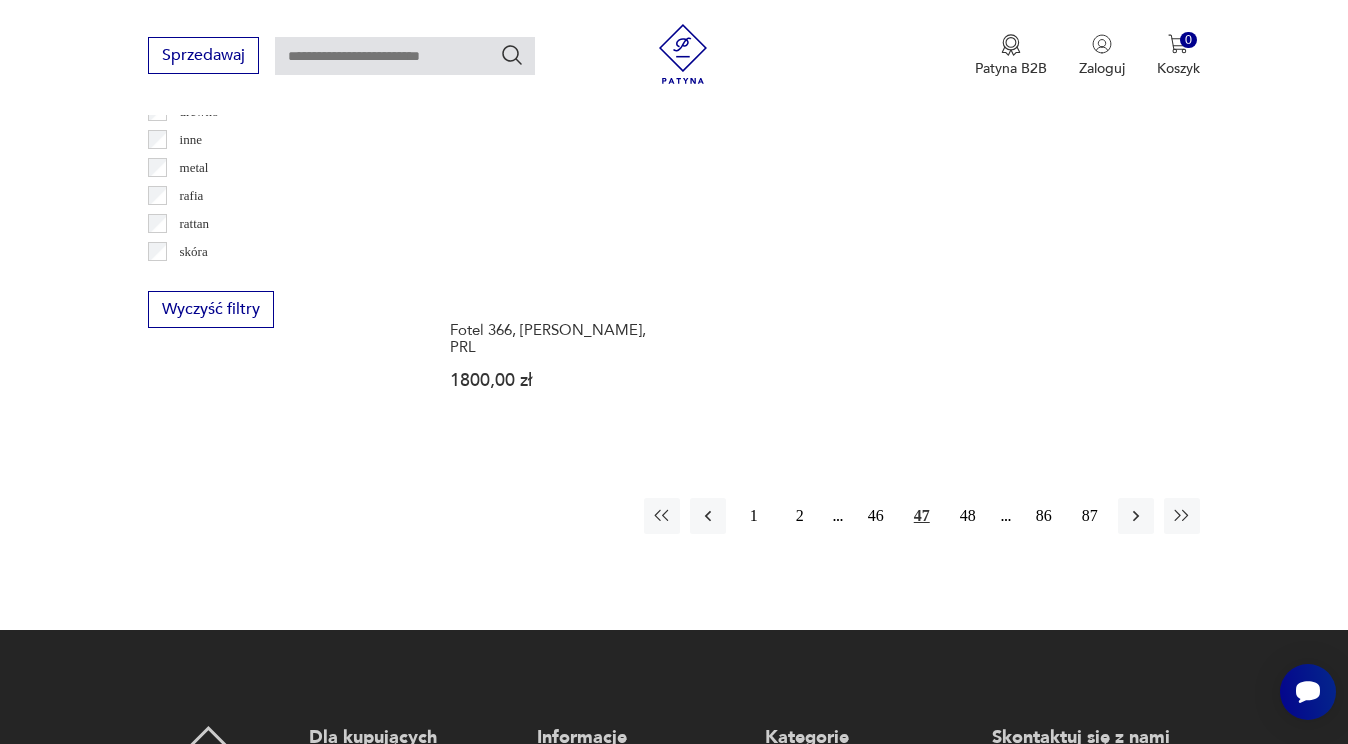 scroll, scrollTop: 2964, scrollLeft: 0, axis: vertical 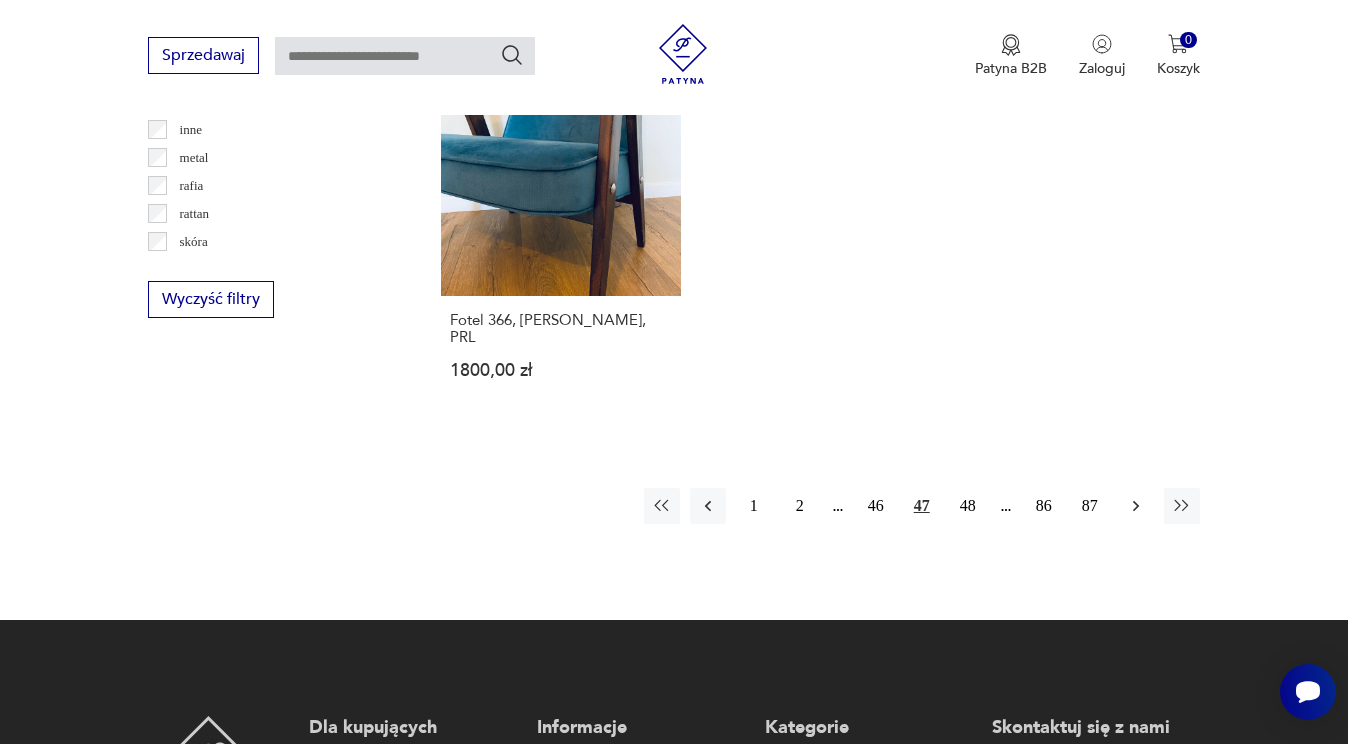 click 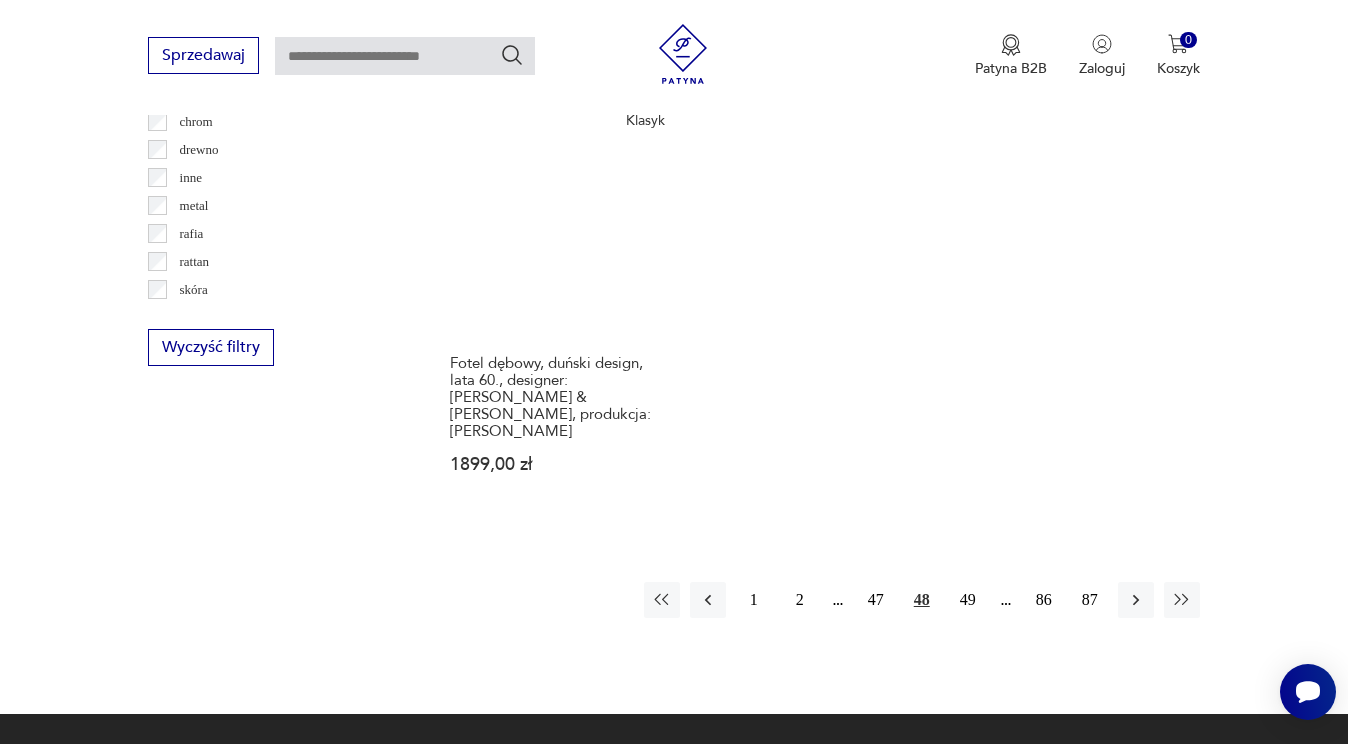 scroll, scrollTop: 2920, scrollLeft: 0, axis: vertical 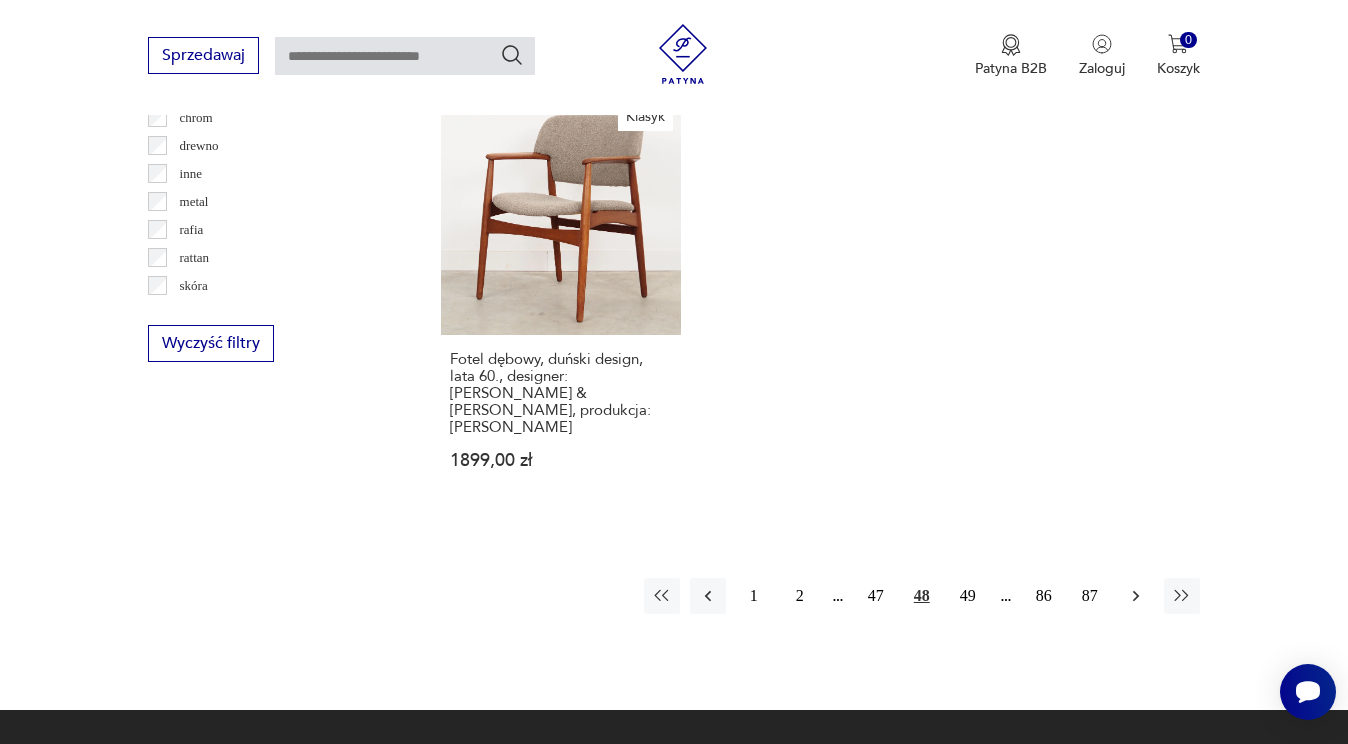 click 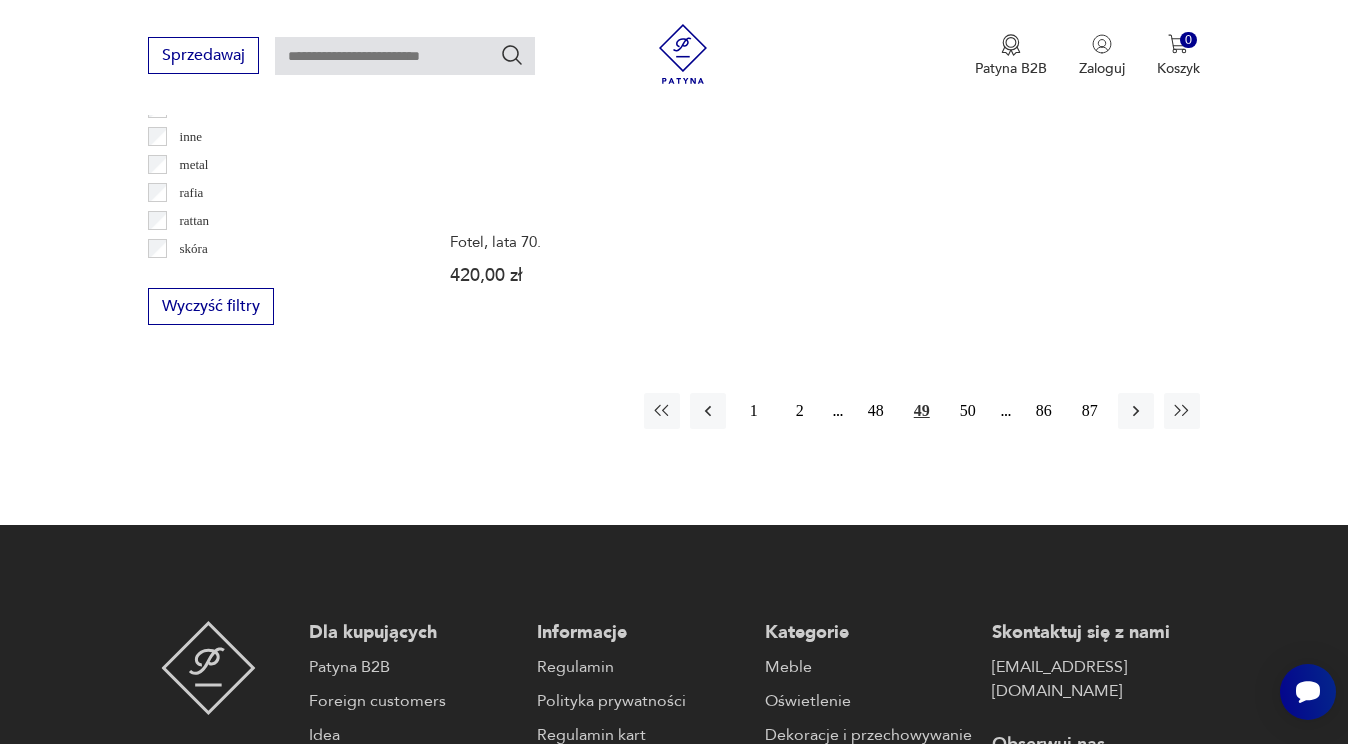 scroll, scrollTop: 2960, scrollLeft: 0, axis: vertical 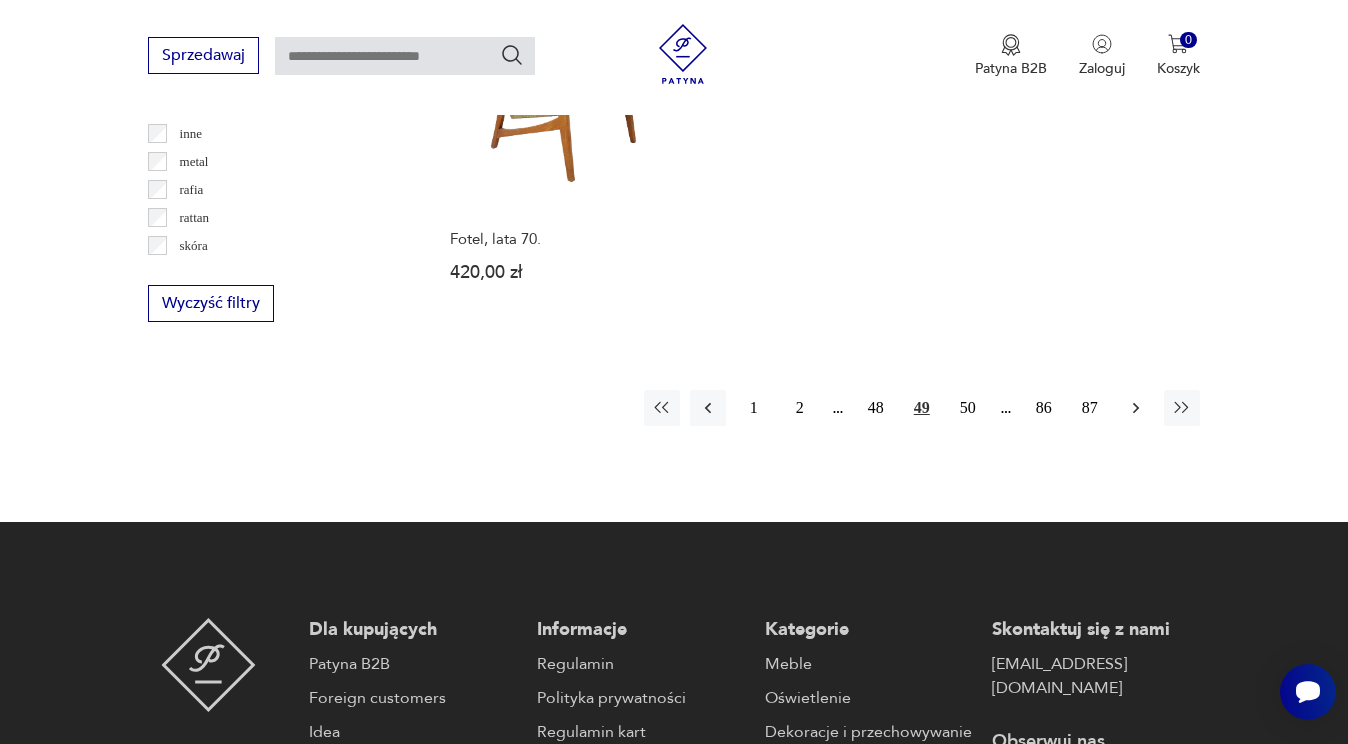 click 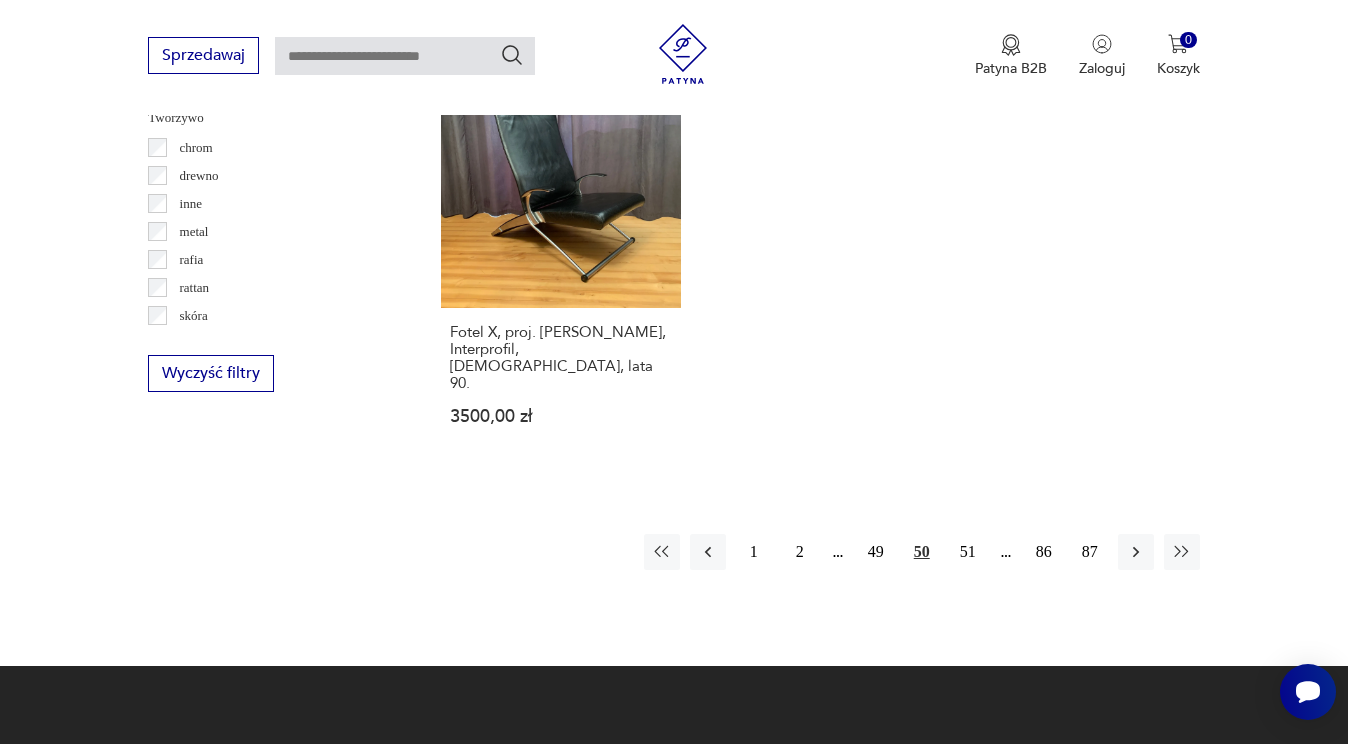 scroll, scrollTop: 2929, scrollLeft: 0, axis: vertical 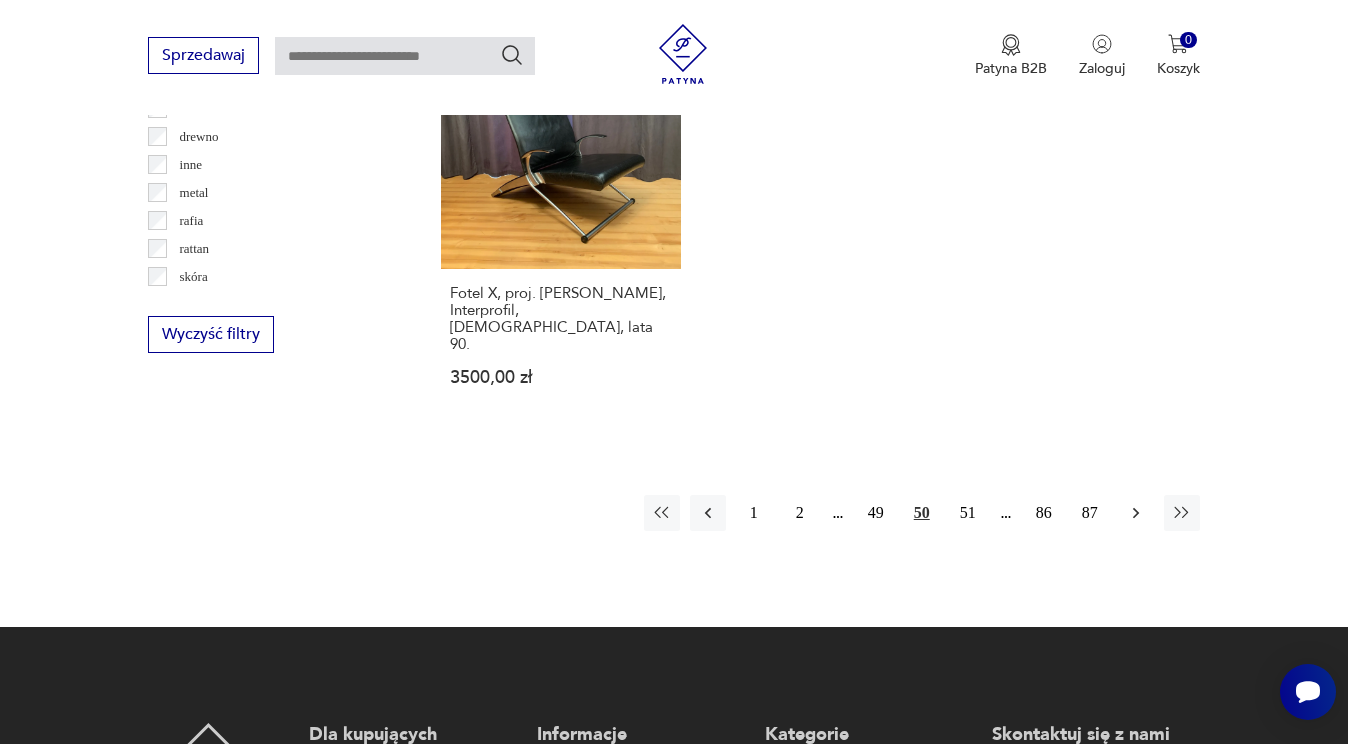 click 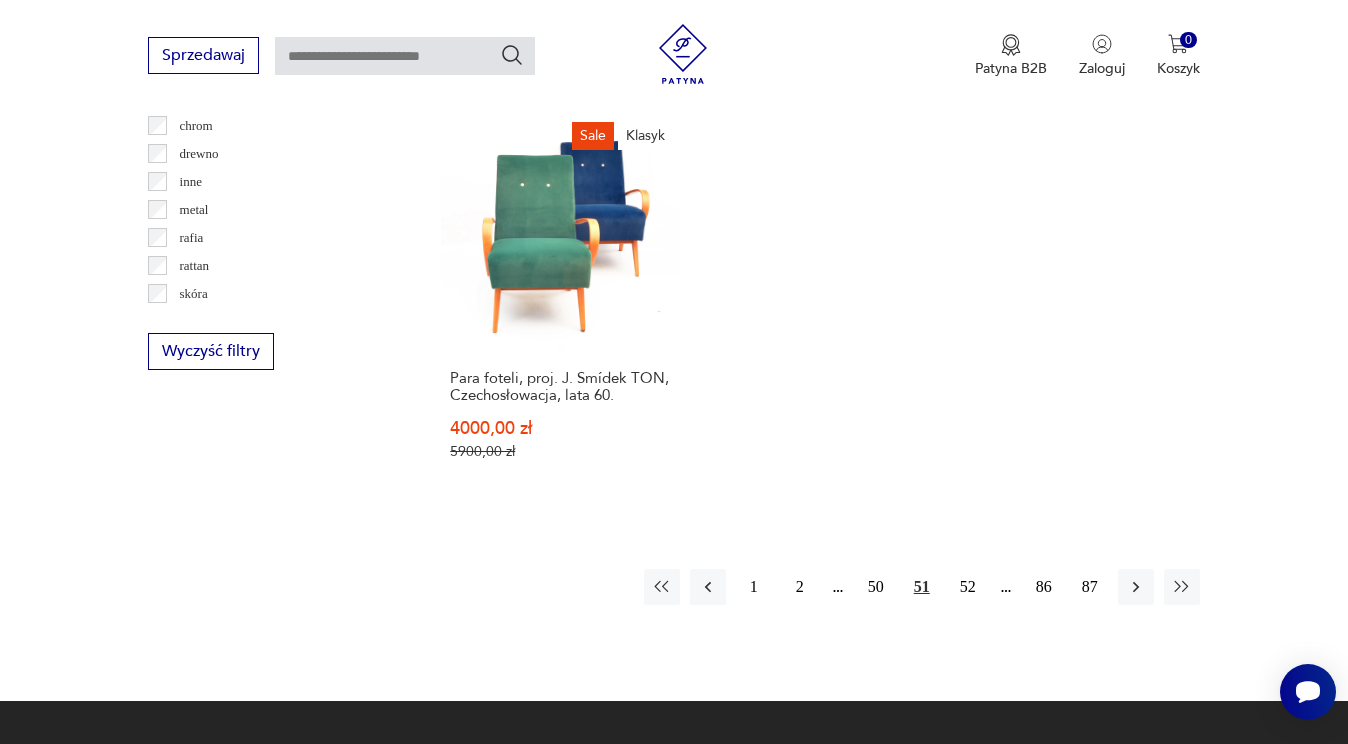 scroll, scrollTop: 2921, scrollLeft: 0, axis: vertical 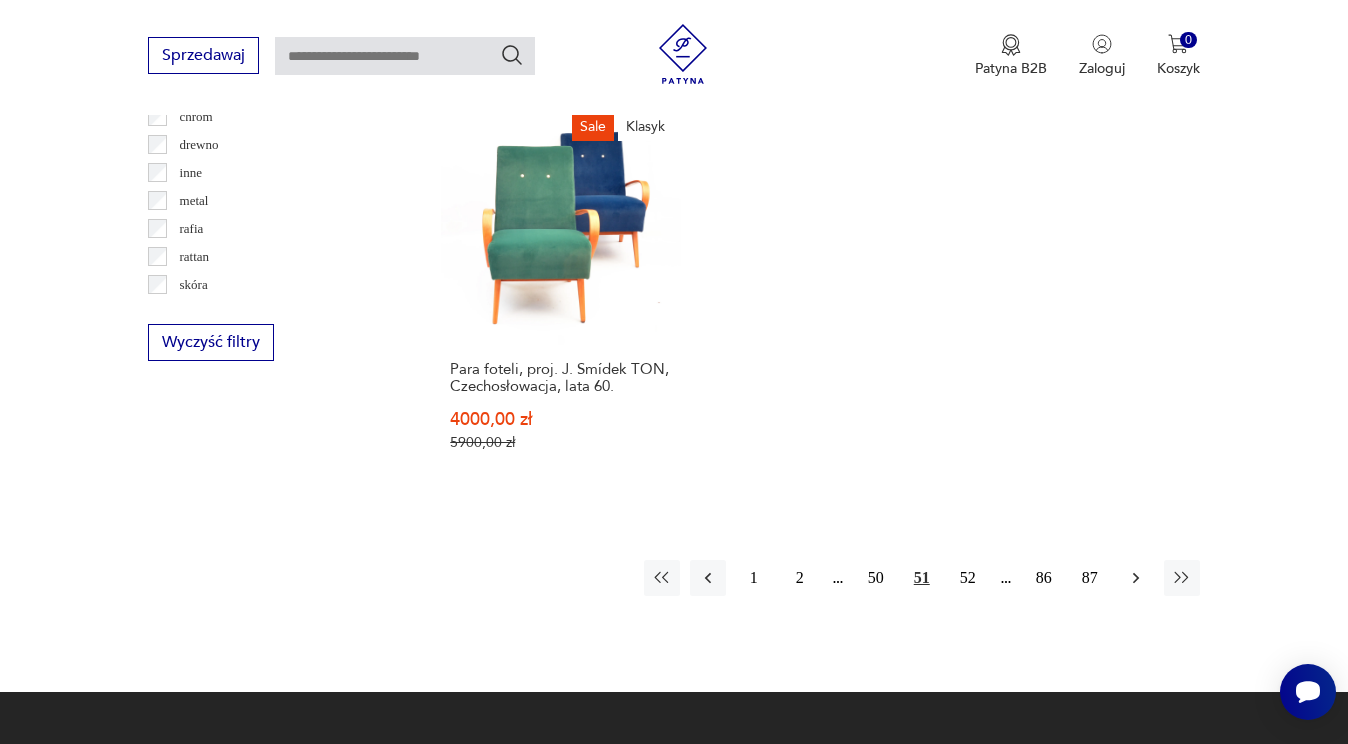 click 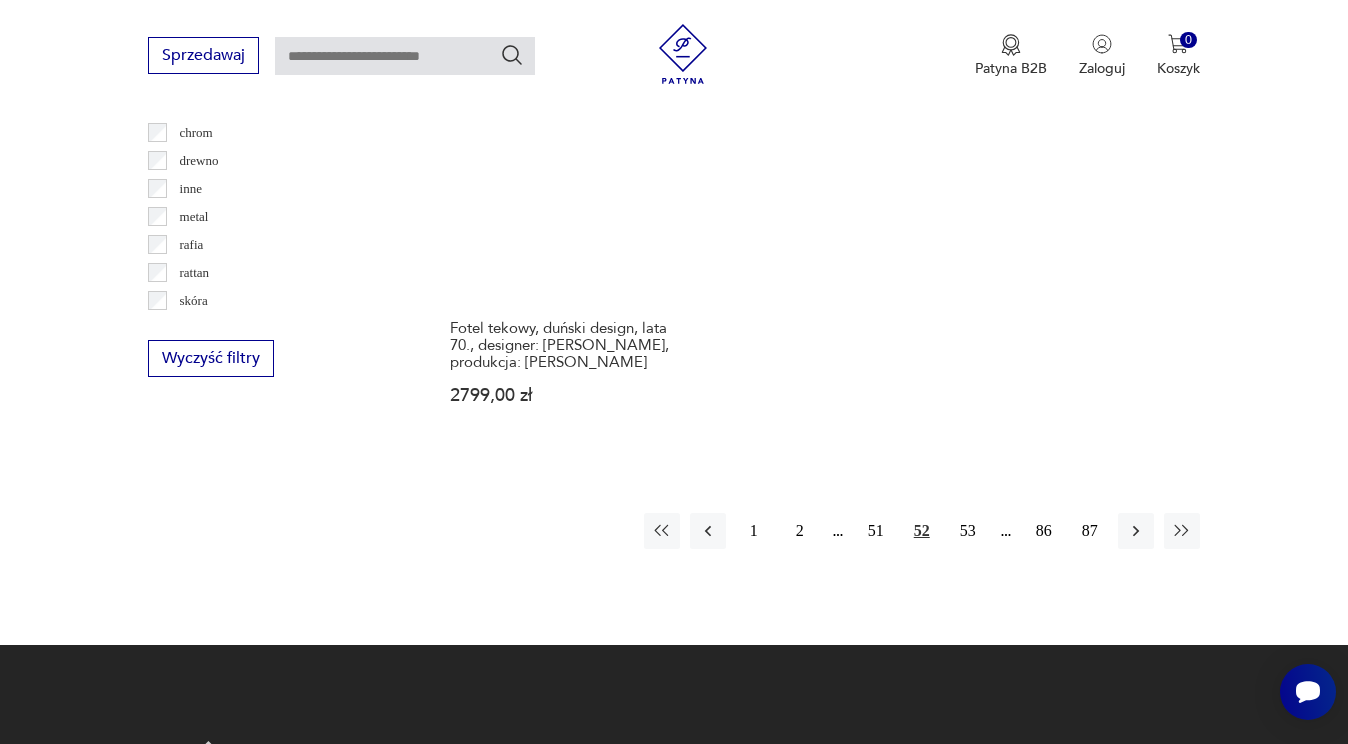 scroll, scrollTop: 2911, scrollLeft: 0, axis: vertical 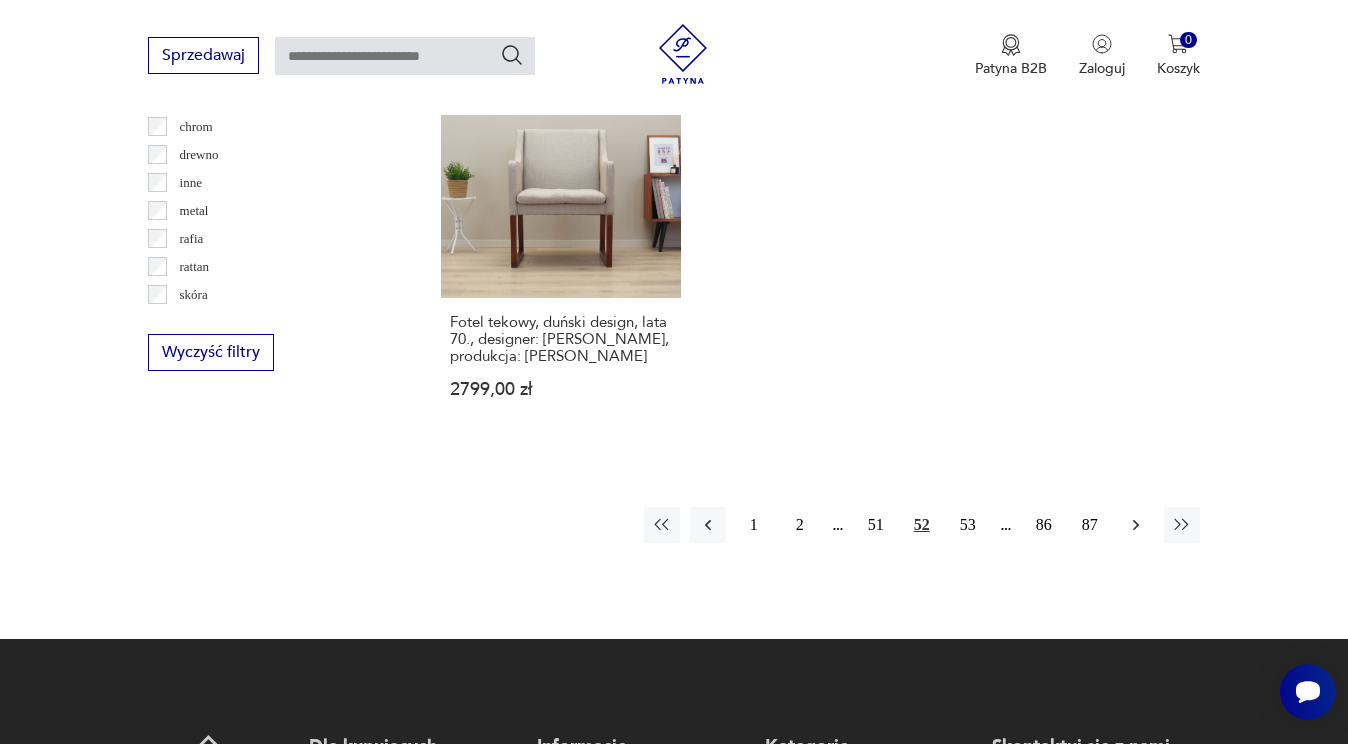 click 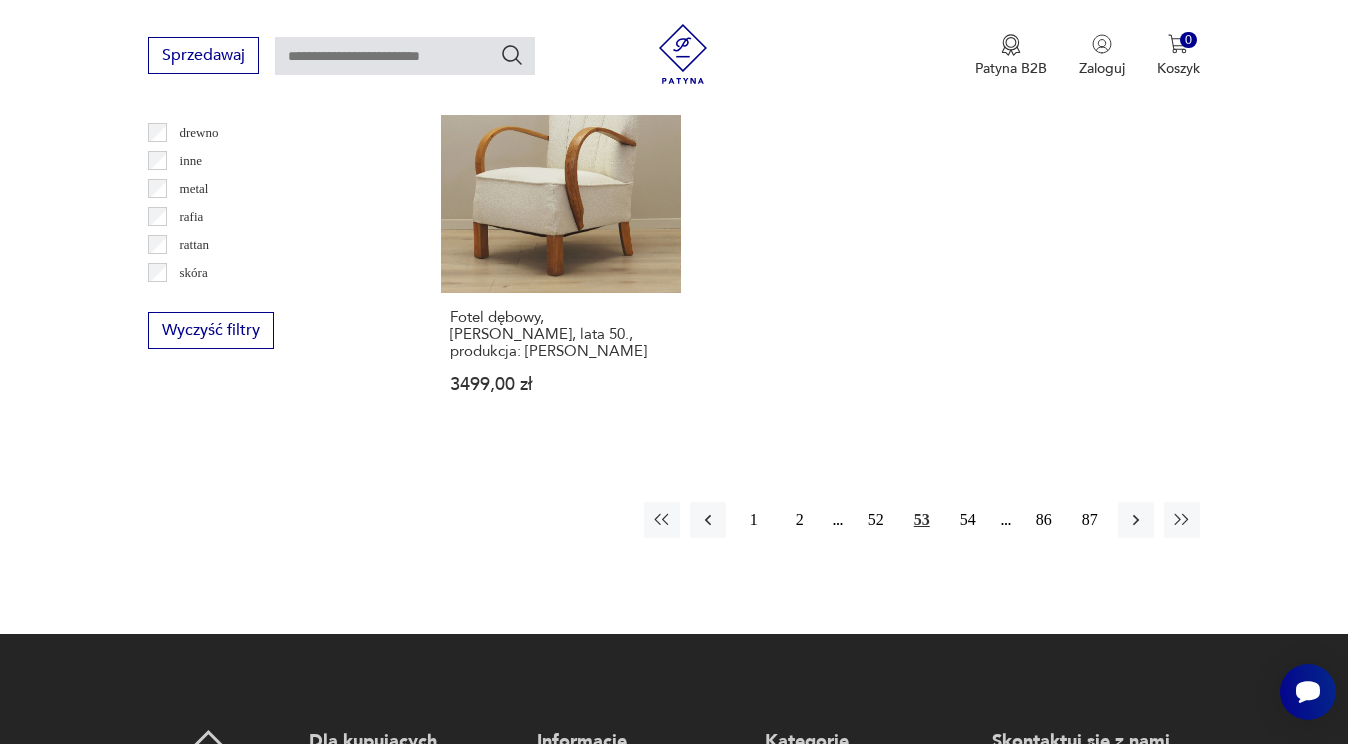 scroll, scrollTop: 2936, scrollLeft: 0, axis: vertical 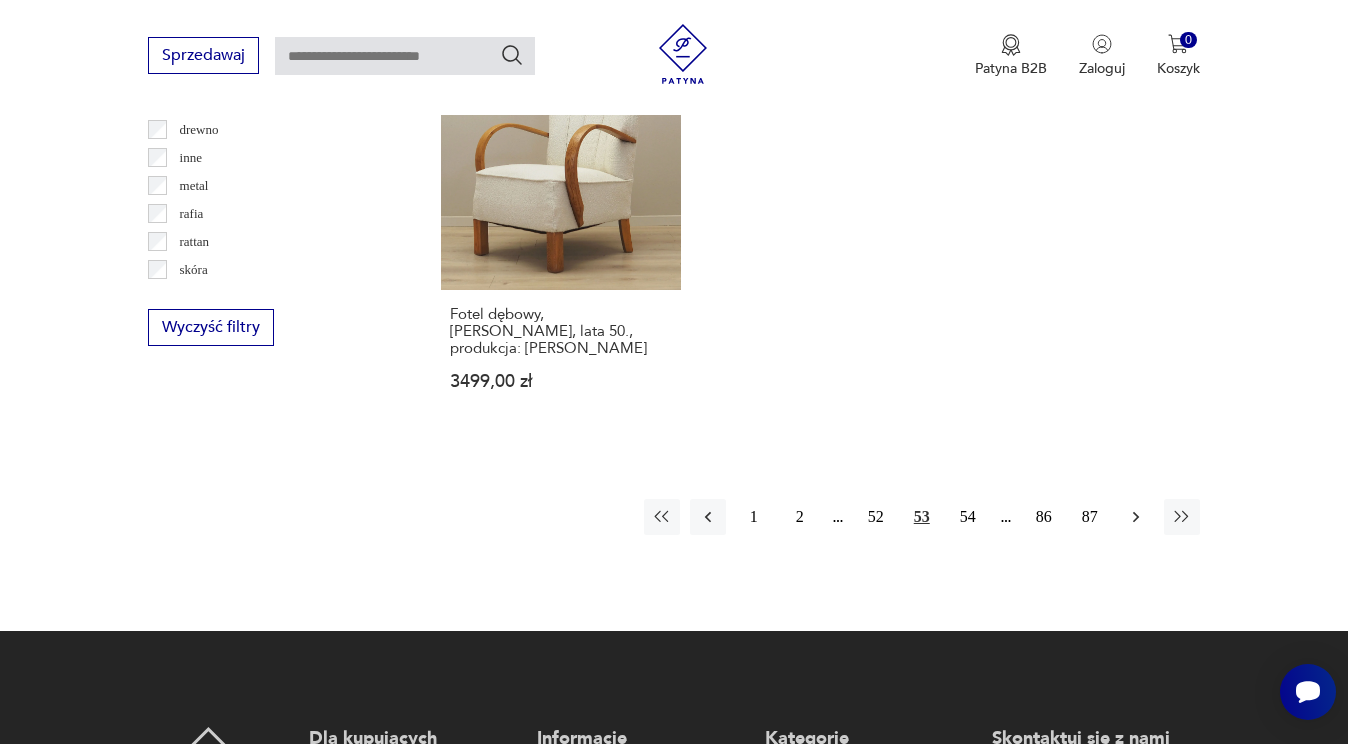 click 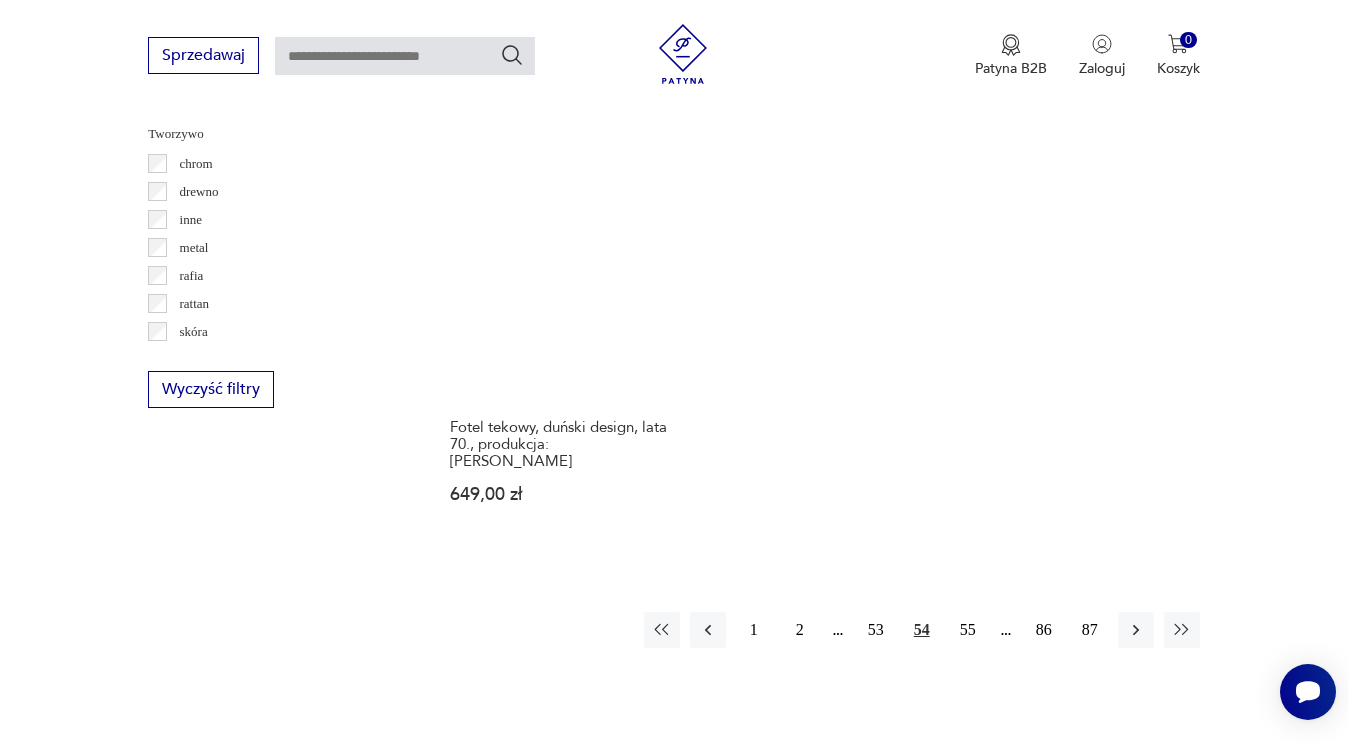 scroll, scrollTop: 2878, scrollLeft: 0, axis: vertical 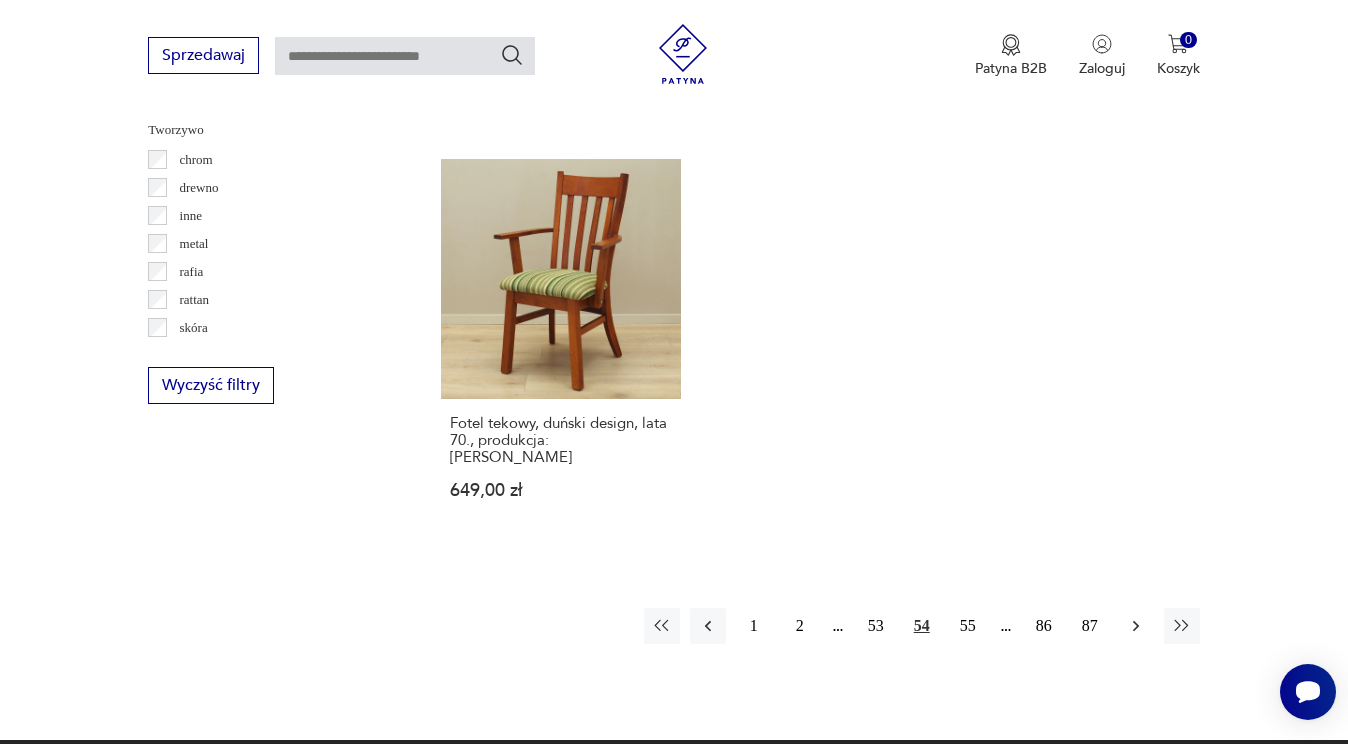 click 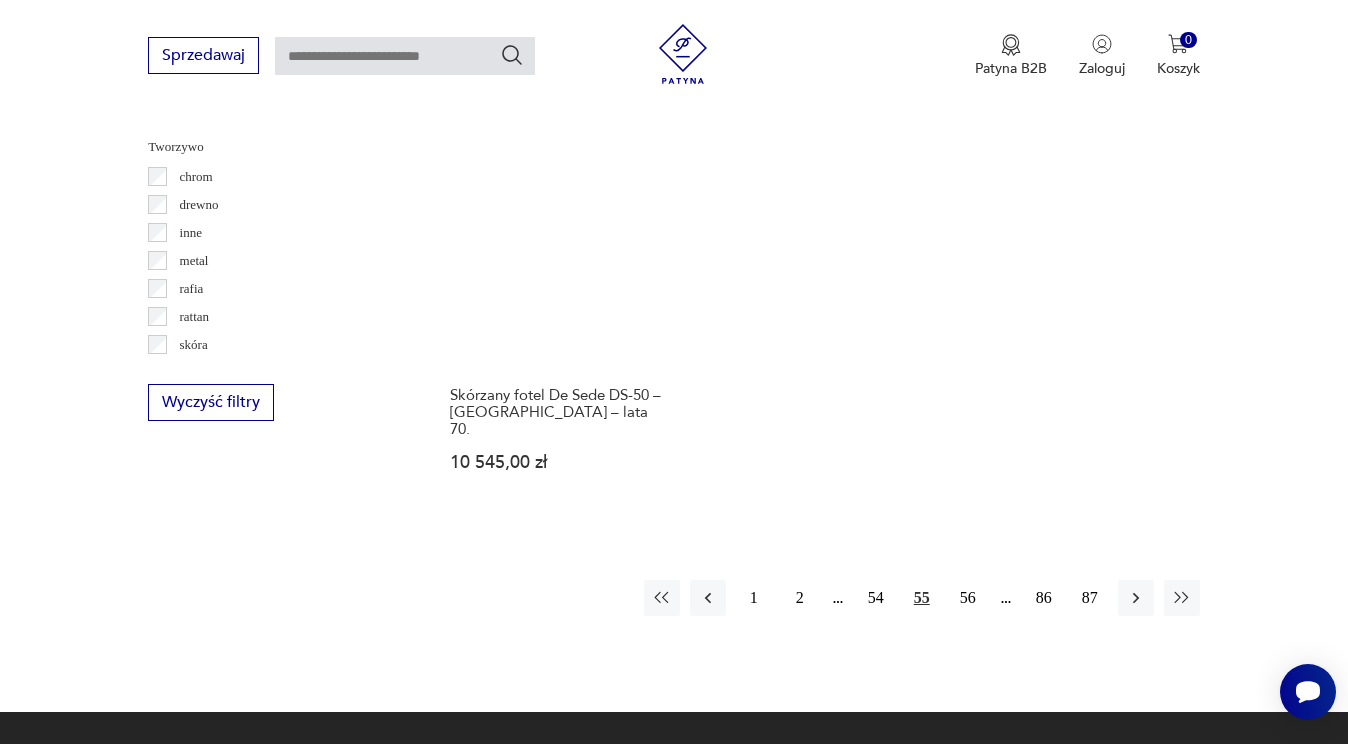 scroll, scrollTop: 2887, scrollLeft: 0, axis: vertical 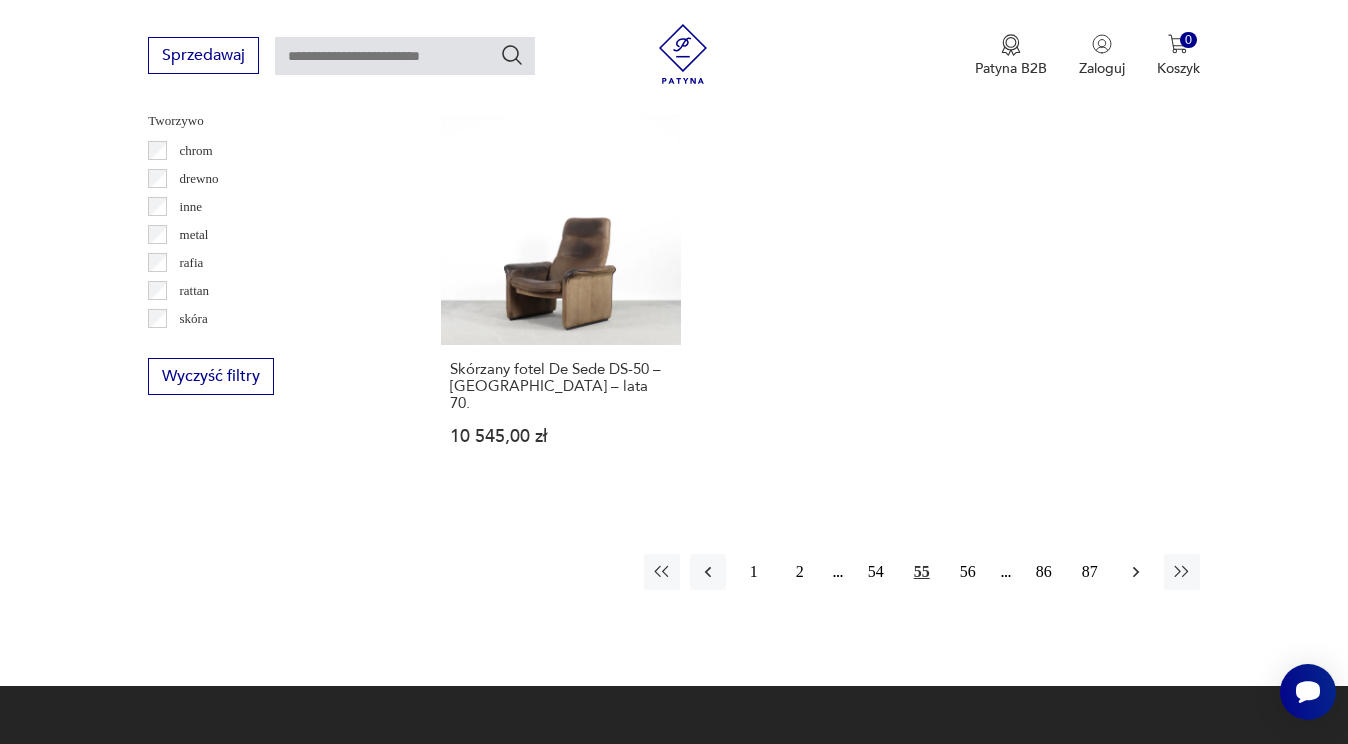 click 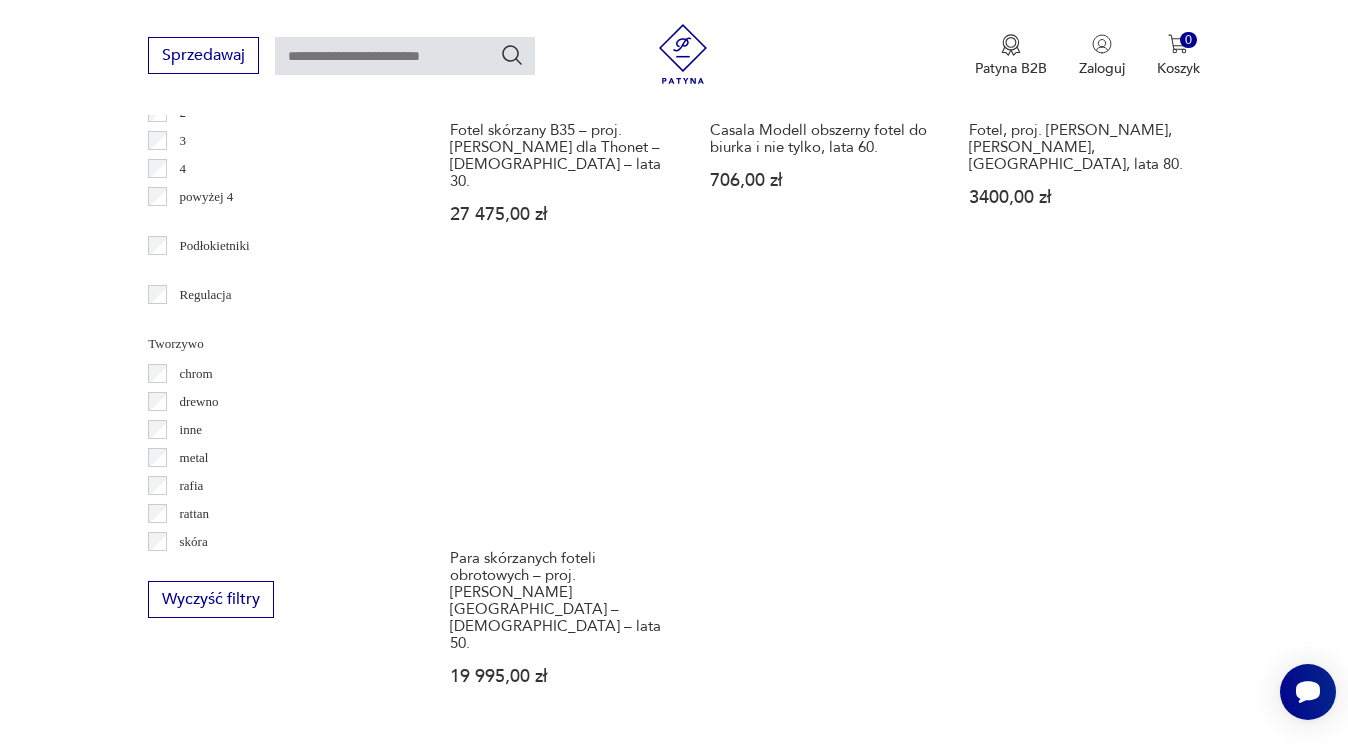 scroll, scrollTop: 2749, scrollLeft: 0, axis: vertical 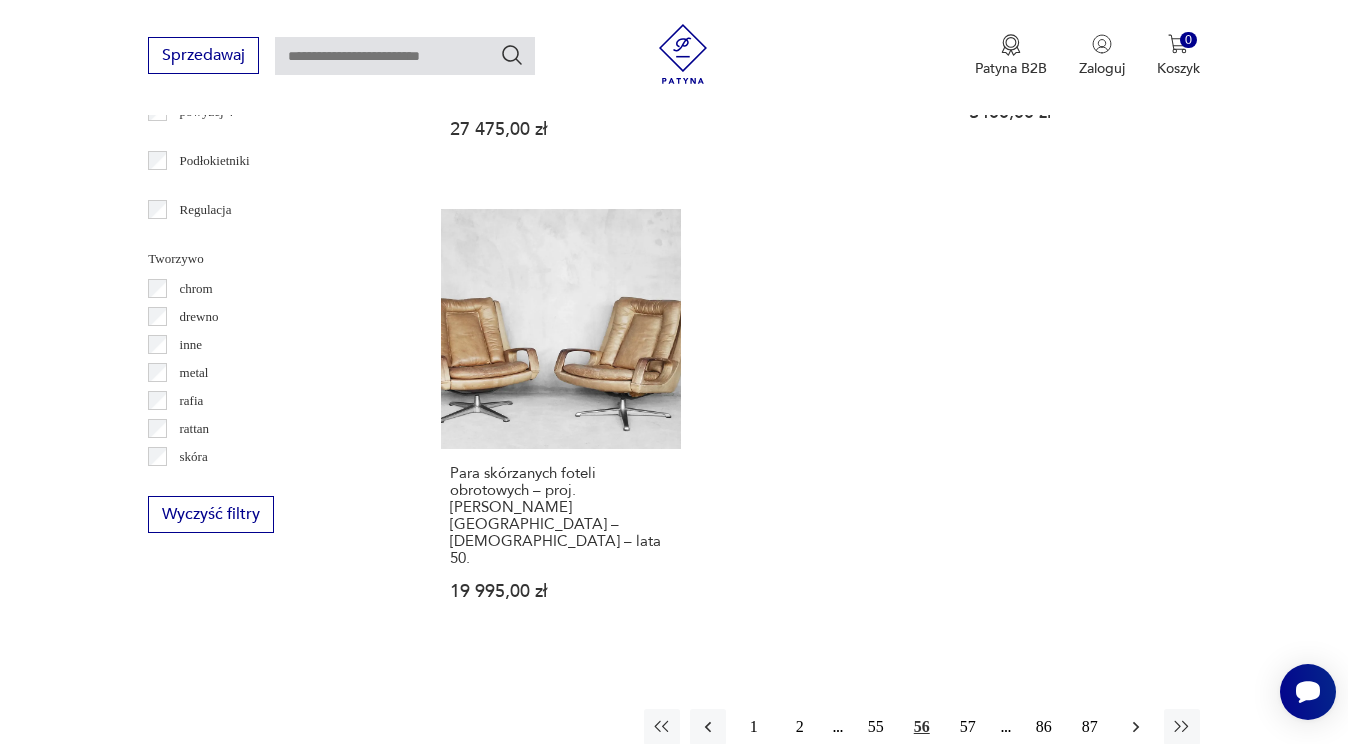click at bounding box center (1136, 727) 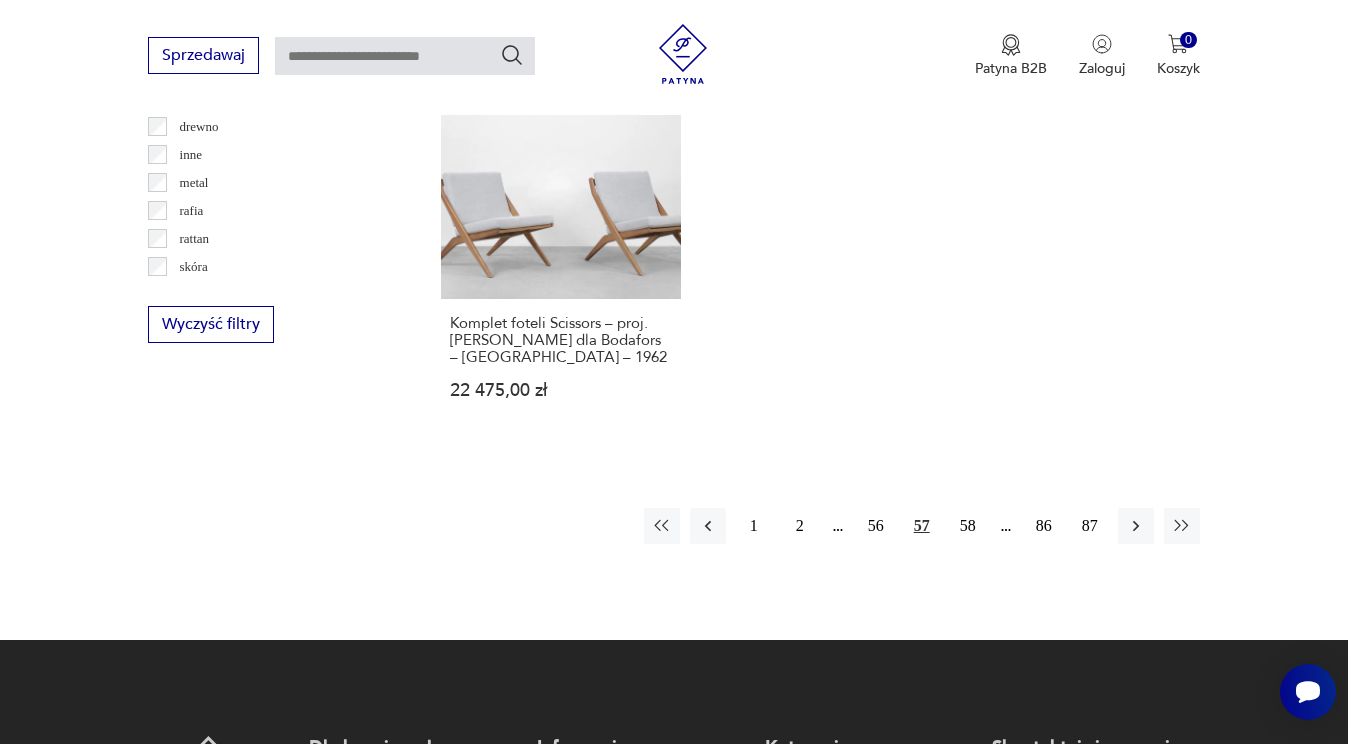 scroll, scrollTop: 2935, scrollLeft: 0, axis: vertical 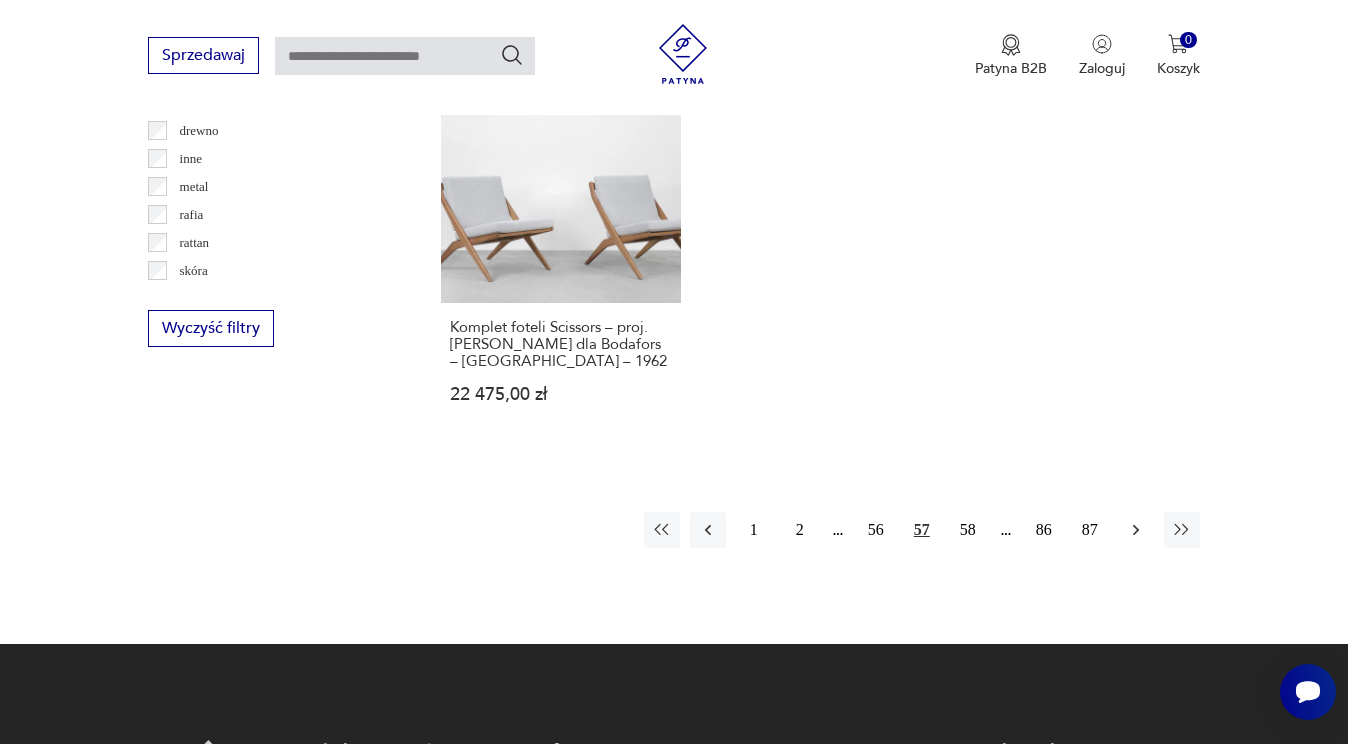 click 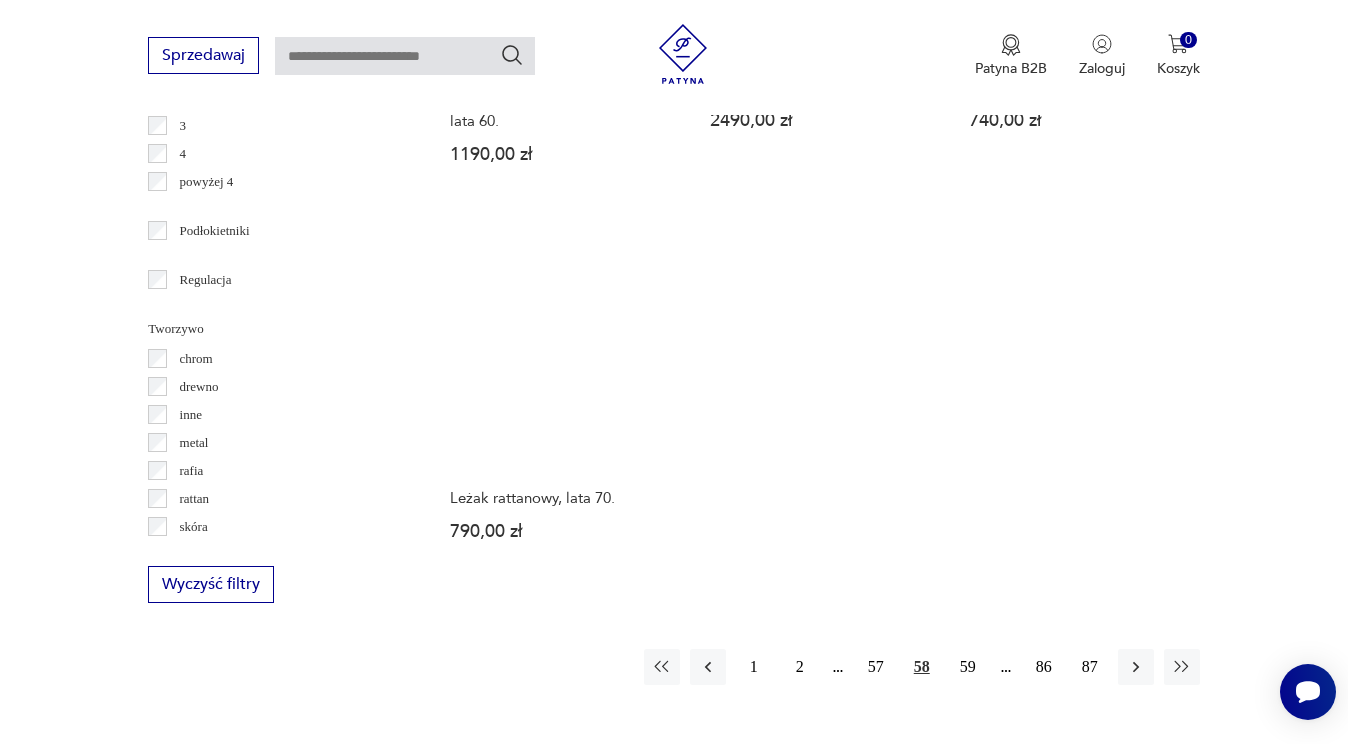 scroll, scrollTop: 2795, scrollLeft: 0, axis: vertical 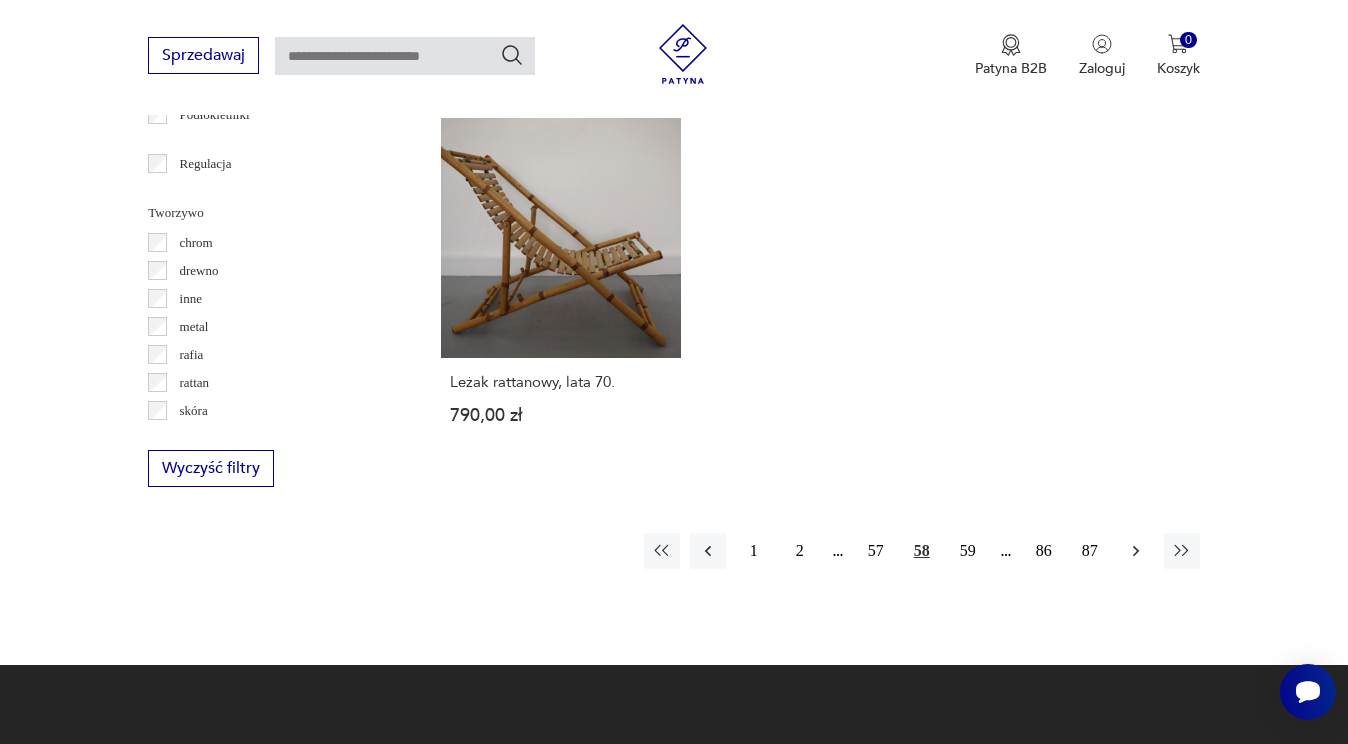 click 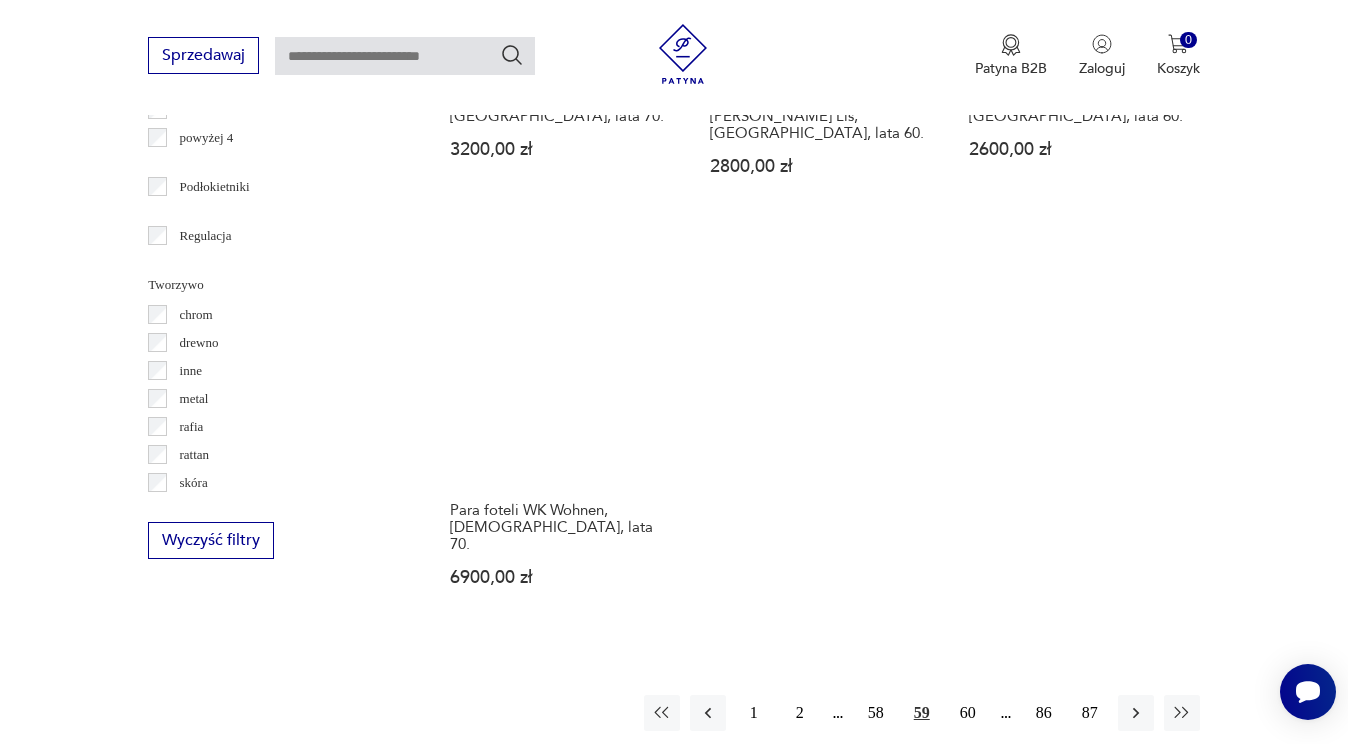 scroll, scrollTop: 2739, scrollLeft: 0, axis: vertical 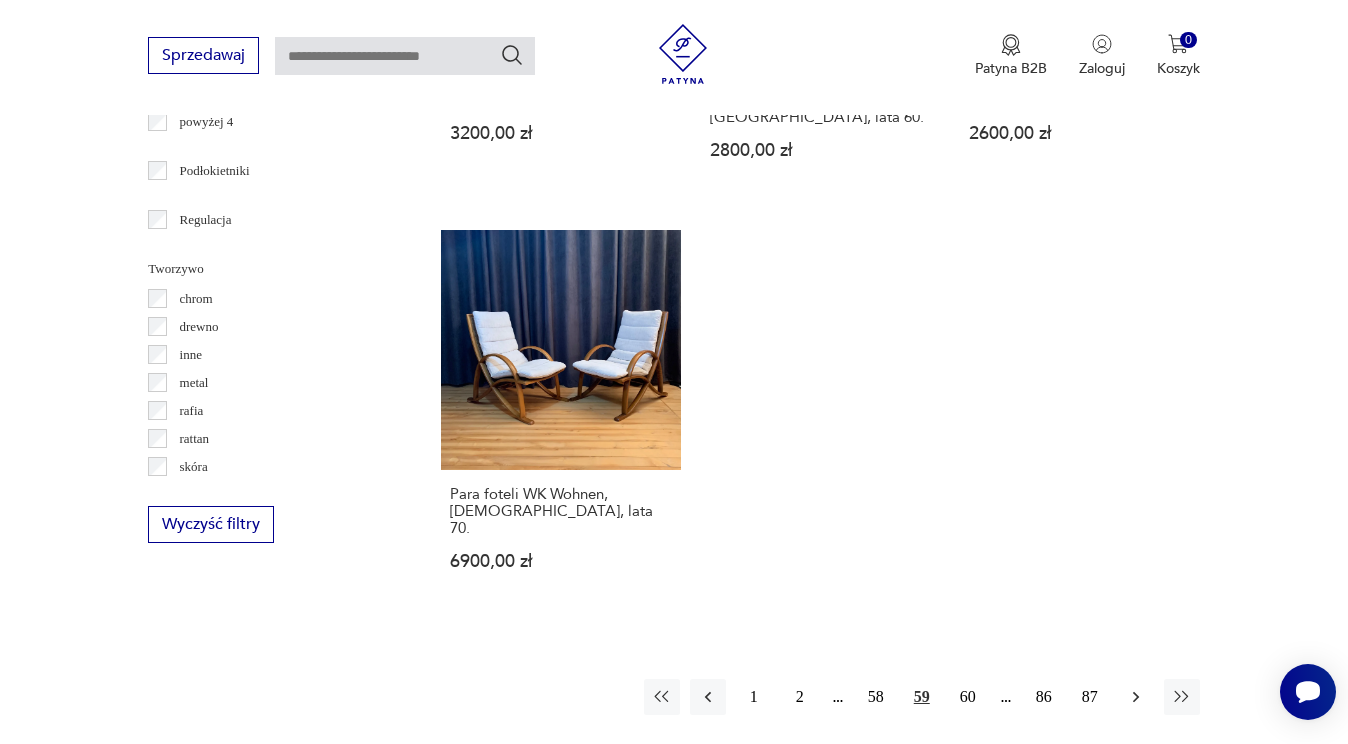click 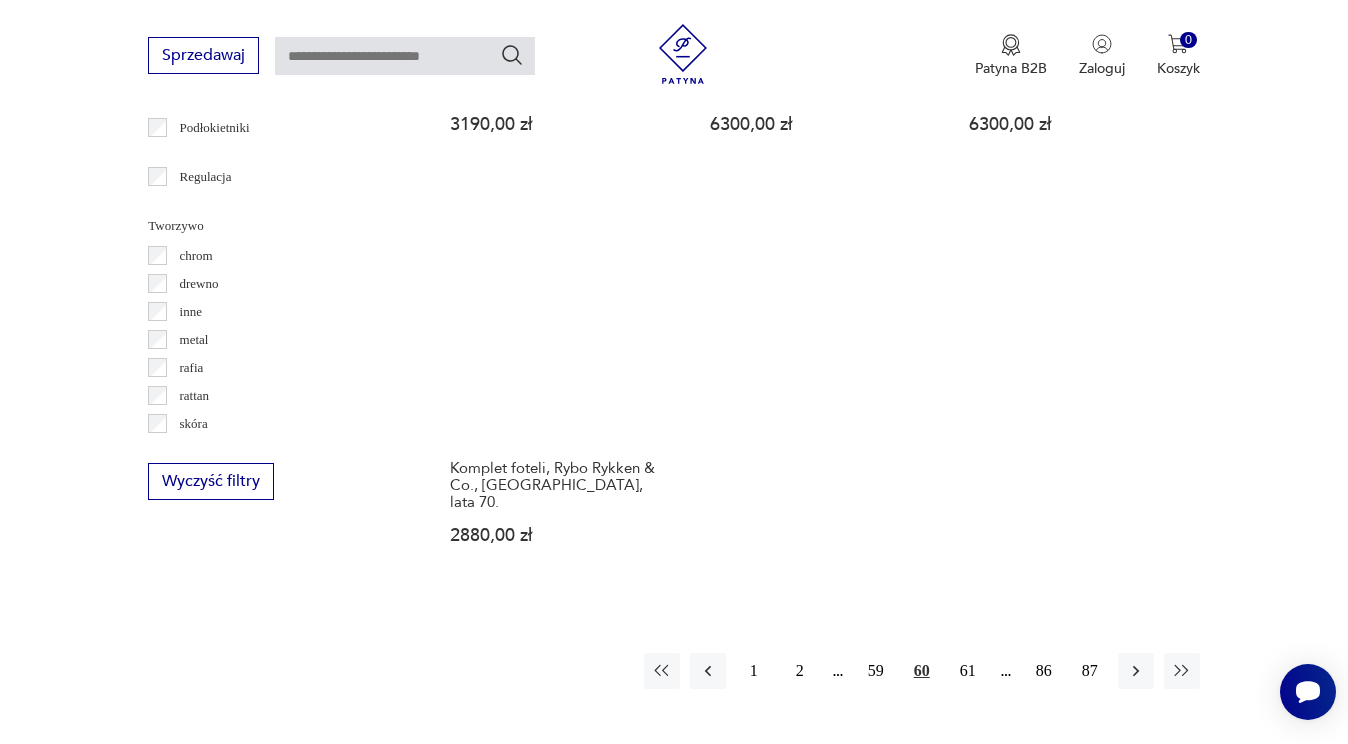 scroll, scrollTop: 2773, scrollLeft: 0, axis: vertical 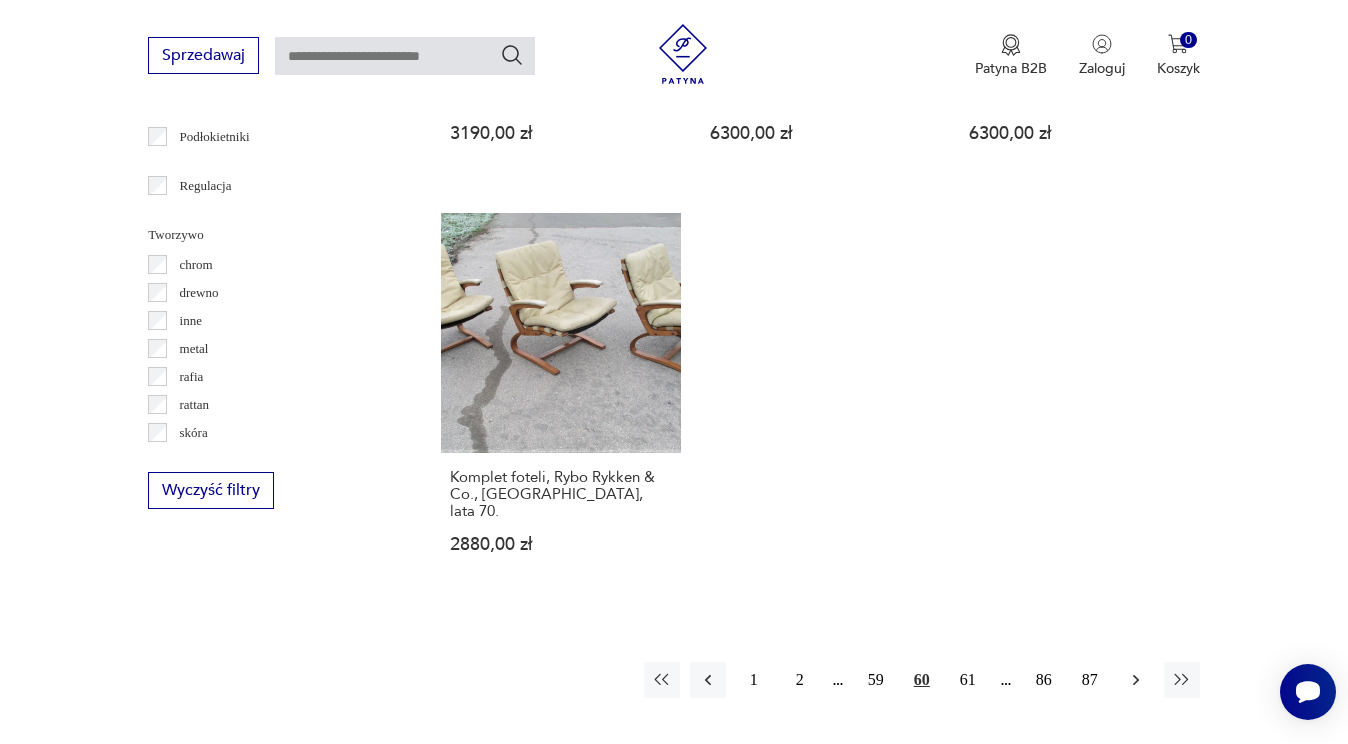 click 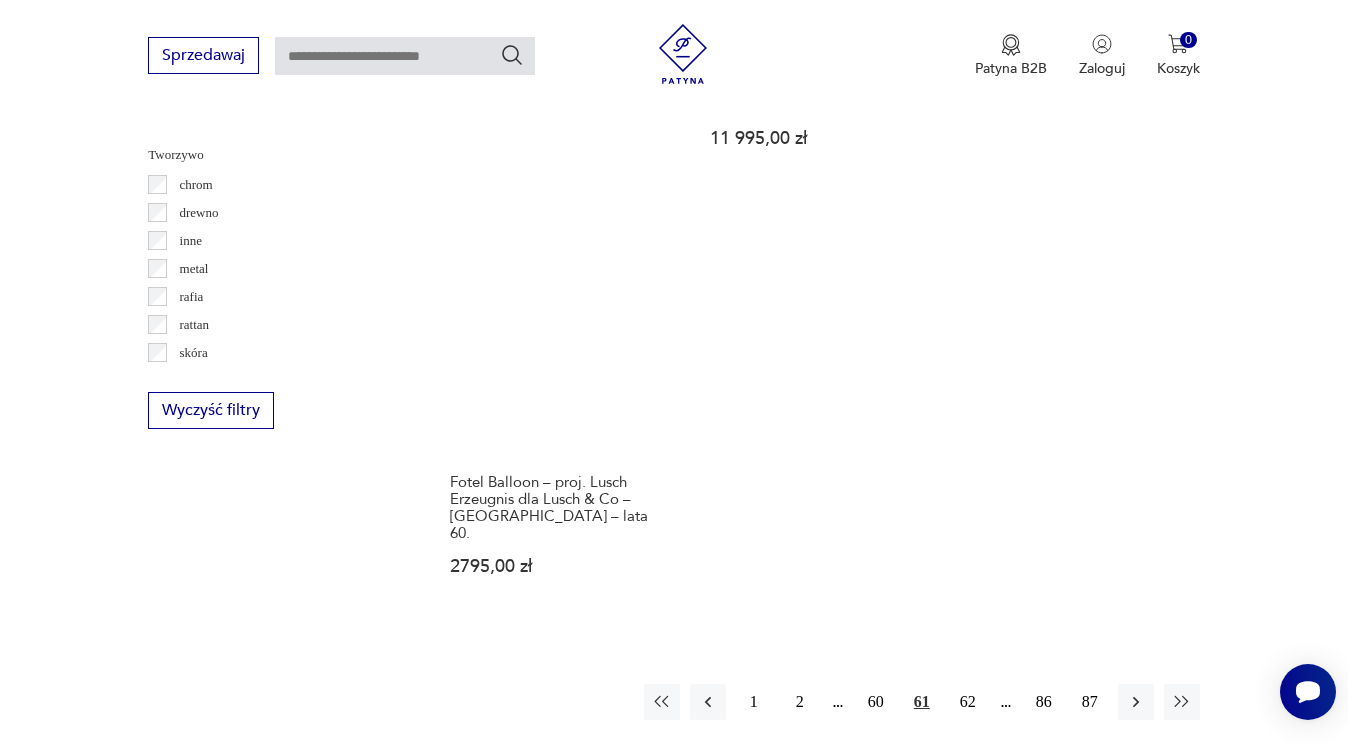 scroll, scrollTop: 2848, scrollLeft: 0, axis: vertical 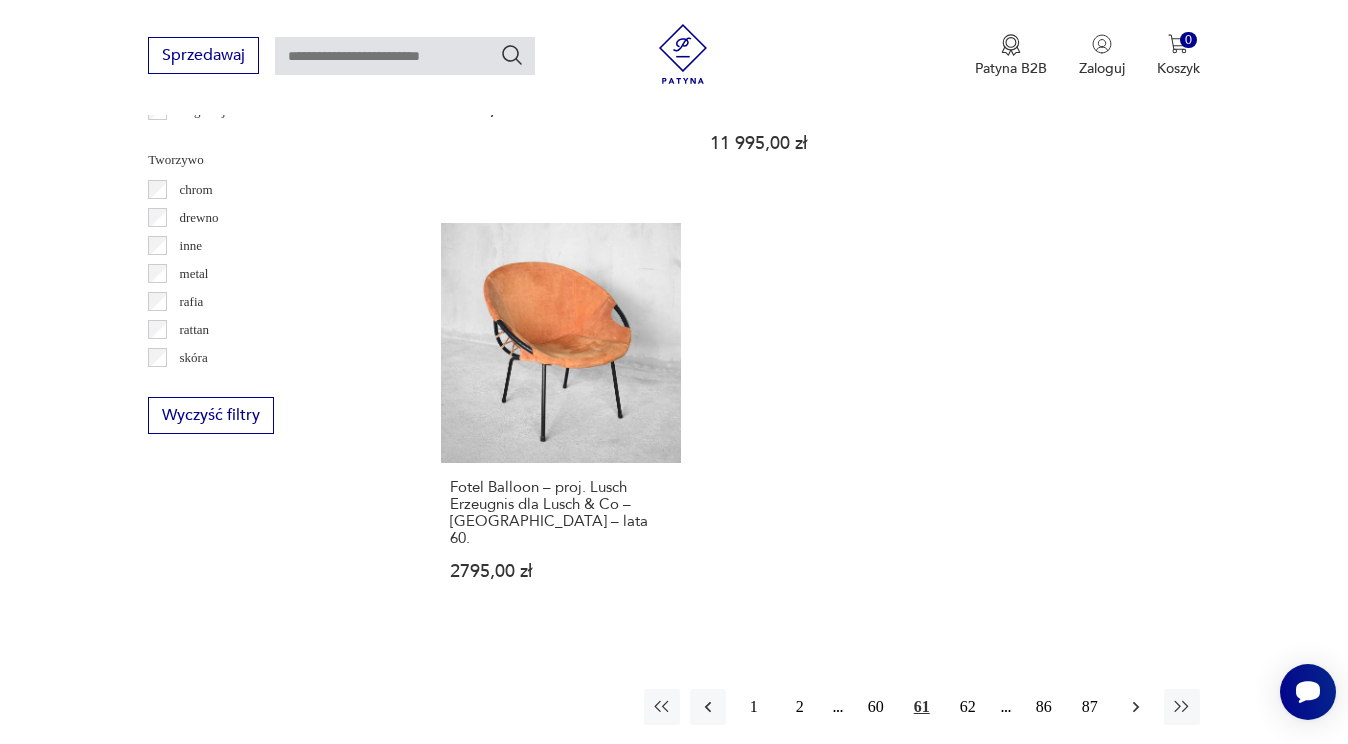 click 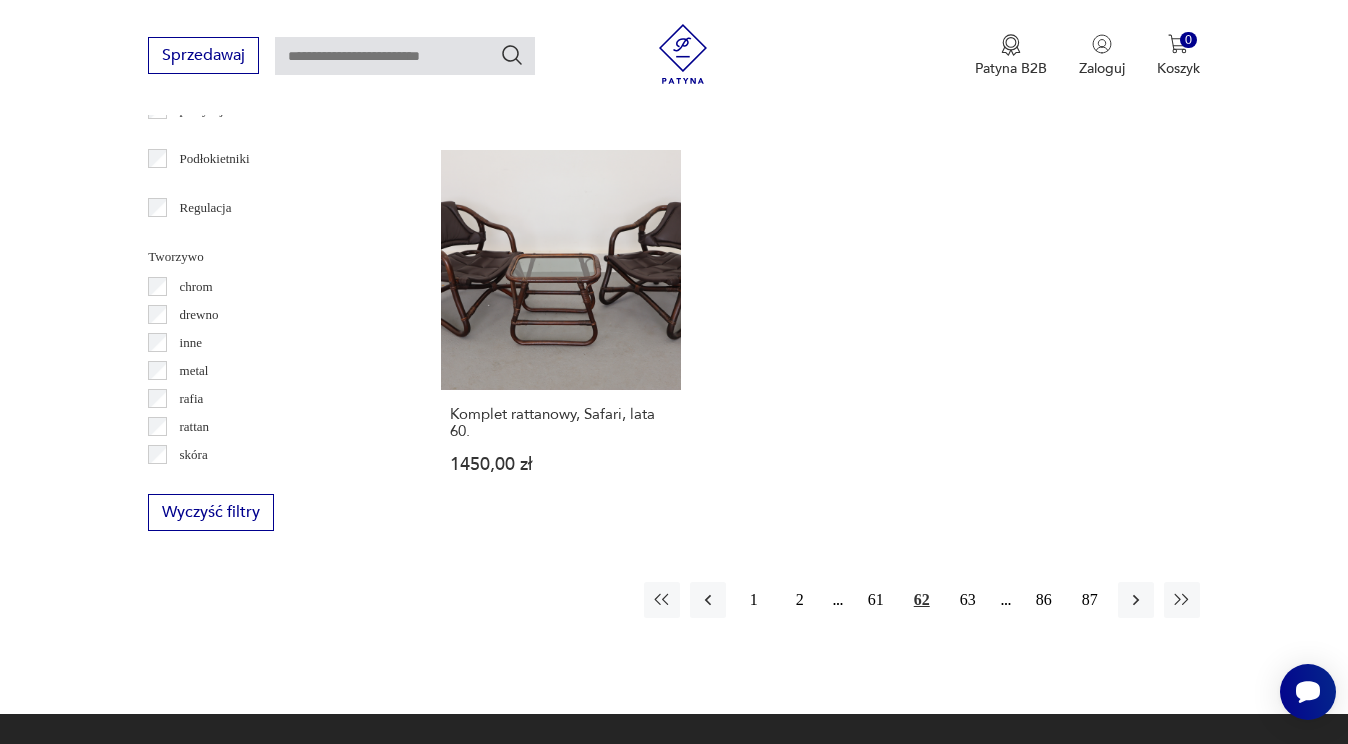 scroll, scrollTop: 2744, scrollLeft: 0, axis: vertical 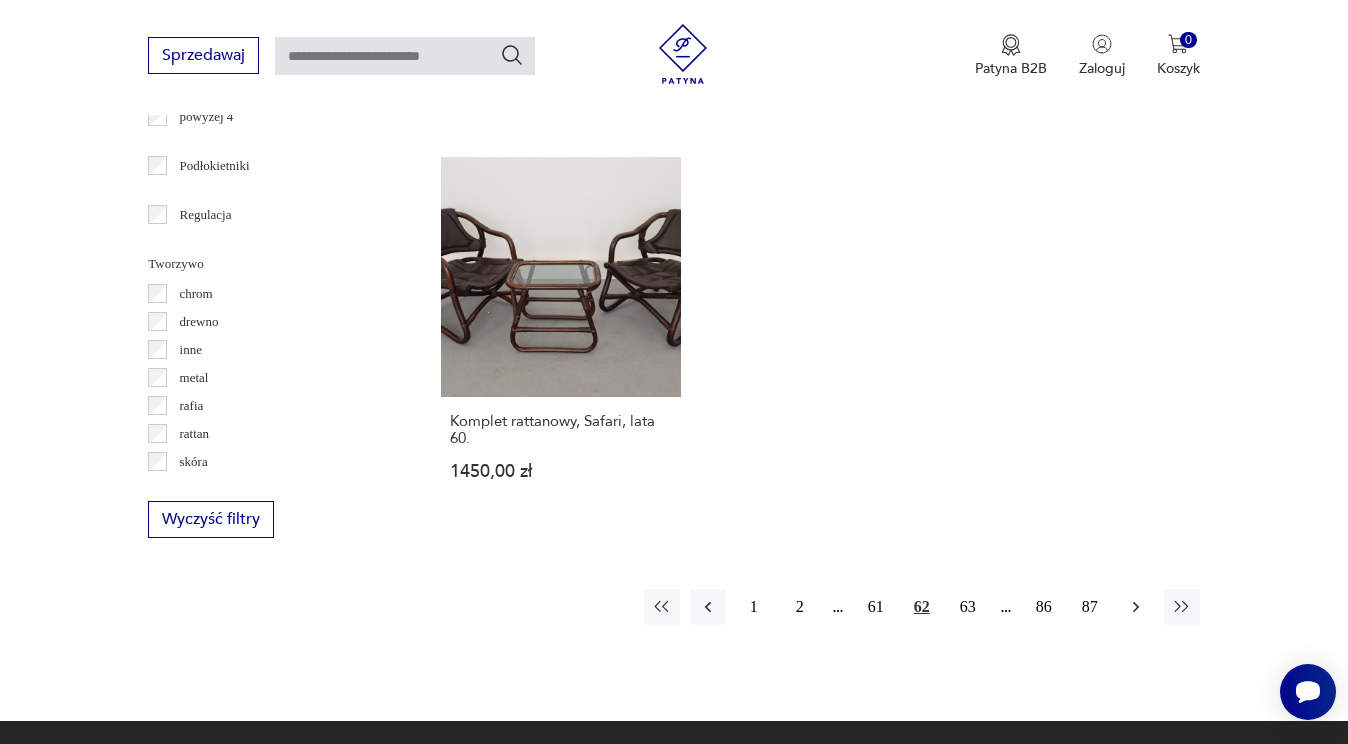 click 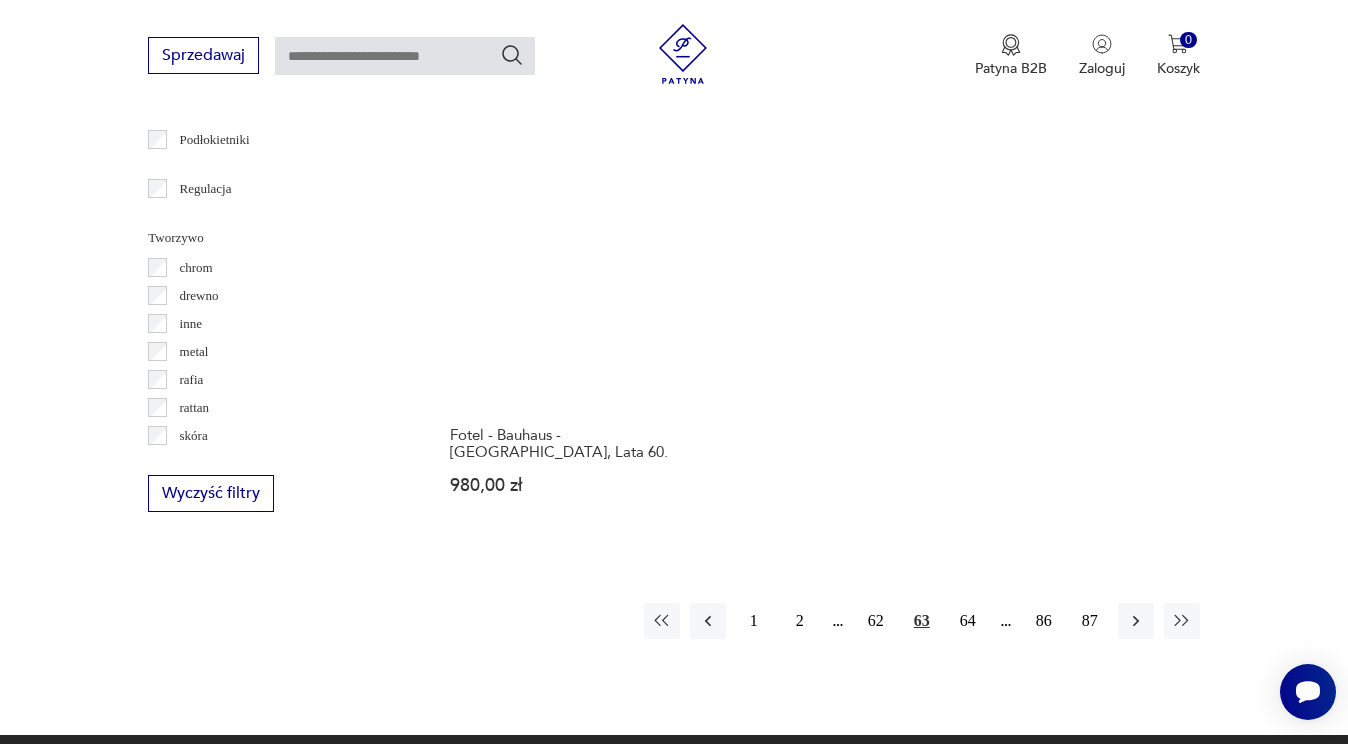 scroll, scrollTop: 2769, scrollLeft: 0, axis: vertical 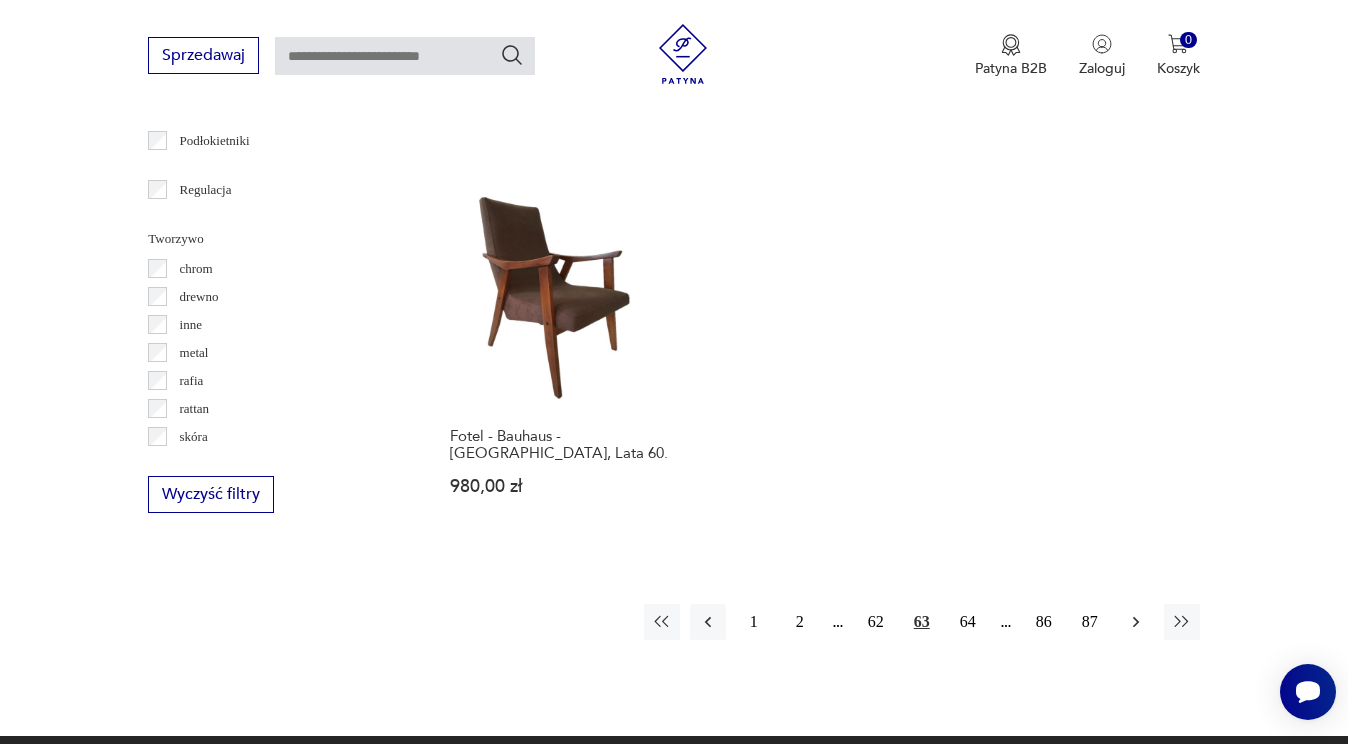 click 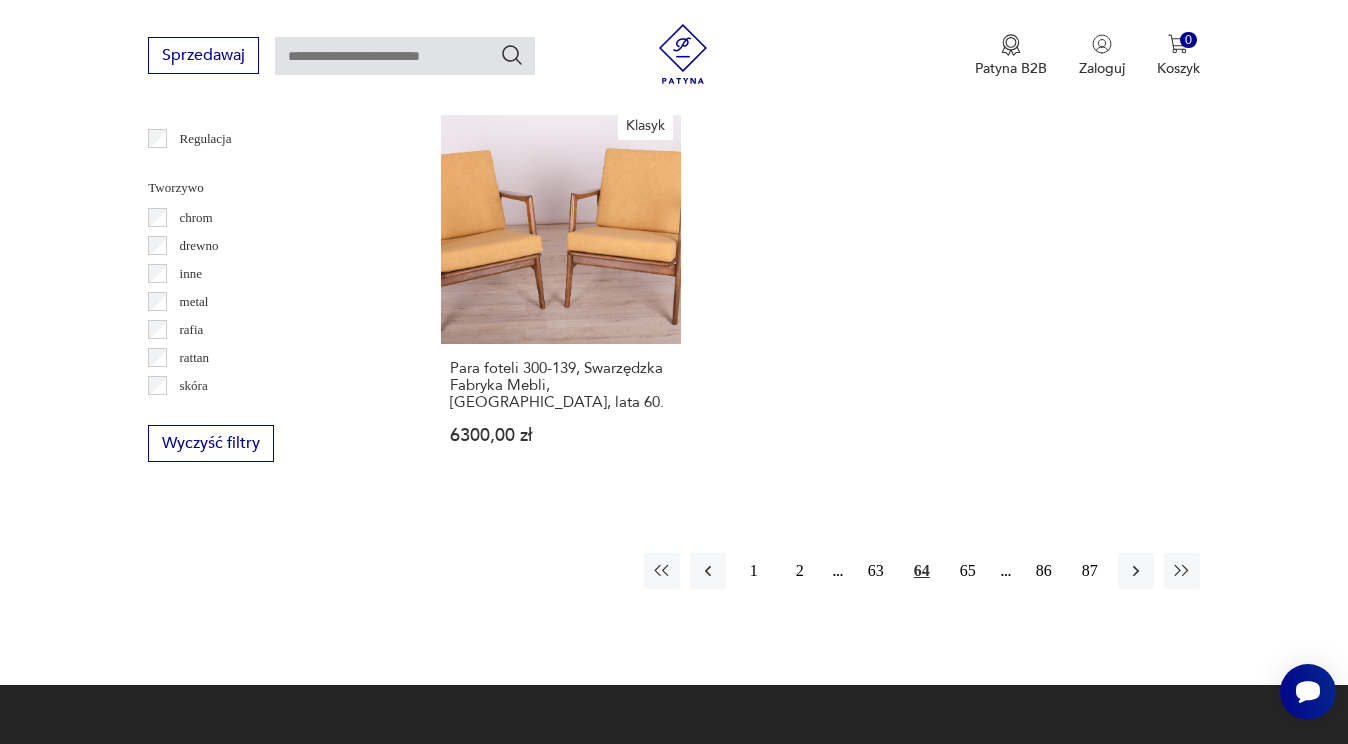 scroll, scrollTop: 2841, scrollLeft: 0, axis: vertical 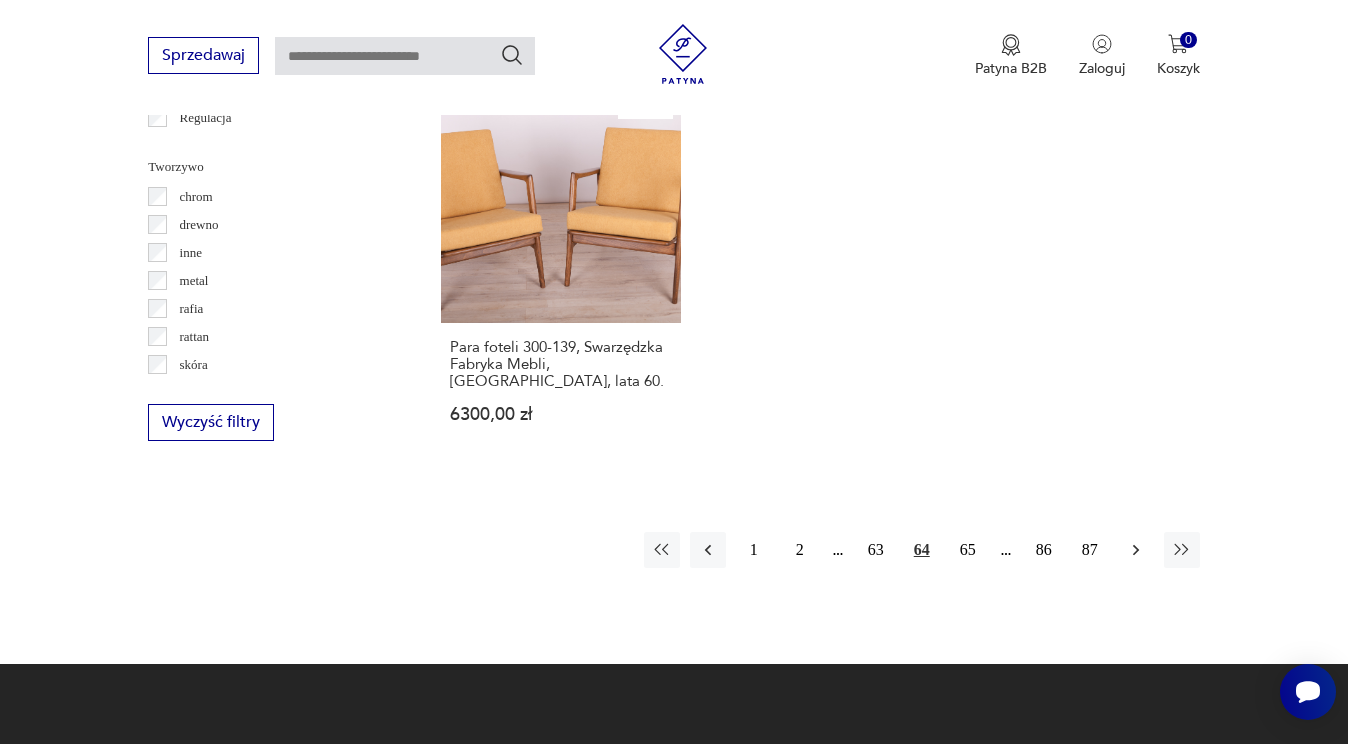click 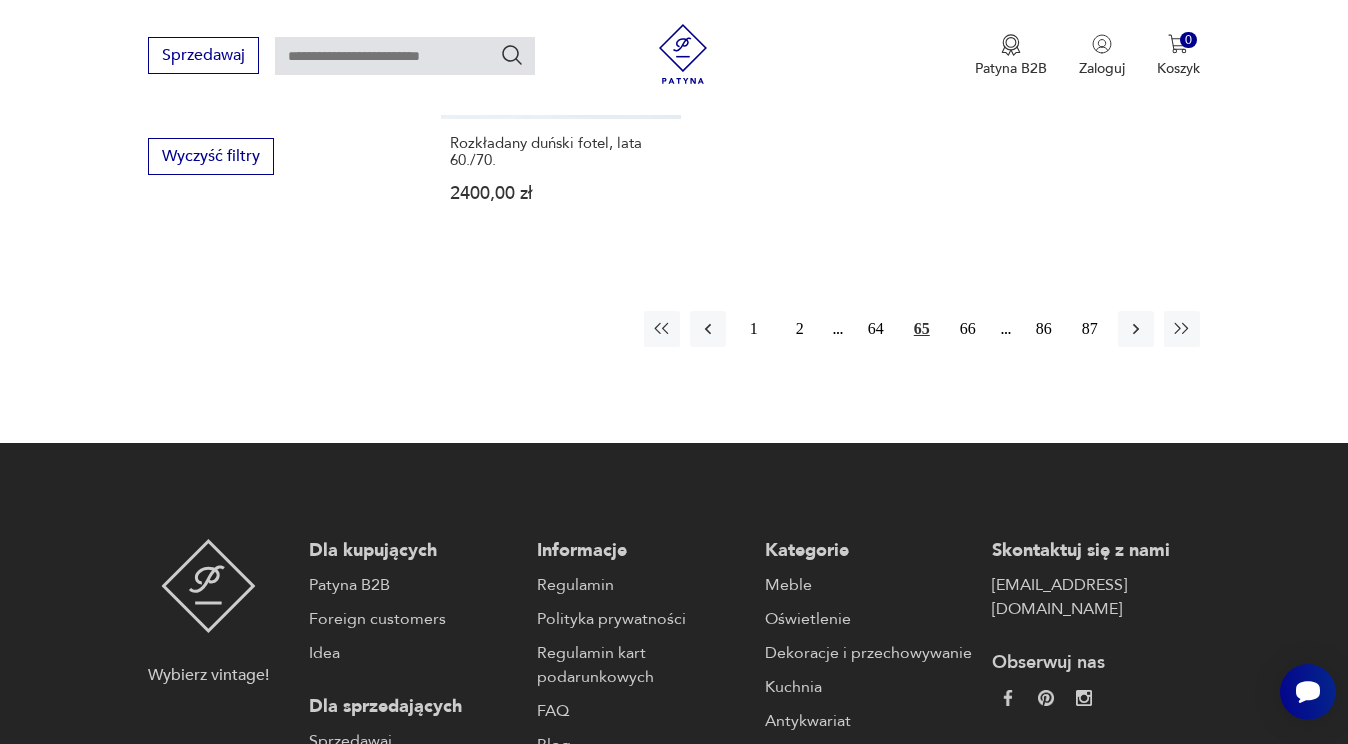 scroll, scrollTop: 3117, scrollLeft: 0, axis: vertical 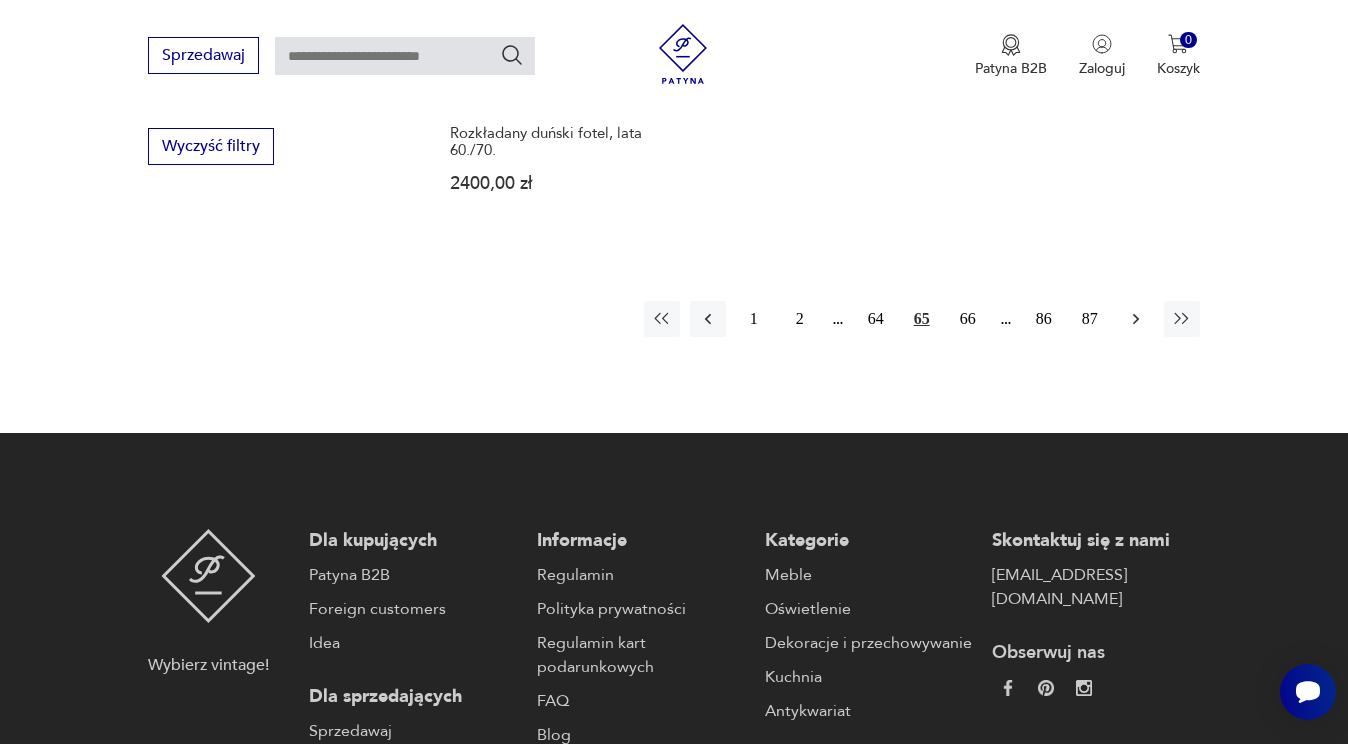 click 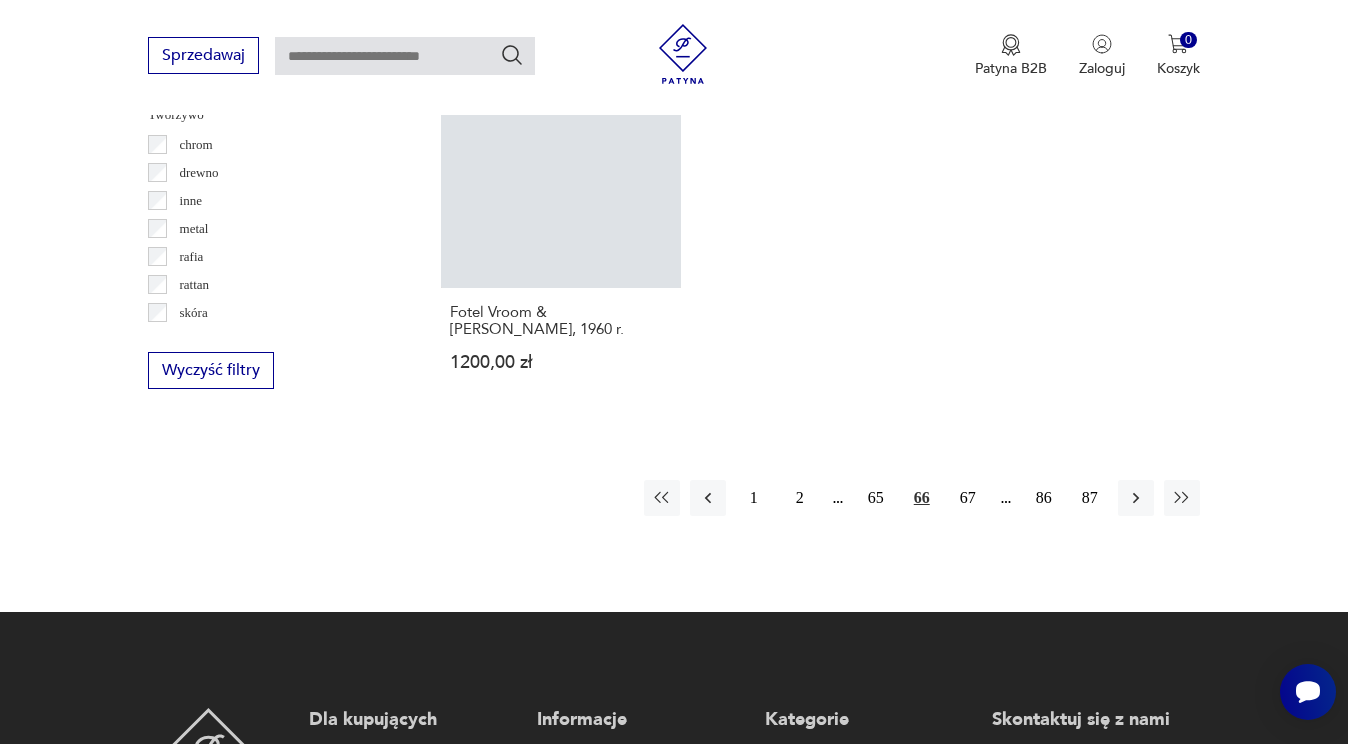 scroll, scrollTop: 2892, scrollLeft: 0, axis: vertical 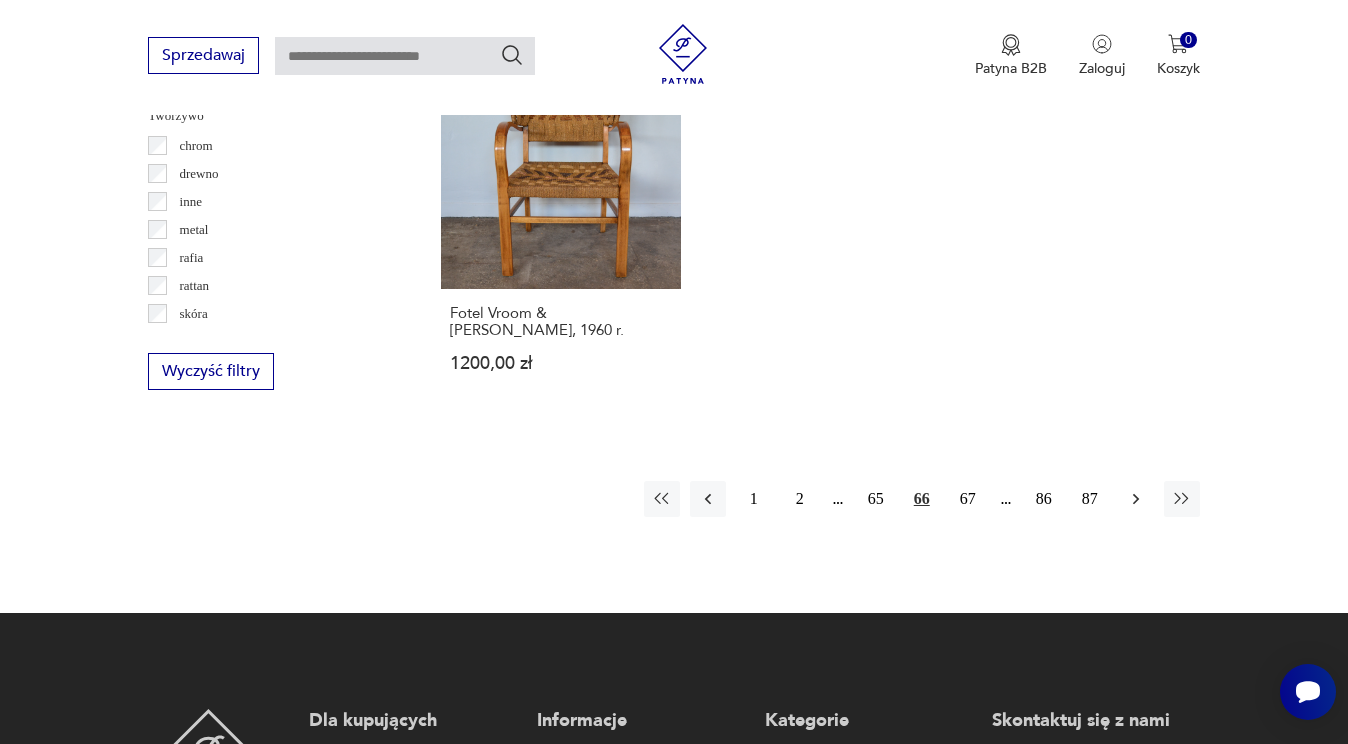 click 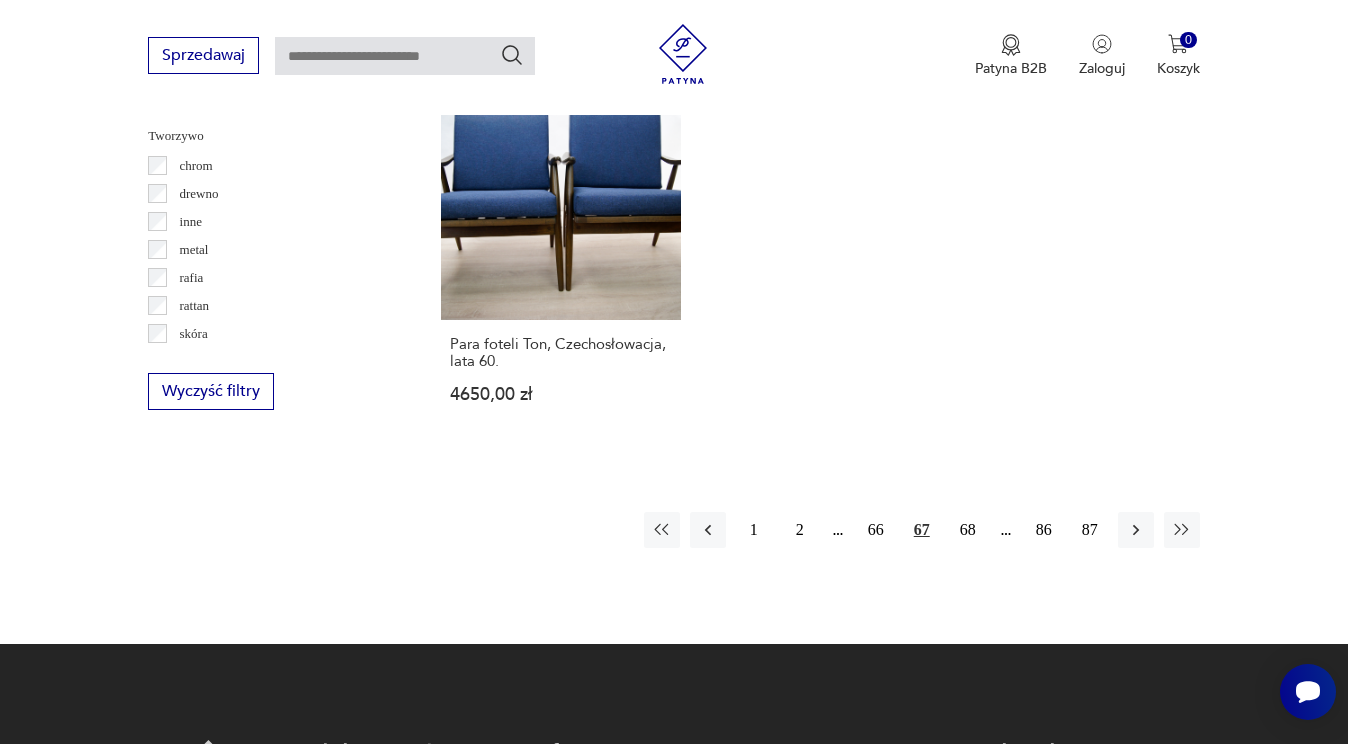 scroll, scrollTop: 2914, scrollLeft: 0, axis: vertical 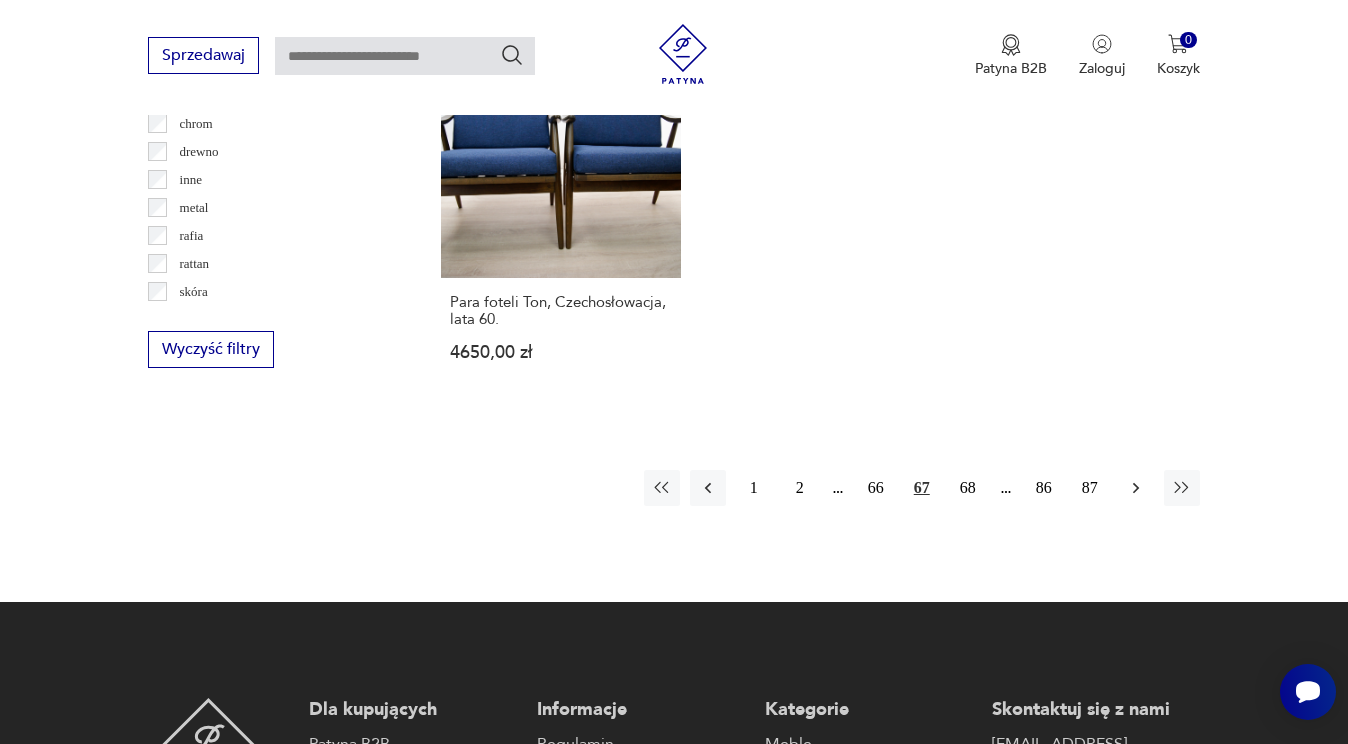 click 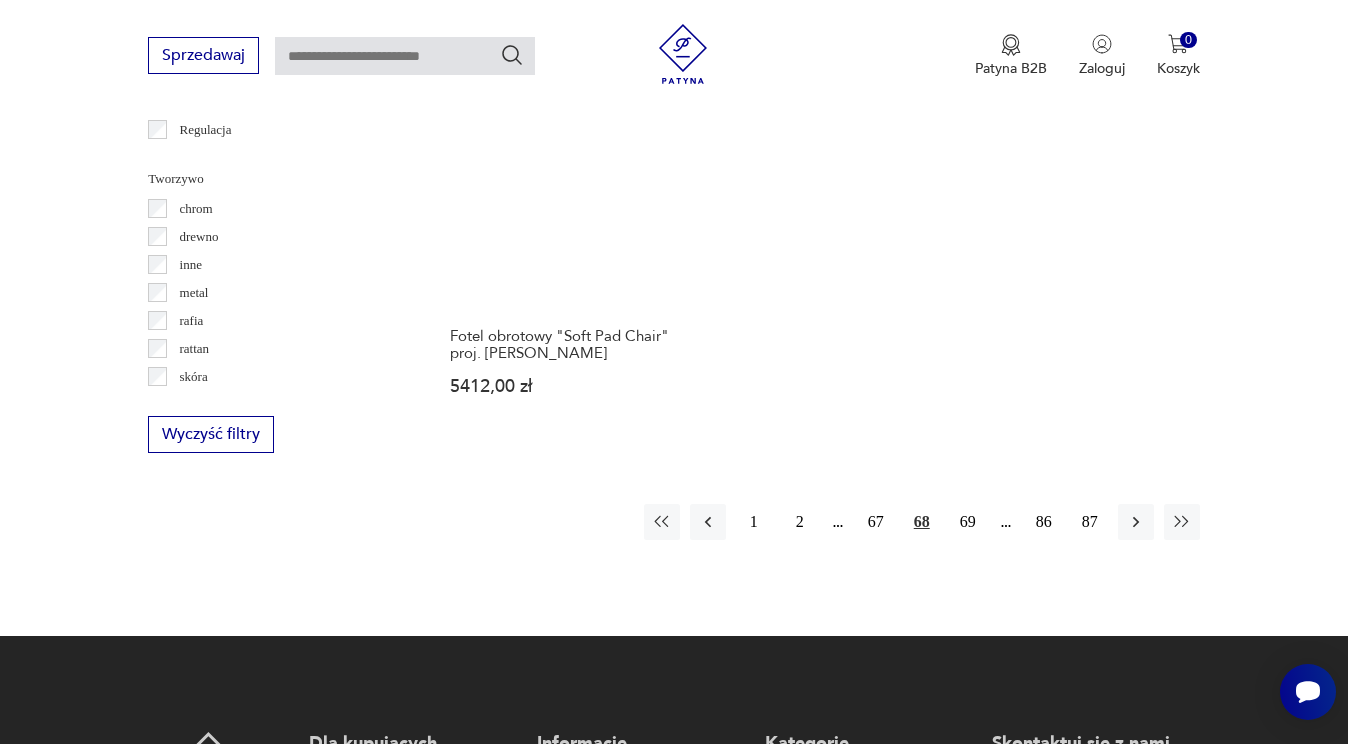 scroll, scrollTop: 2833, scrollLeft: 0, axis: vertical 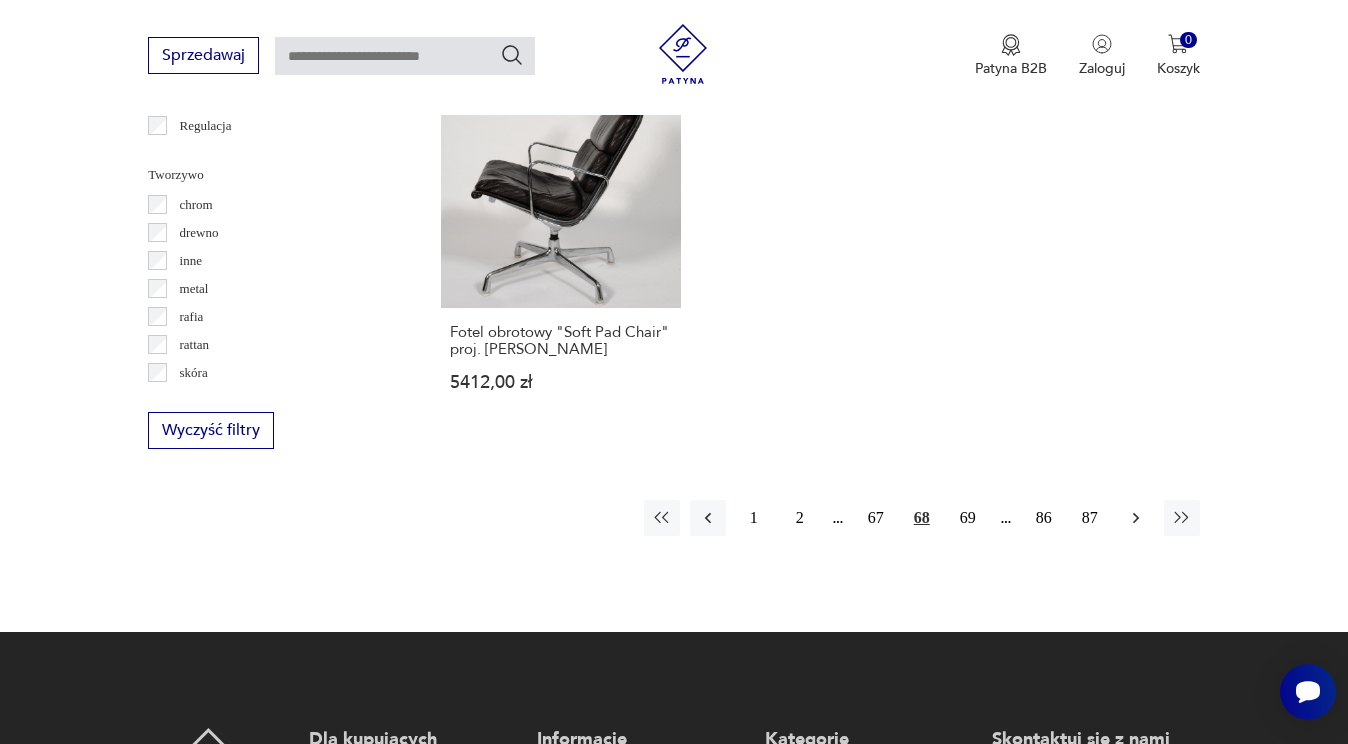 click 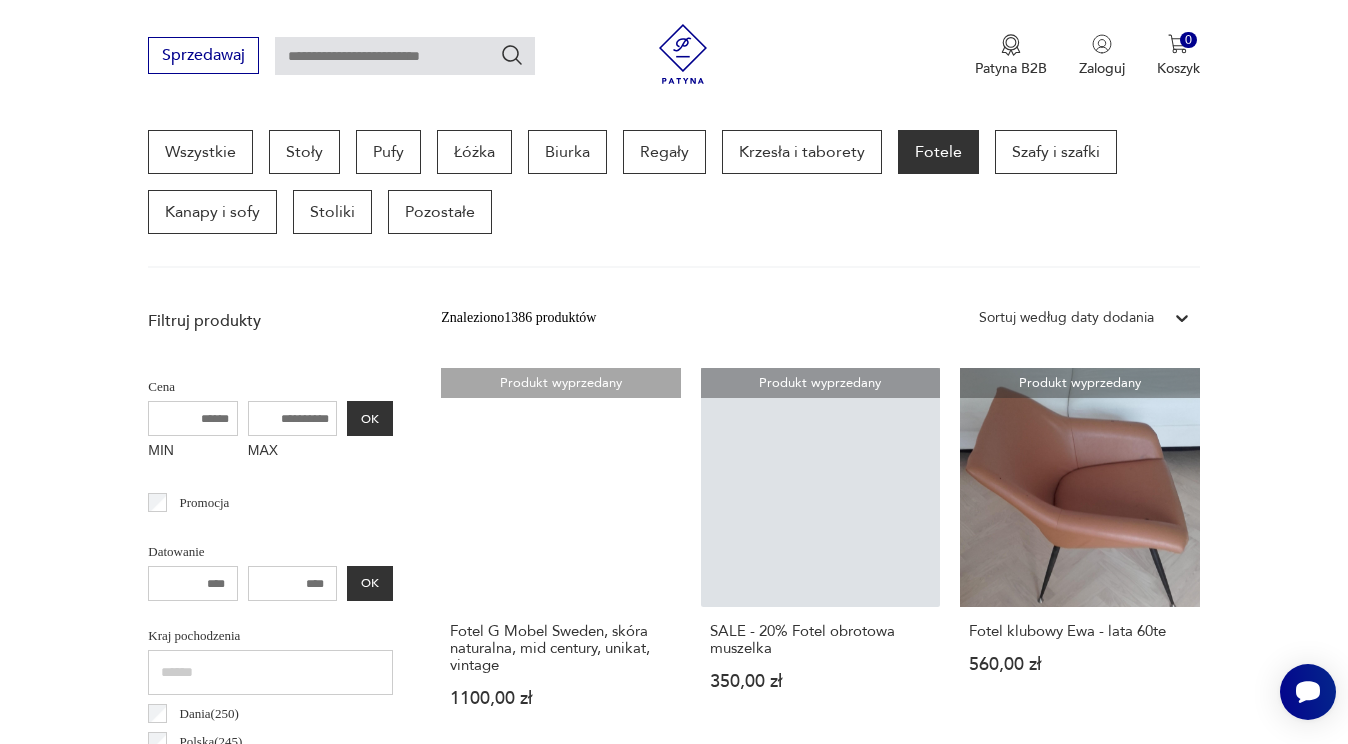 scroll, scrollTop: 861, scrollLeft: 0, axis: vertical 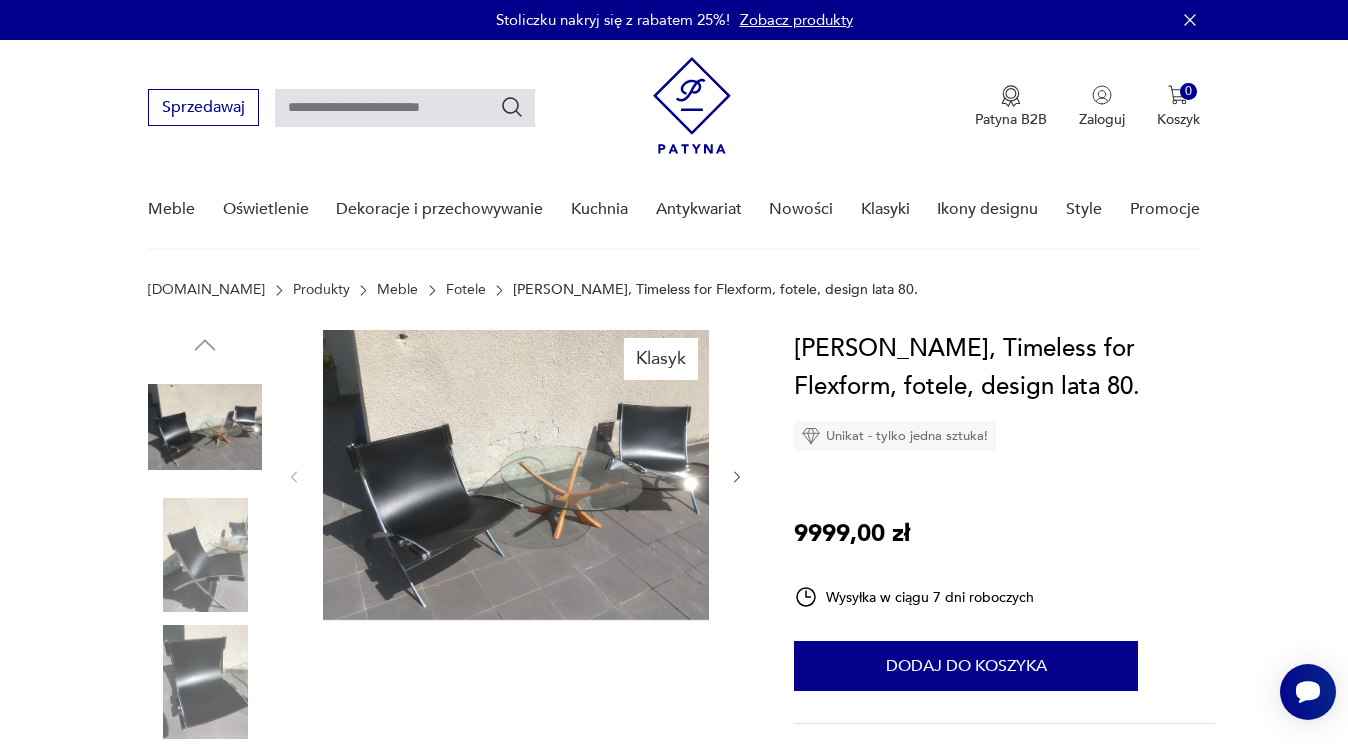 click at bounding box center [205, 555] 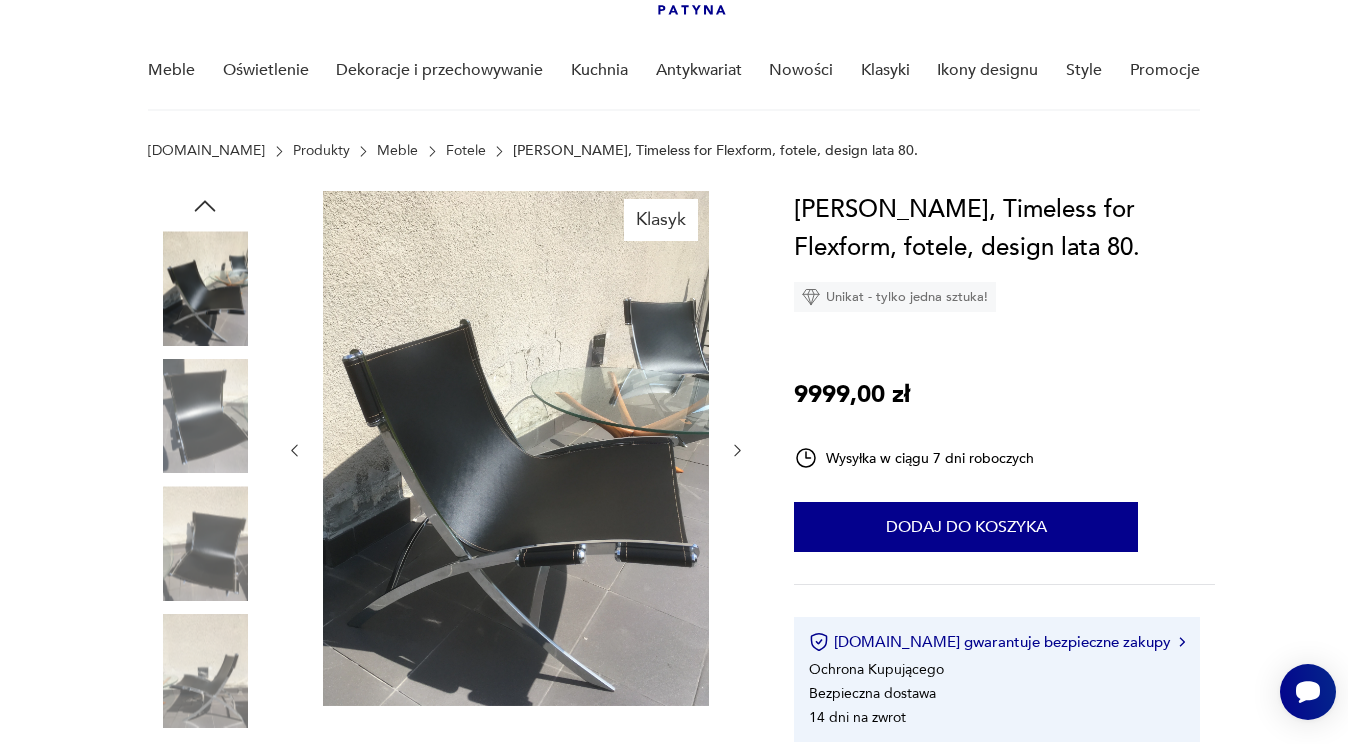 scroll, scrollTop: 156, scrollLeft: 0, axis: vertical 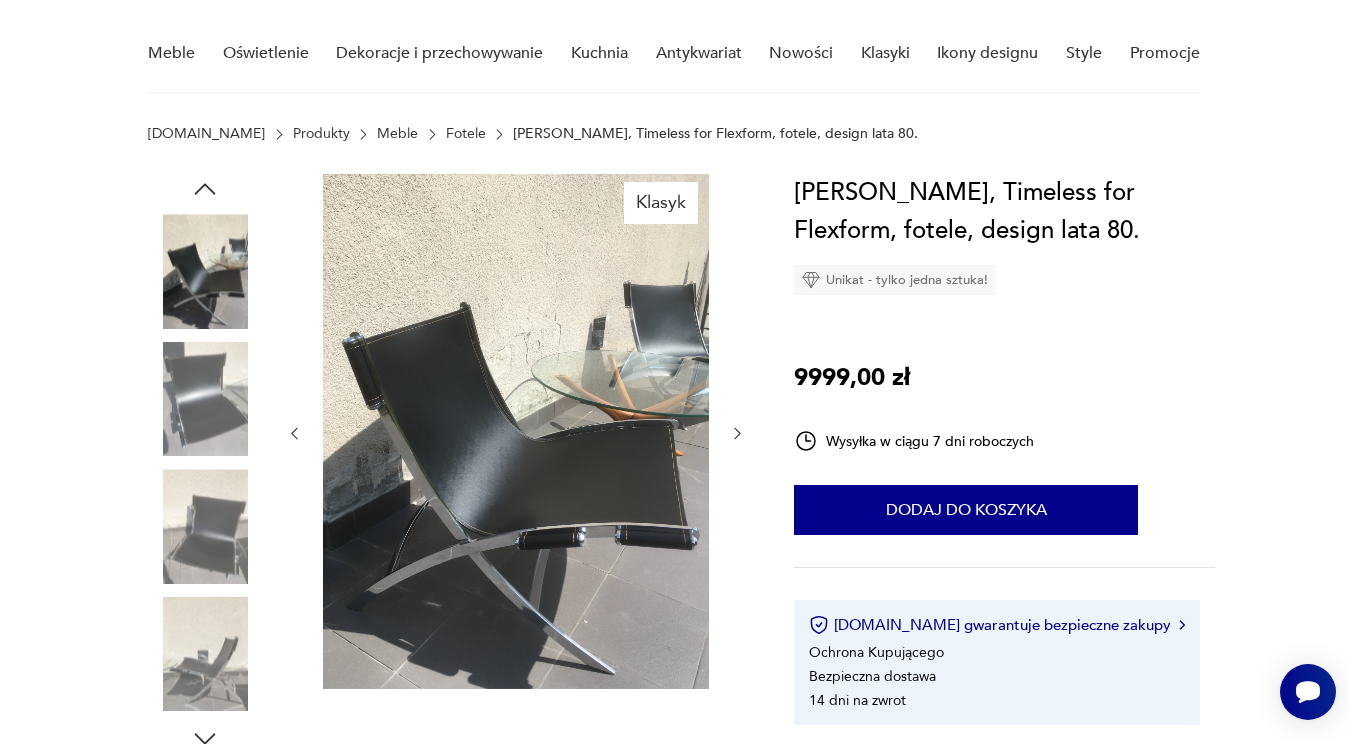 click at bounding box center (205, 654) 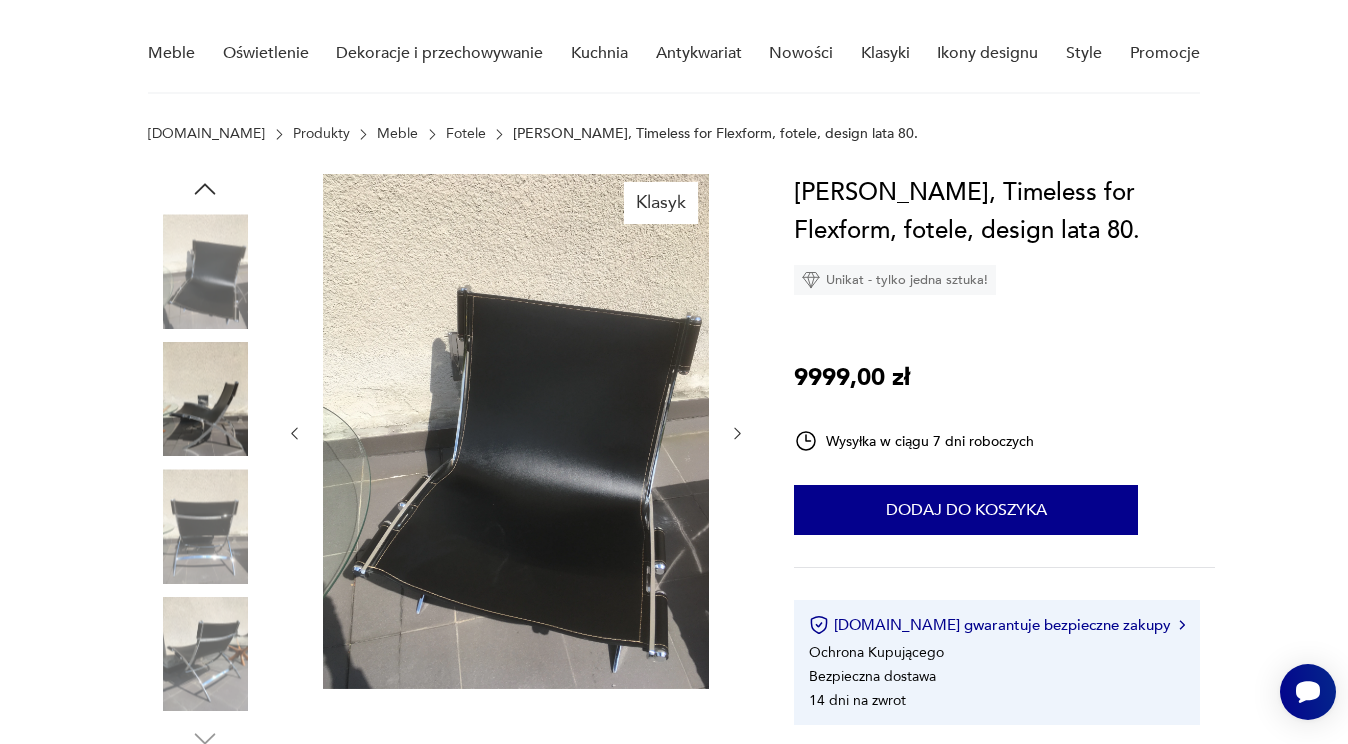 click at bounding box center (205, 526) 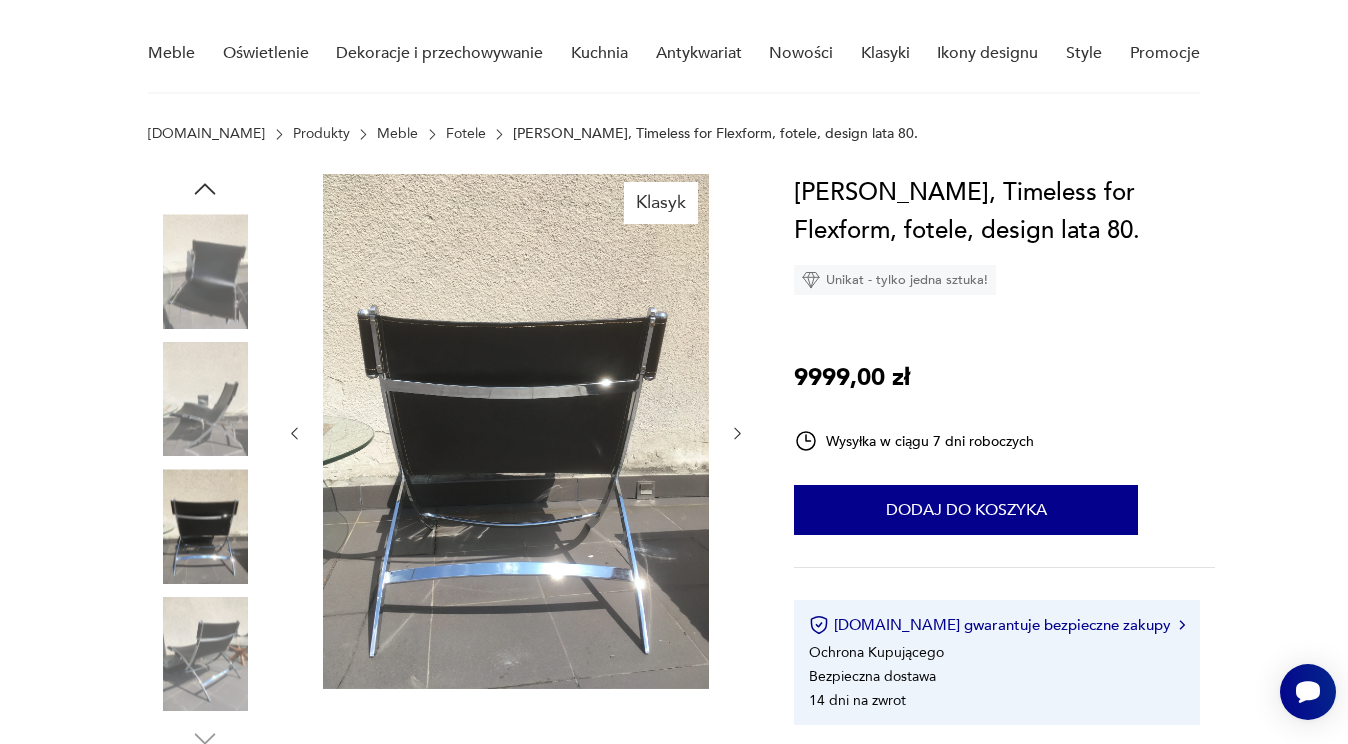 click at bounding box center (205, 399) 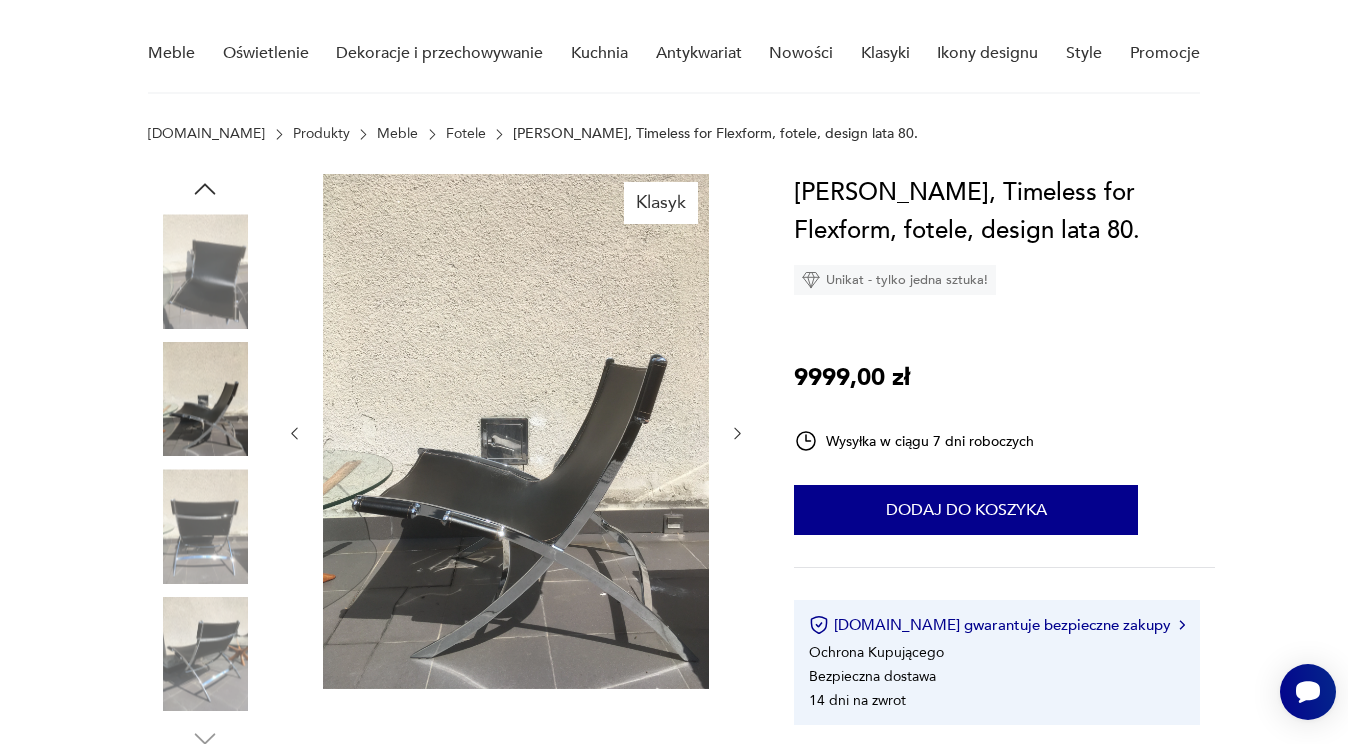 click at bounding box center [205, 271] 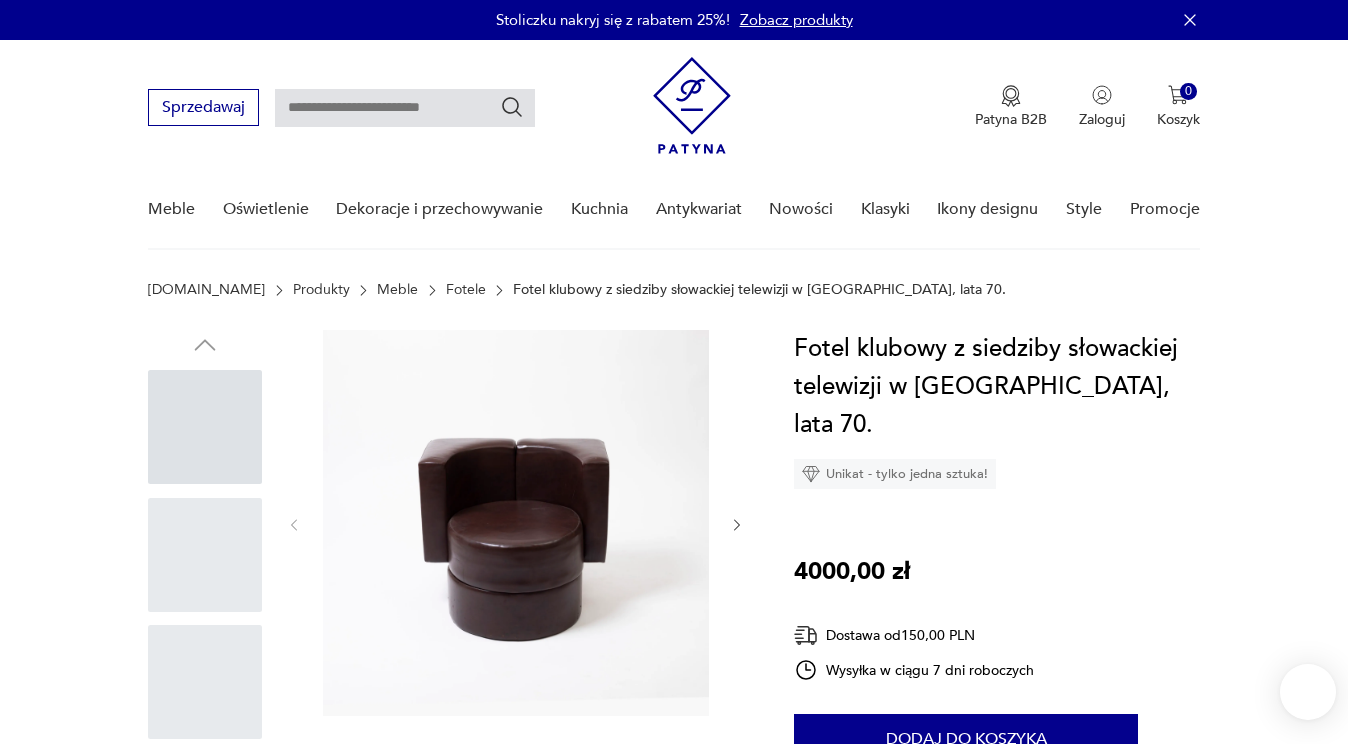 scroll, scrollTop: 0, scrollLeft: 0, axis: both 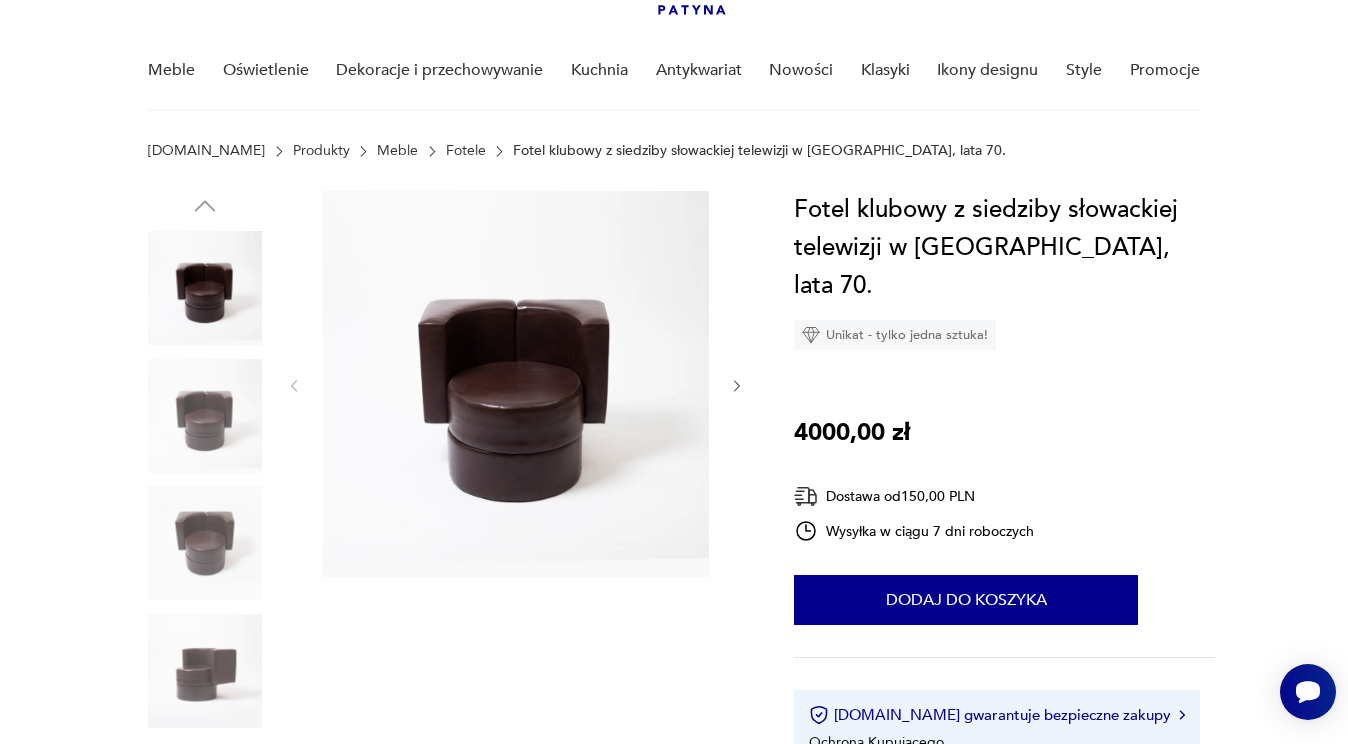 click at bounding box center (205, 418) 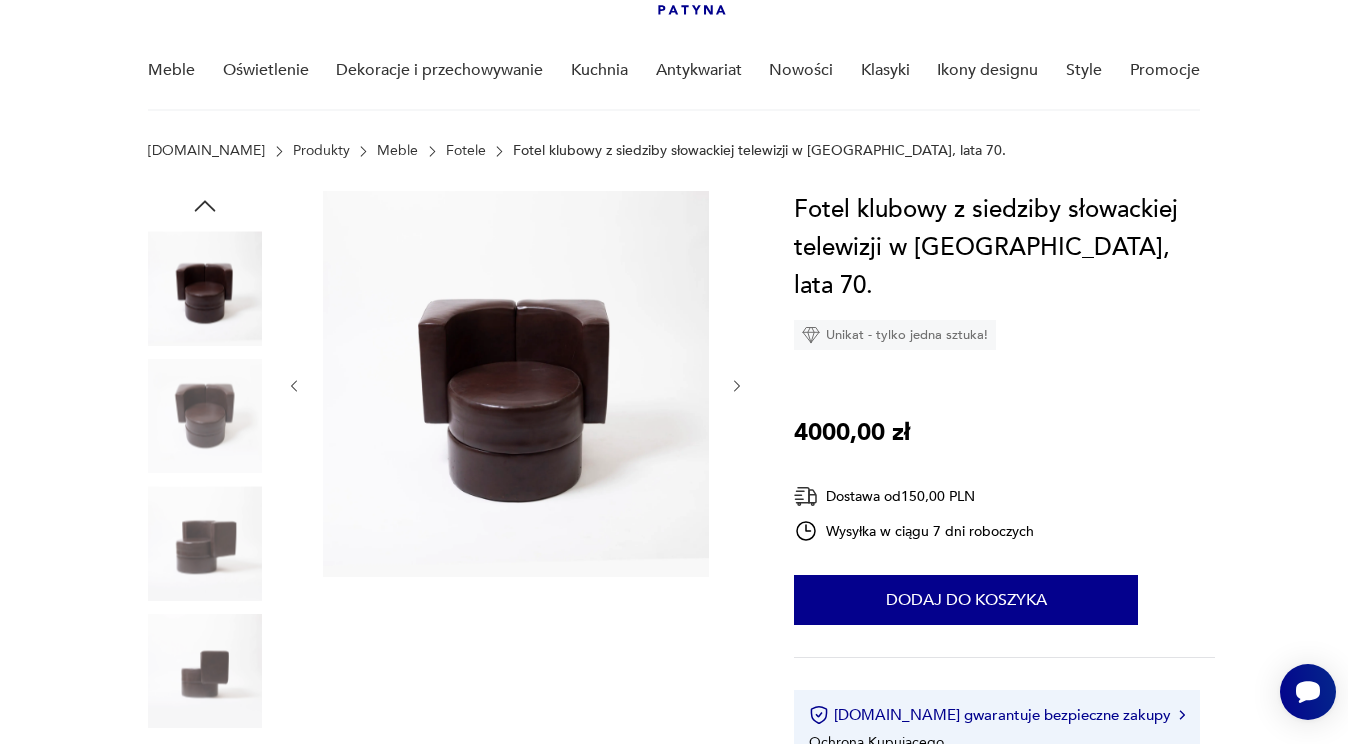 click at bounding box center (205, 416) 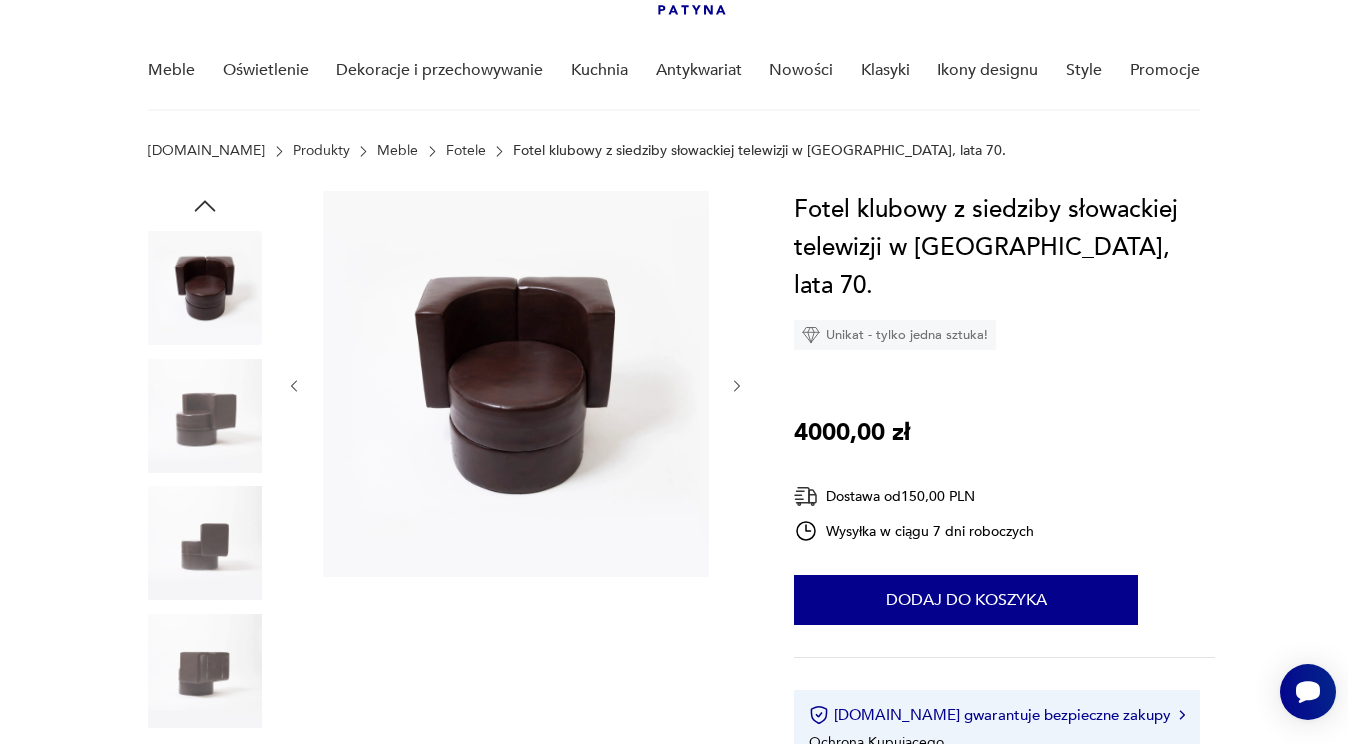 click at bounding box center (205, 543) 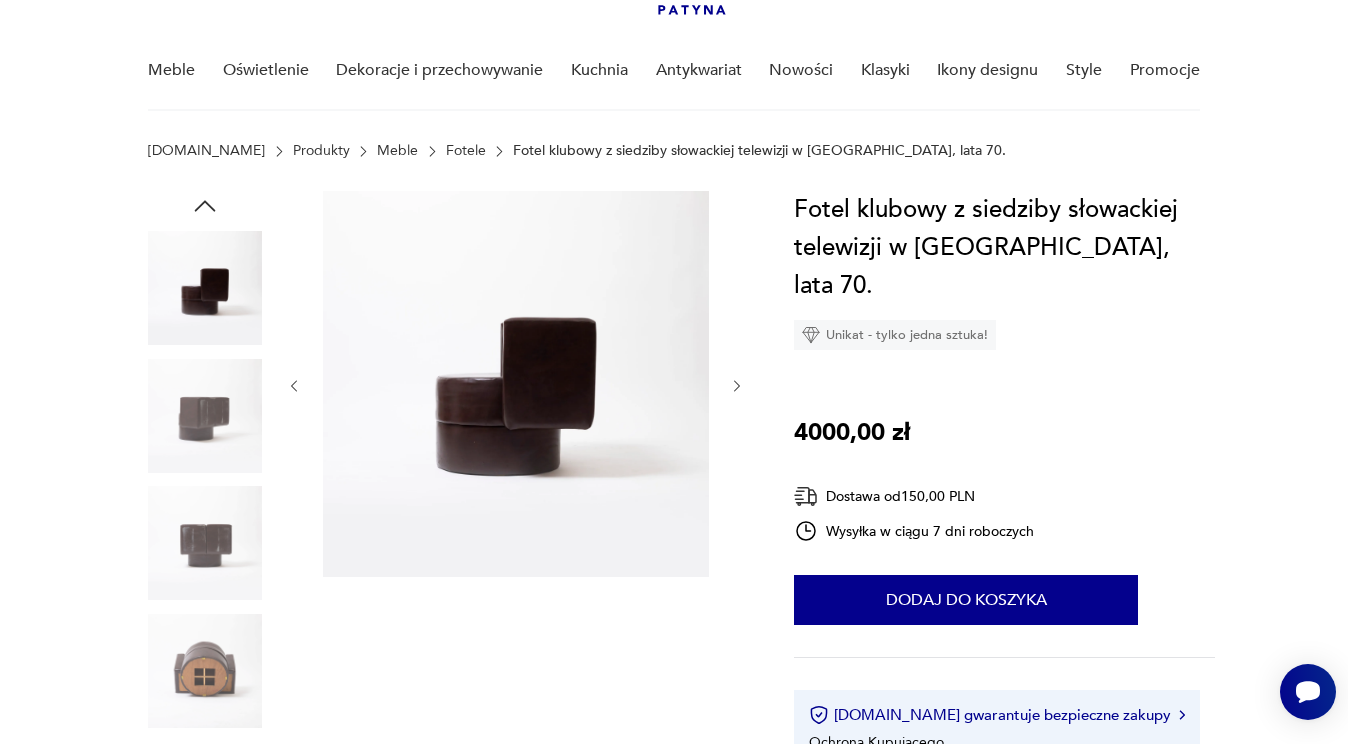 click at bounding box center [205, 671] 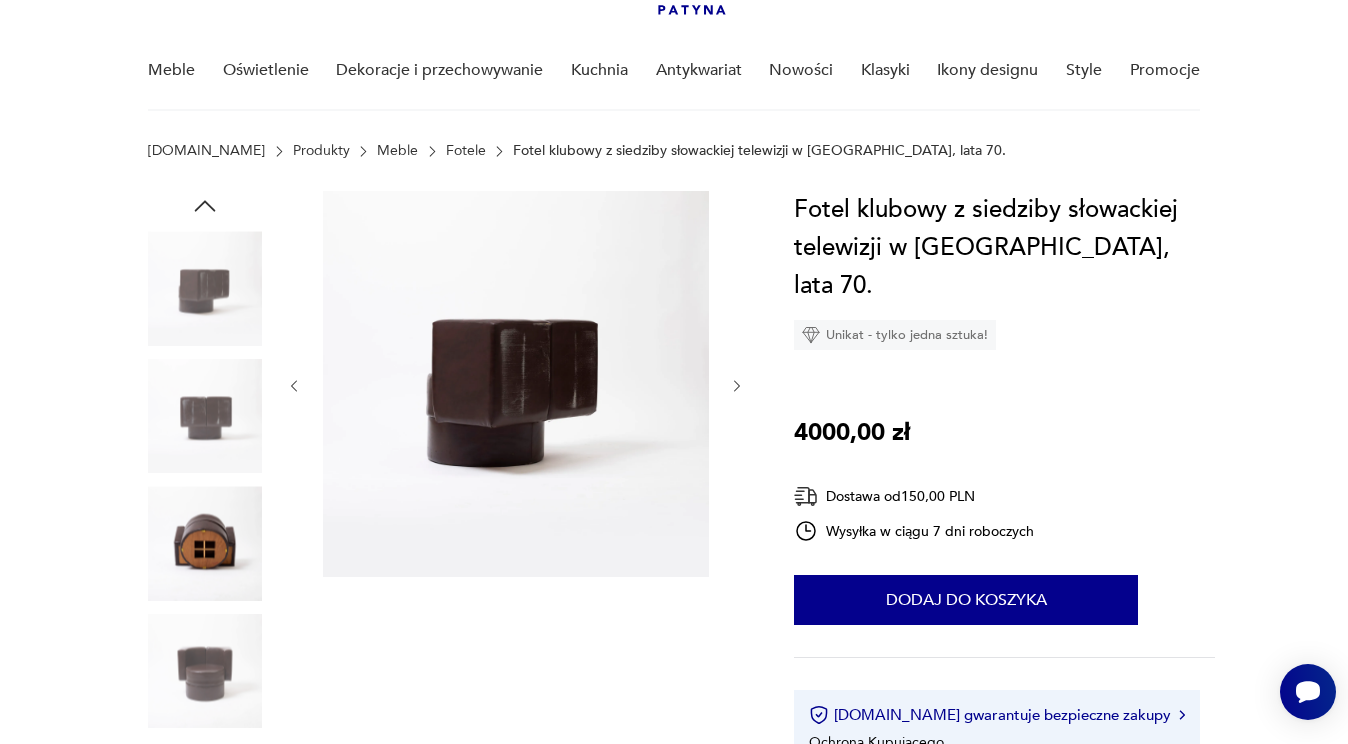 click at bounding box center (205, 543) 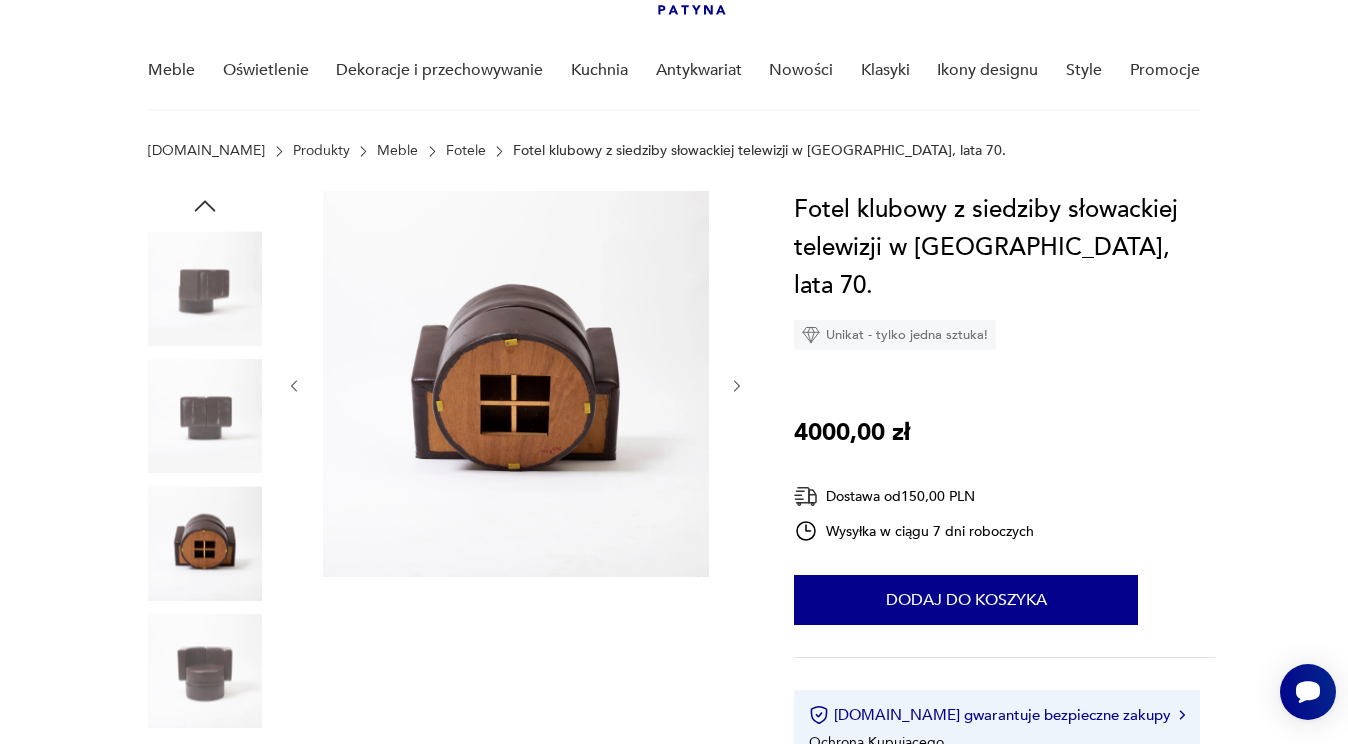click at bounding box center (205, 416) 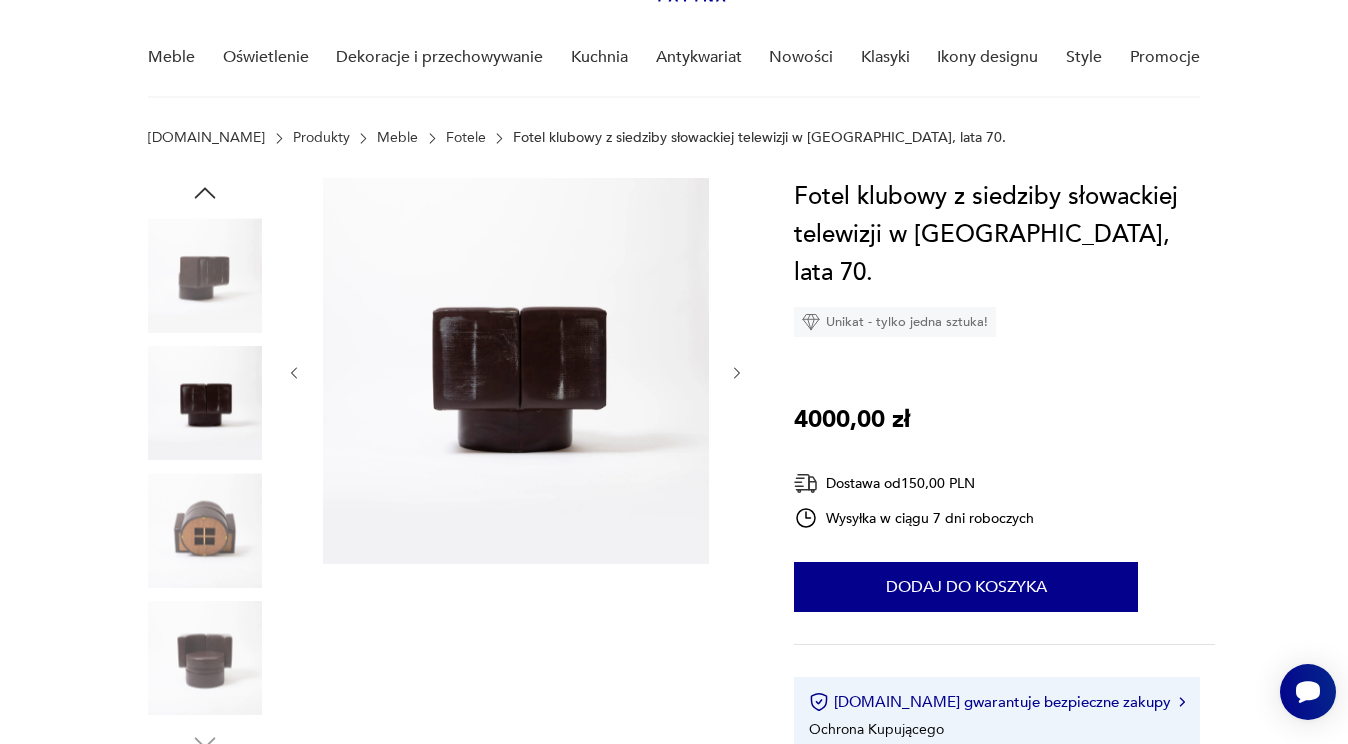 scroll, scrollTop: 150, scrollLeft: 0, axis: vertical 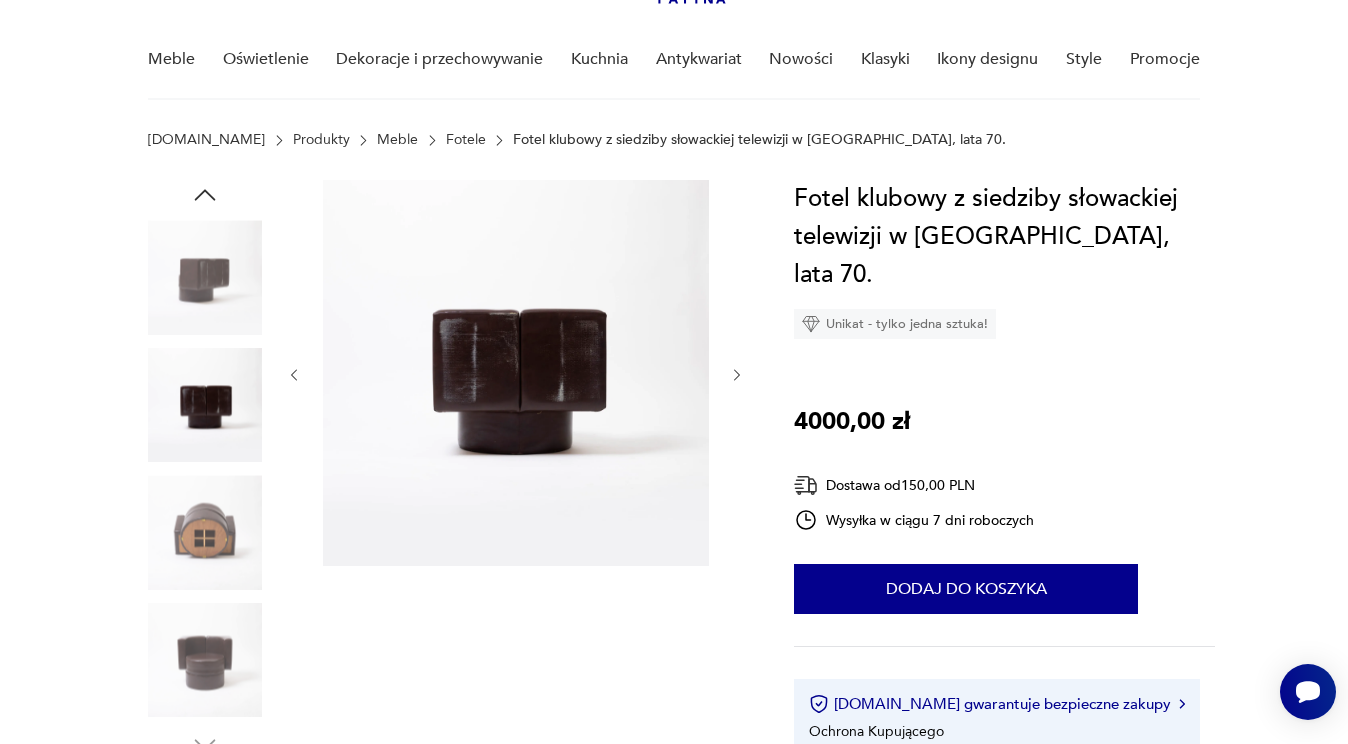click at bounding box center (205, 277) 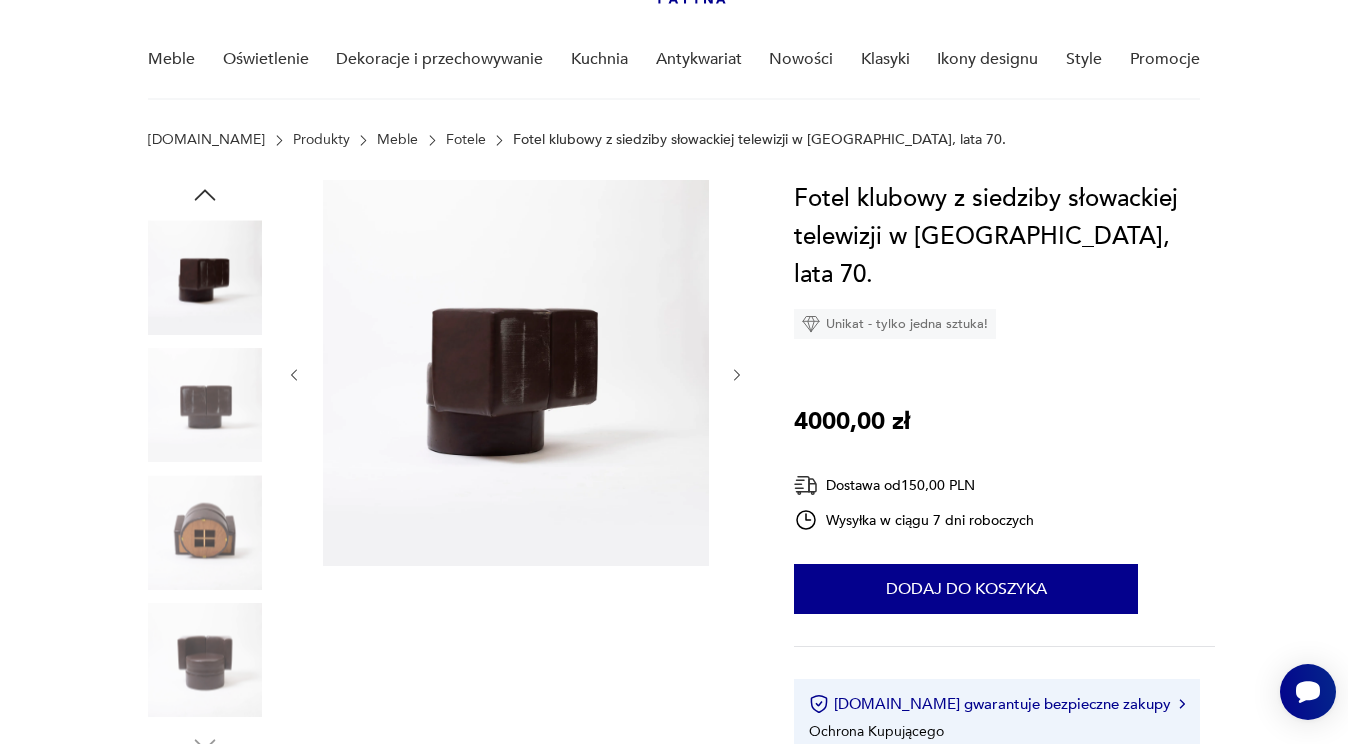 click at bounding box center [205, 405] 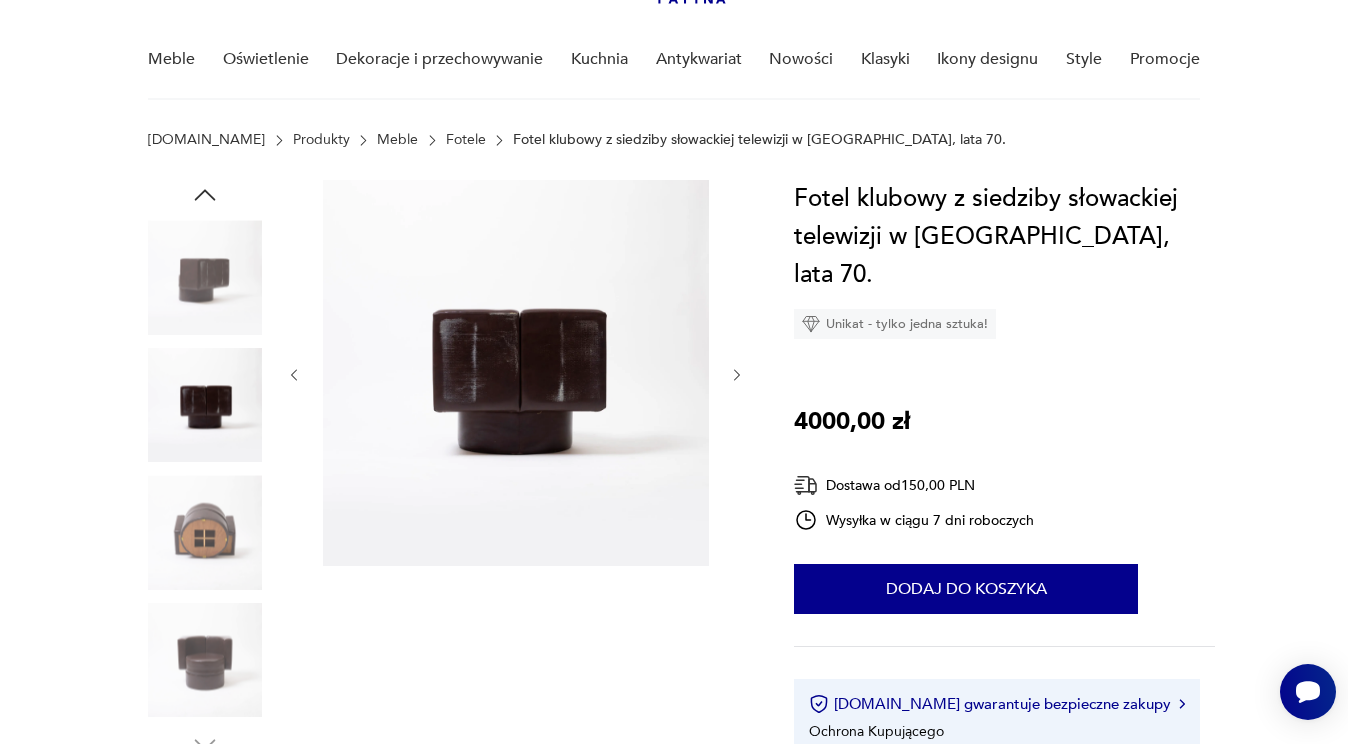 click at bounding box center (516, 375) 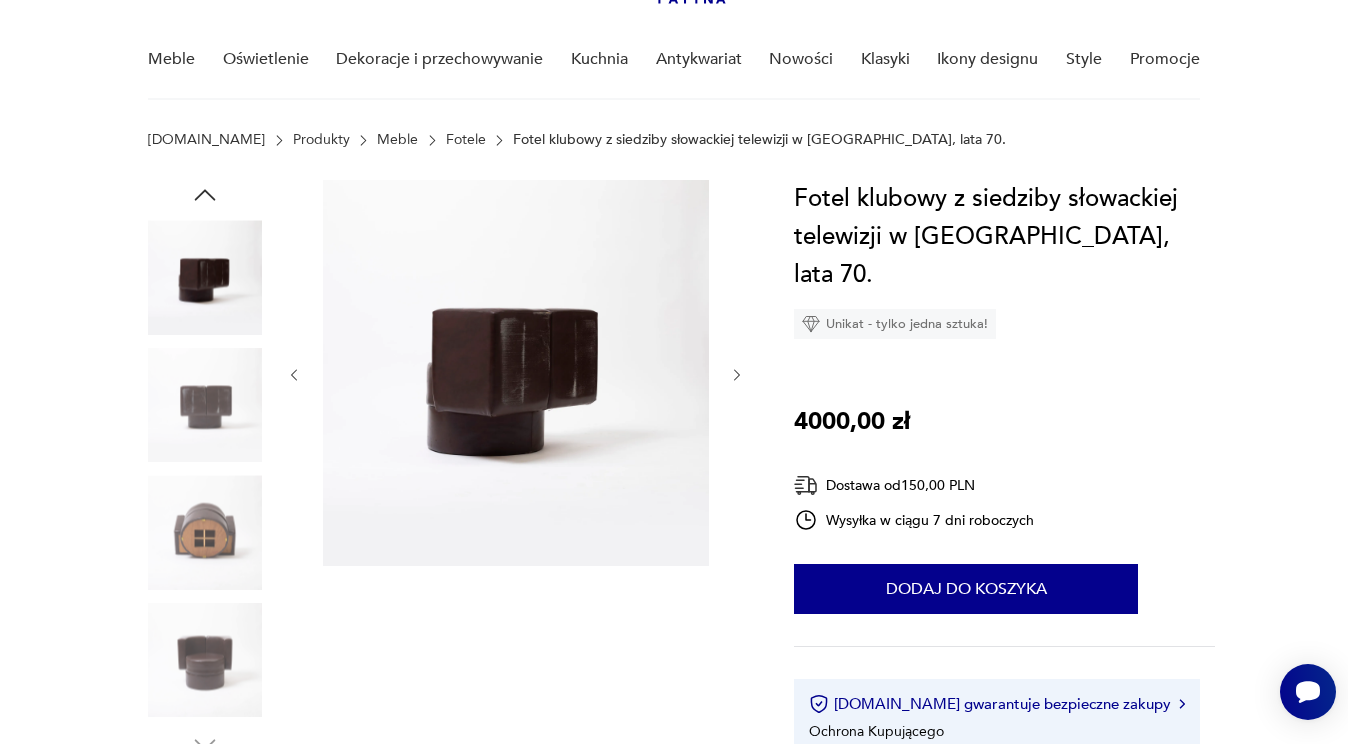 click 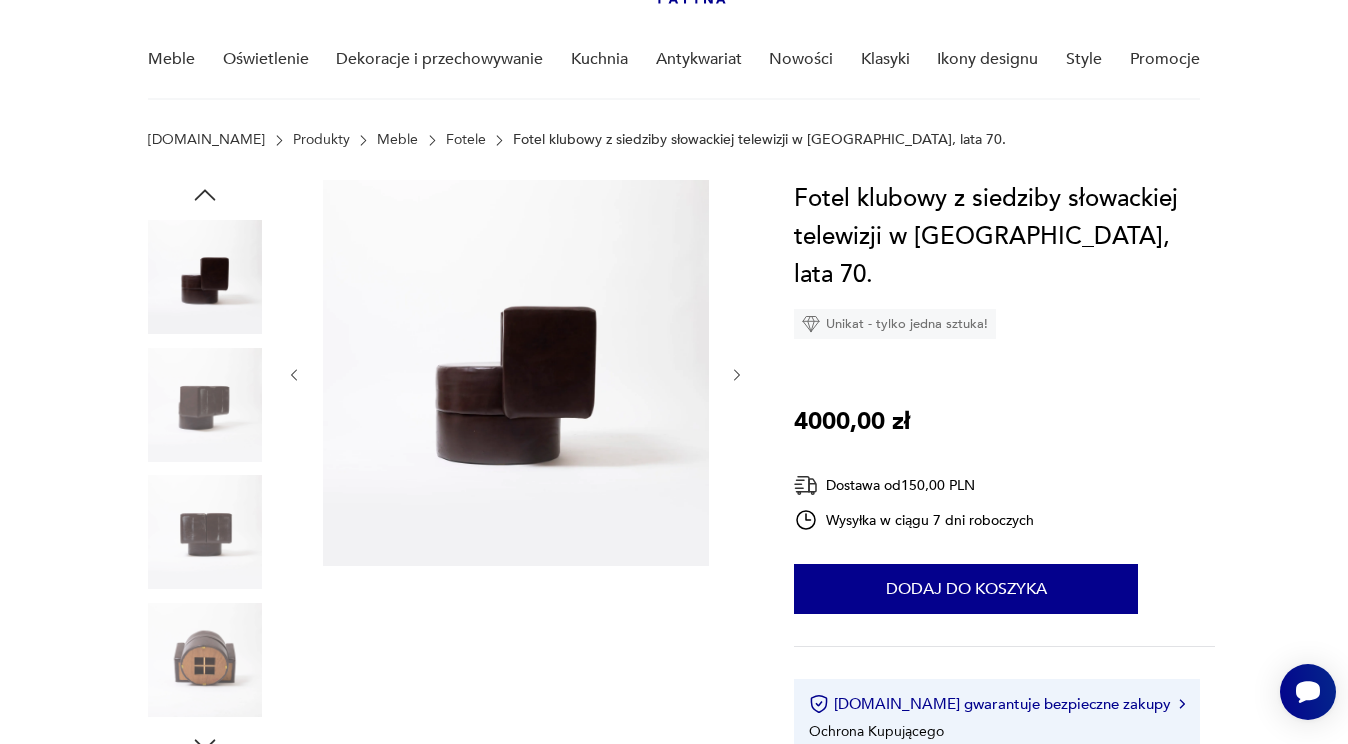 click 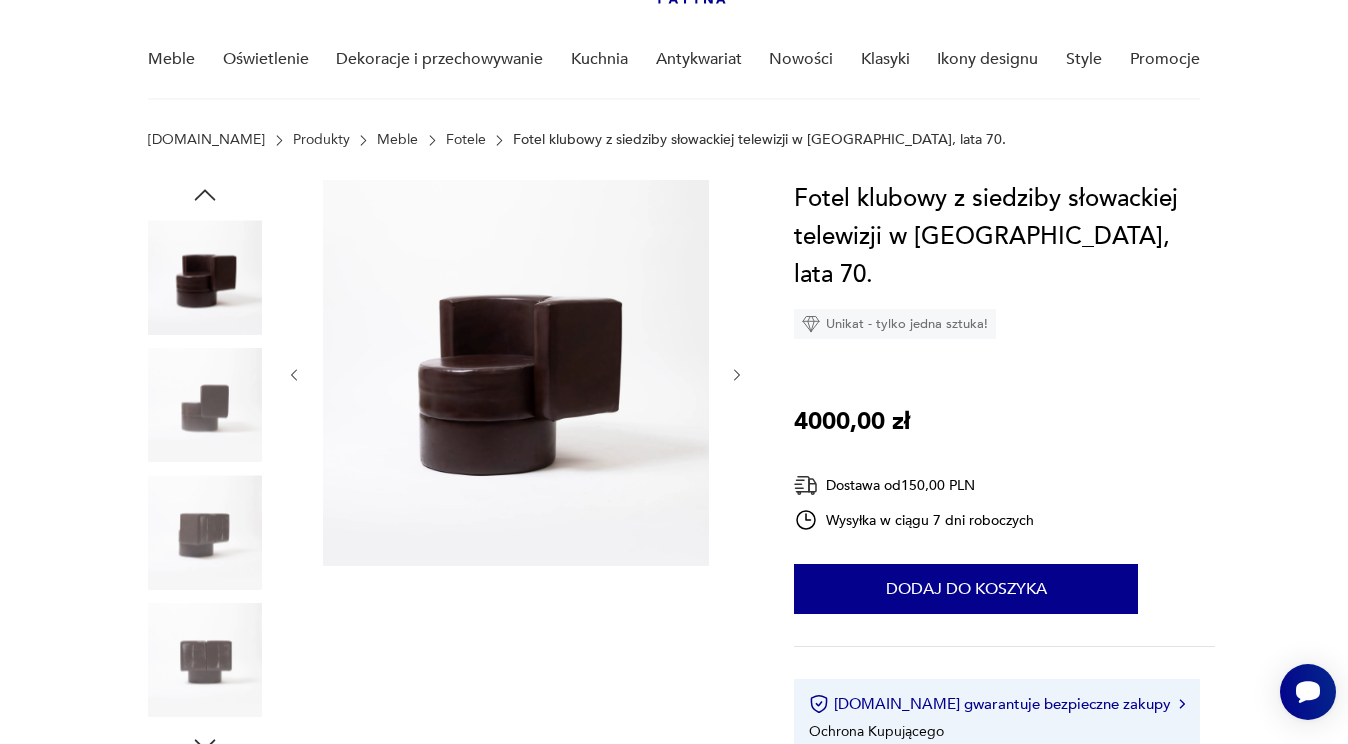 click 